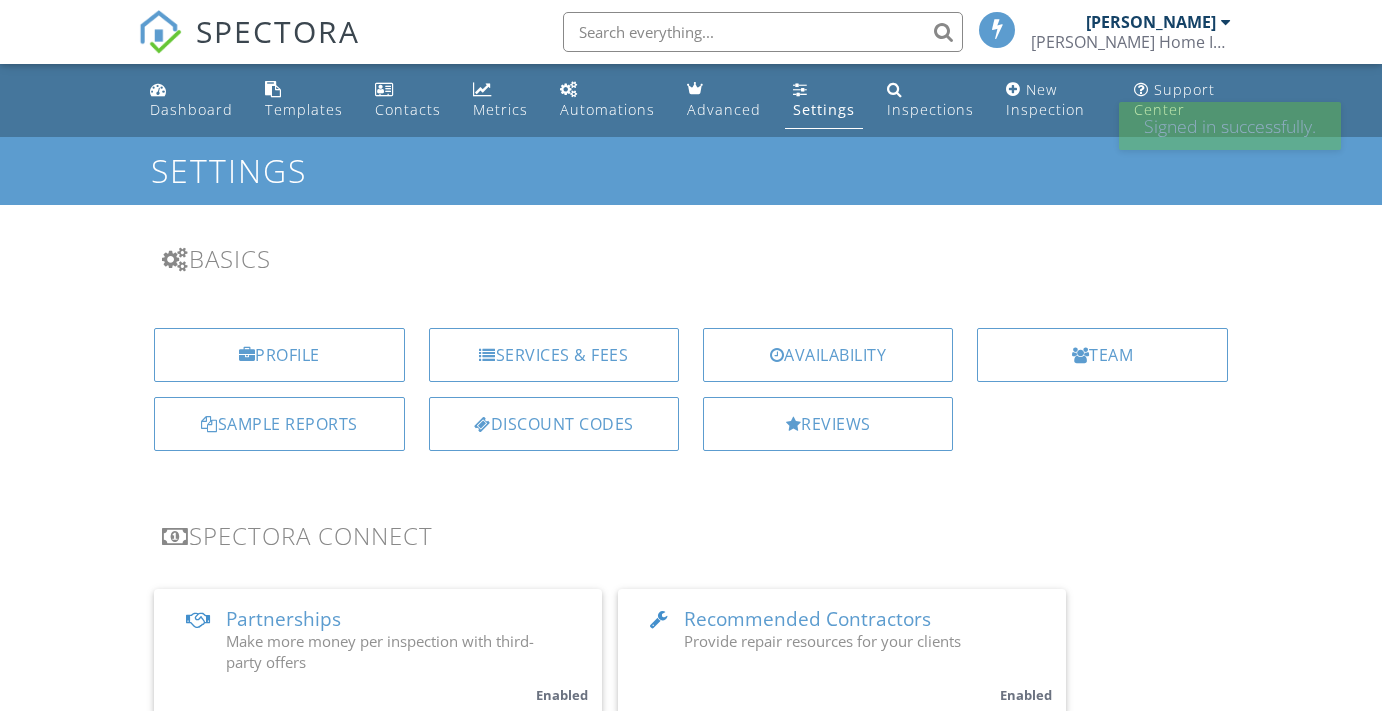 scroll, scrollTop: 0, scrollLeft: 0, axis: both 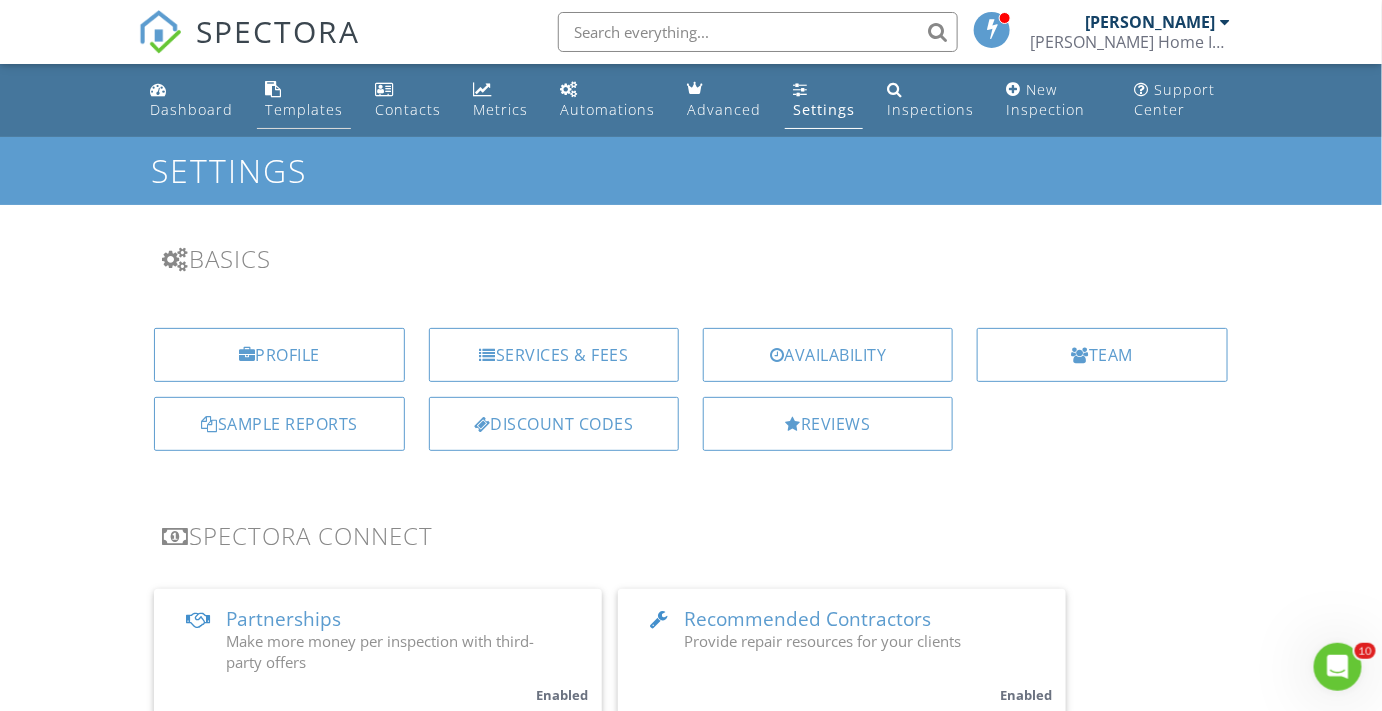 click on "Templates" at bounding box center (304, 109) 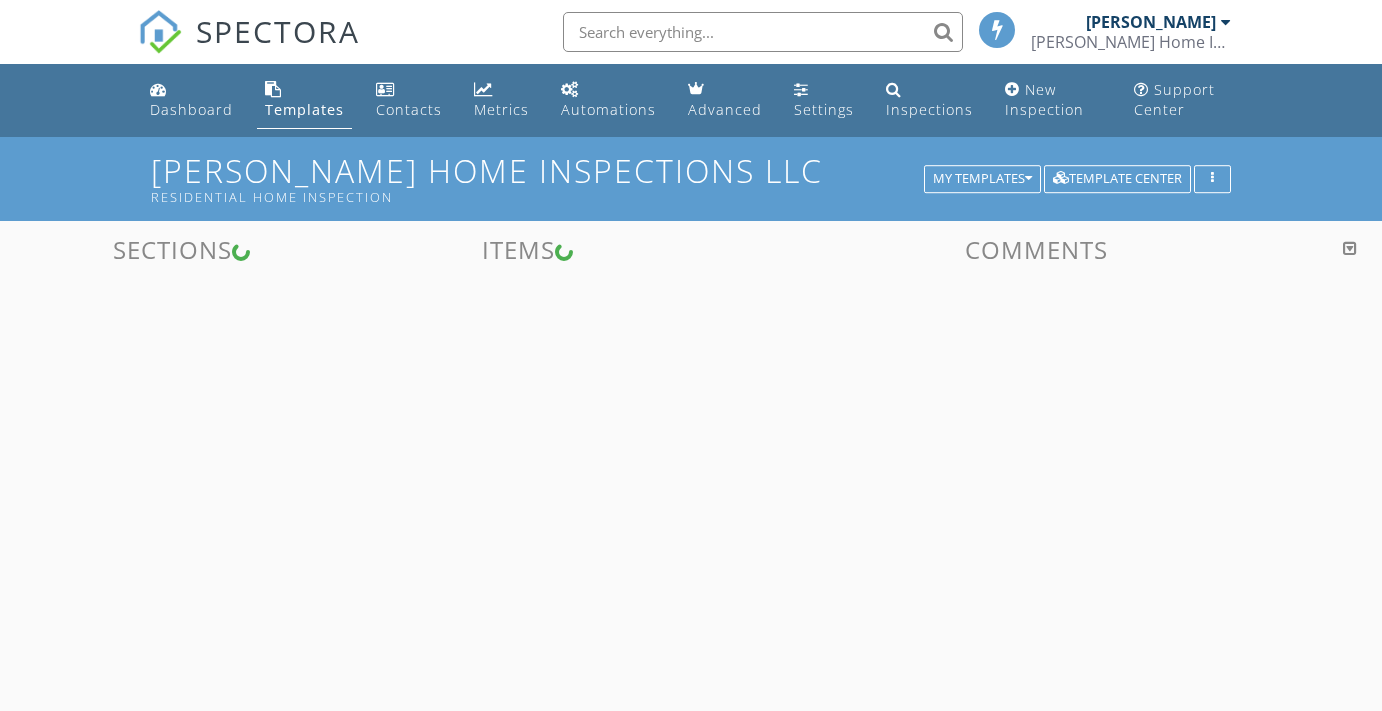scroll, scrollTop: 0, scrollLeft: 0, axis: both 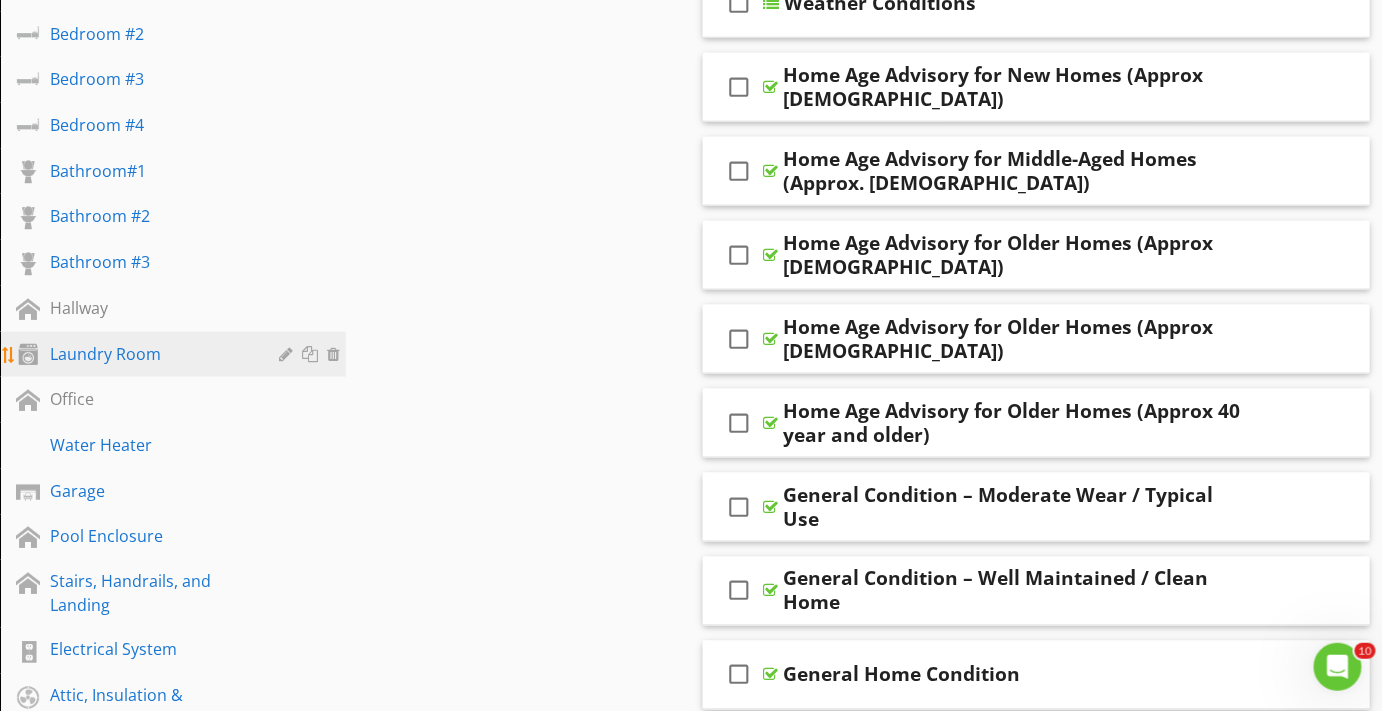 click on "Laundry Room" at bounding box center [150, 354] 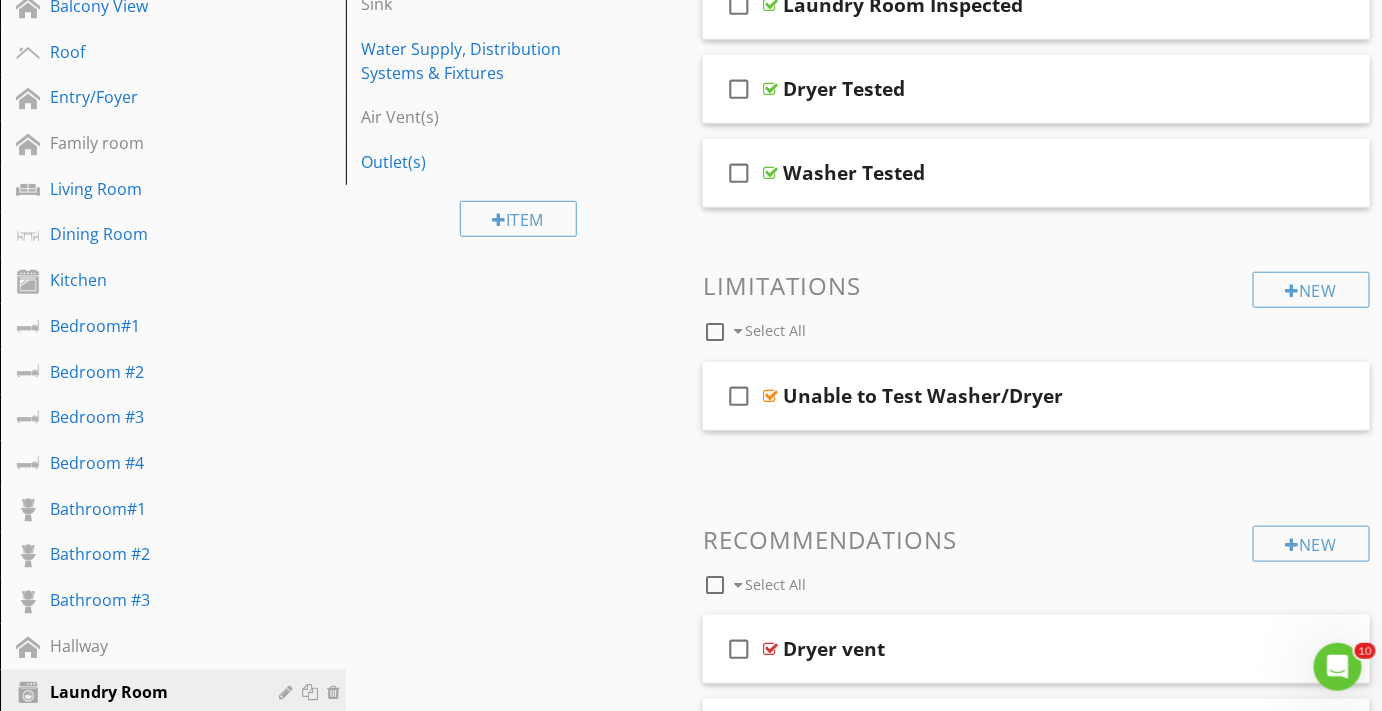 scroll, scrollTop: 90, scrollLeft: 0, axis: vertical 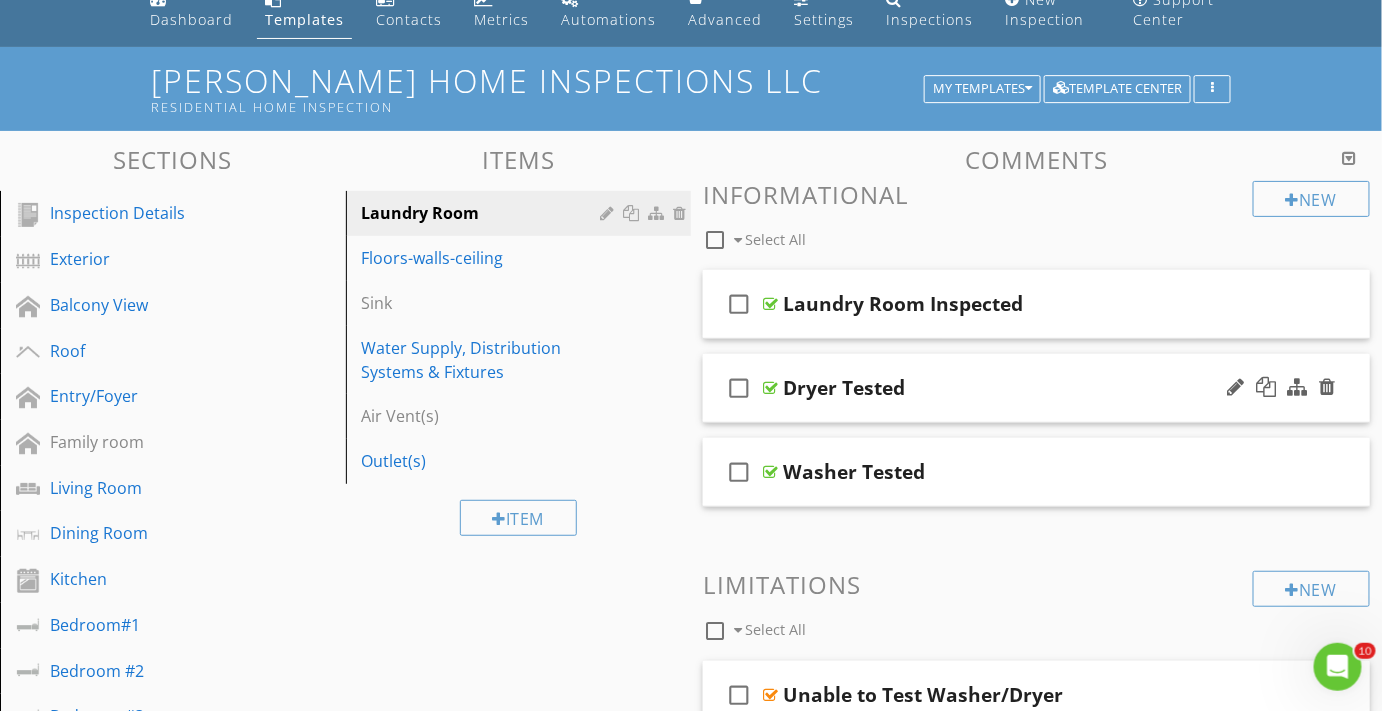 click at bounding box center [770, 388] 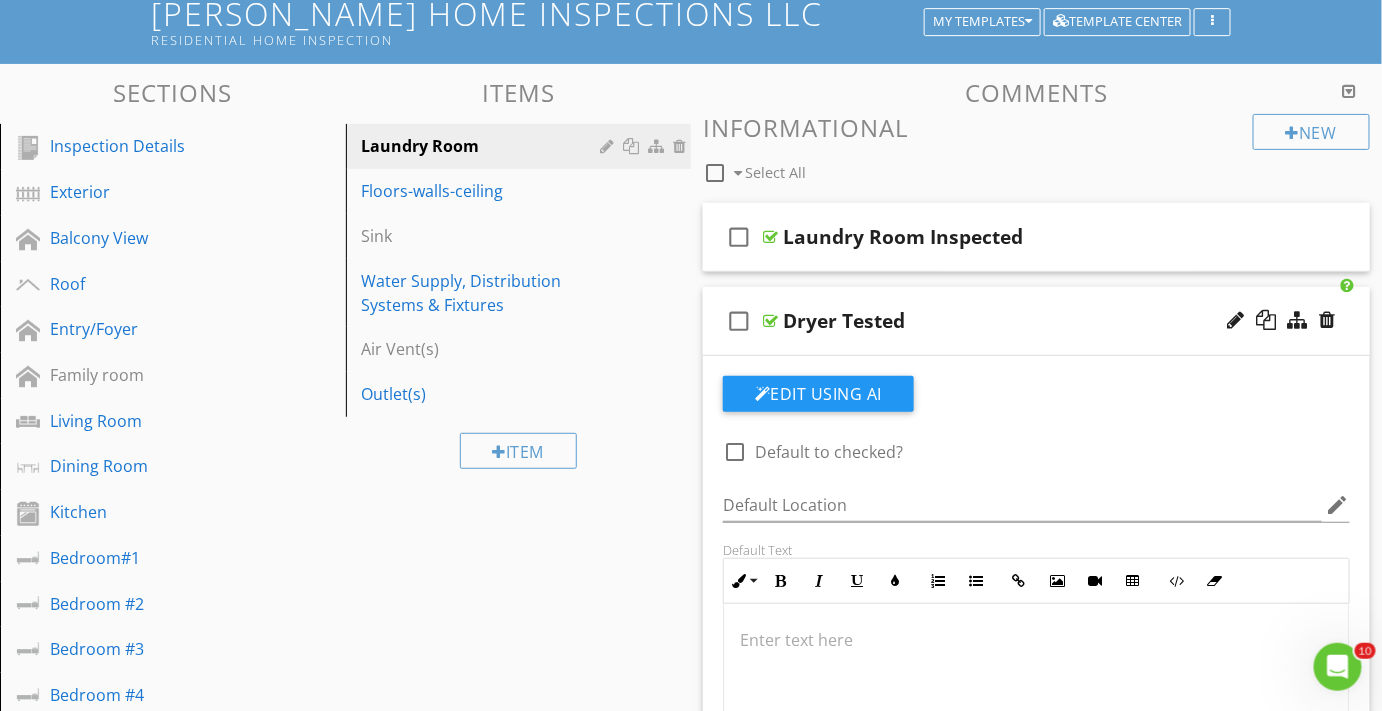 scroll, scrollTop: 272, scrollLeft: 0, axis: vertical 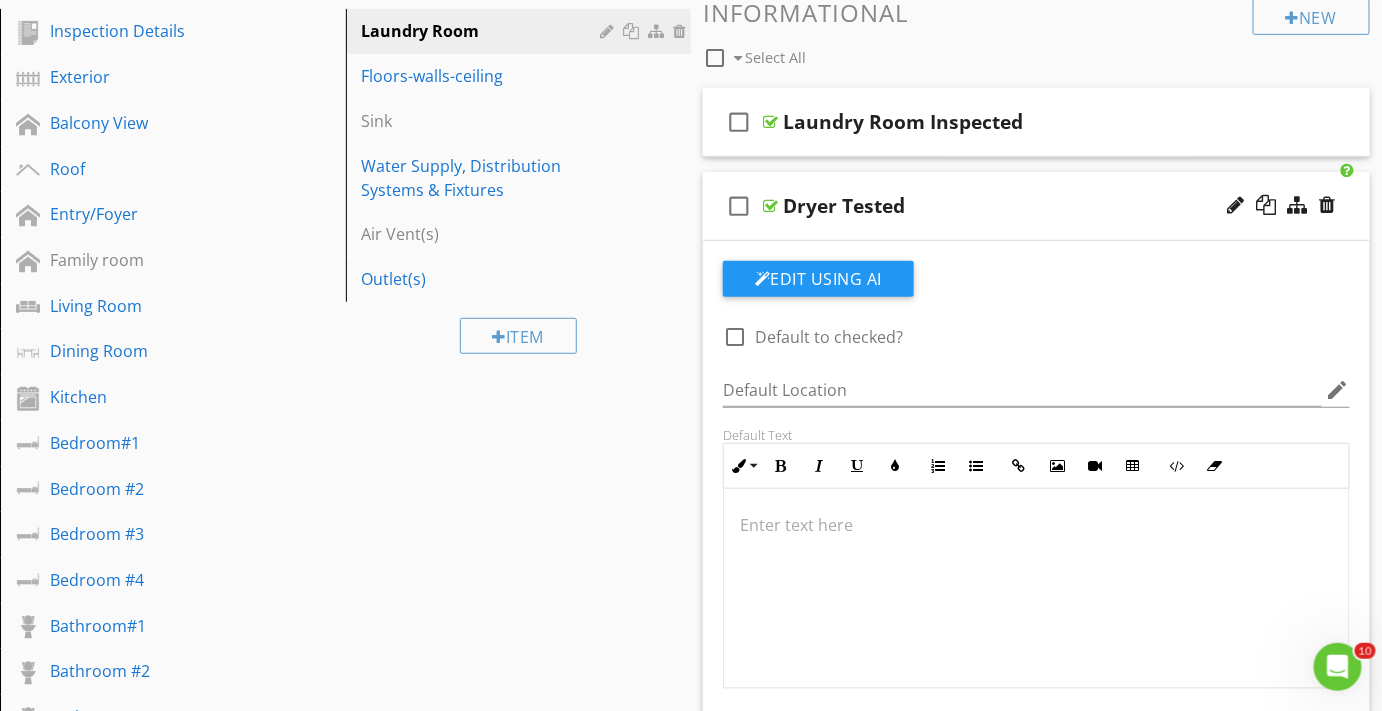 click at bounding box center (1036, 525) 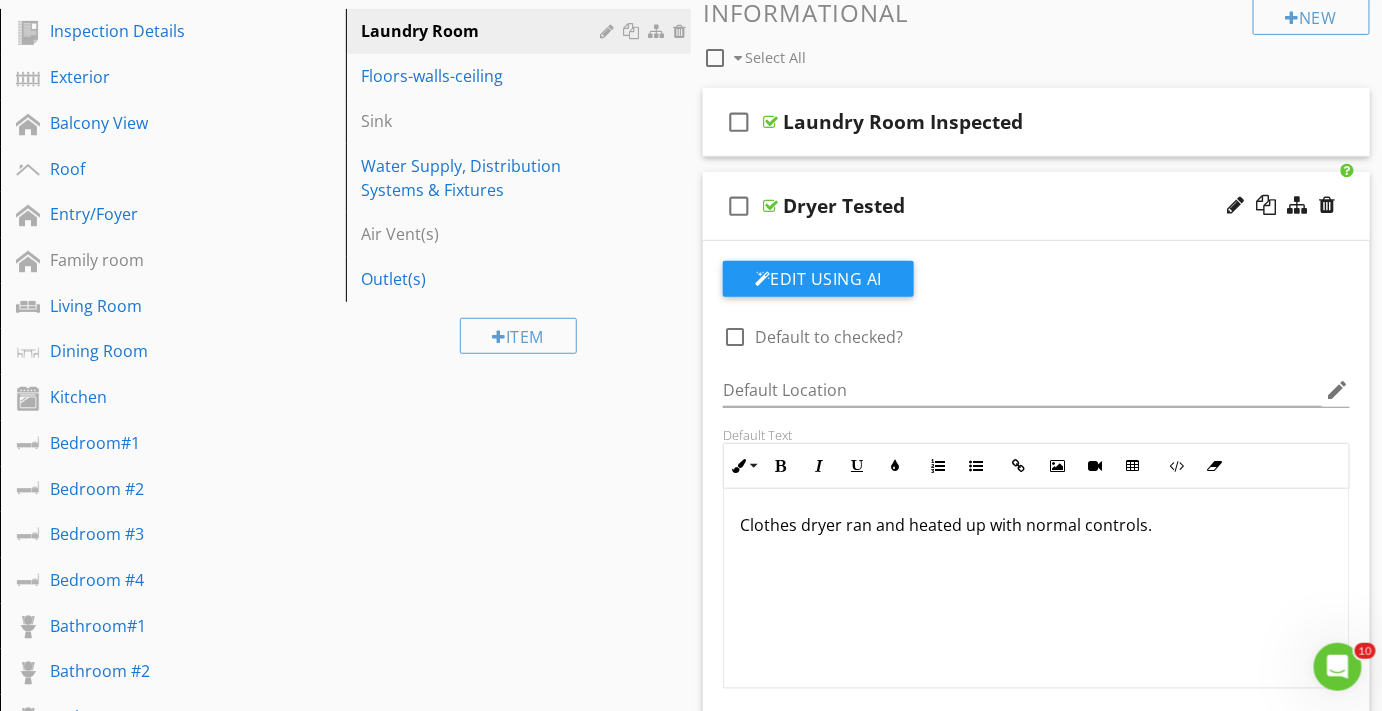 scroll, scrollTop: 0, scrollLeft: 0, axis: both 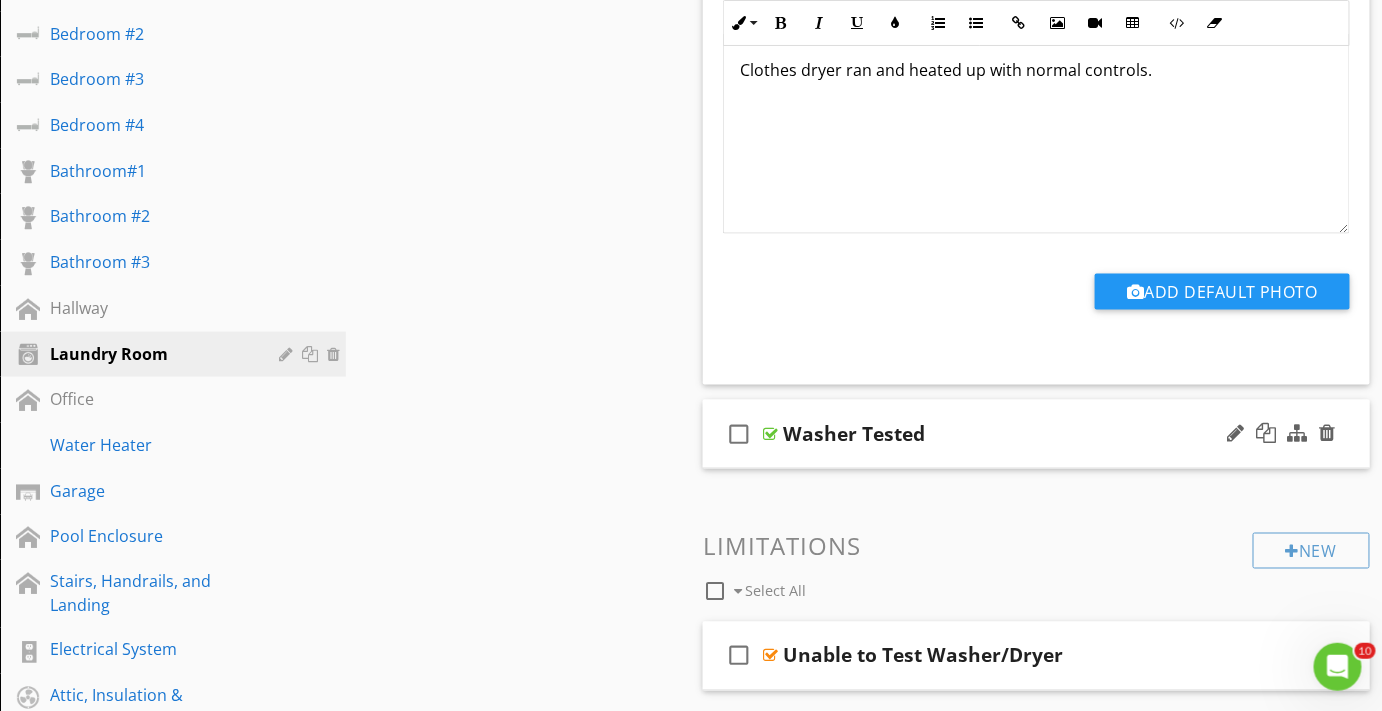 click at bounding box center [770, 434] 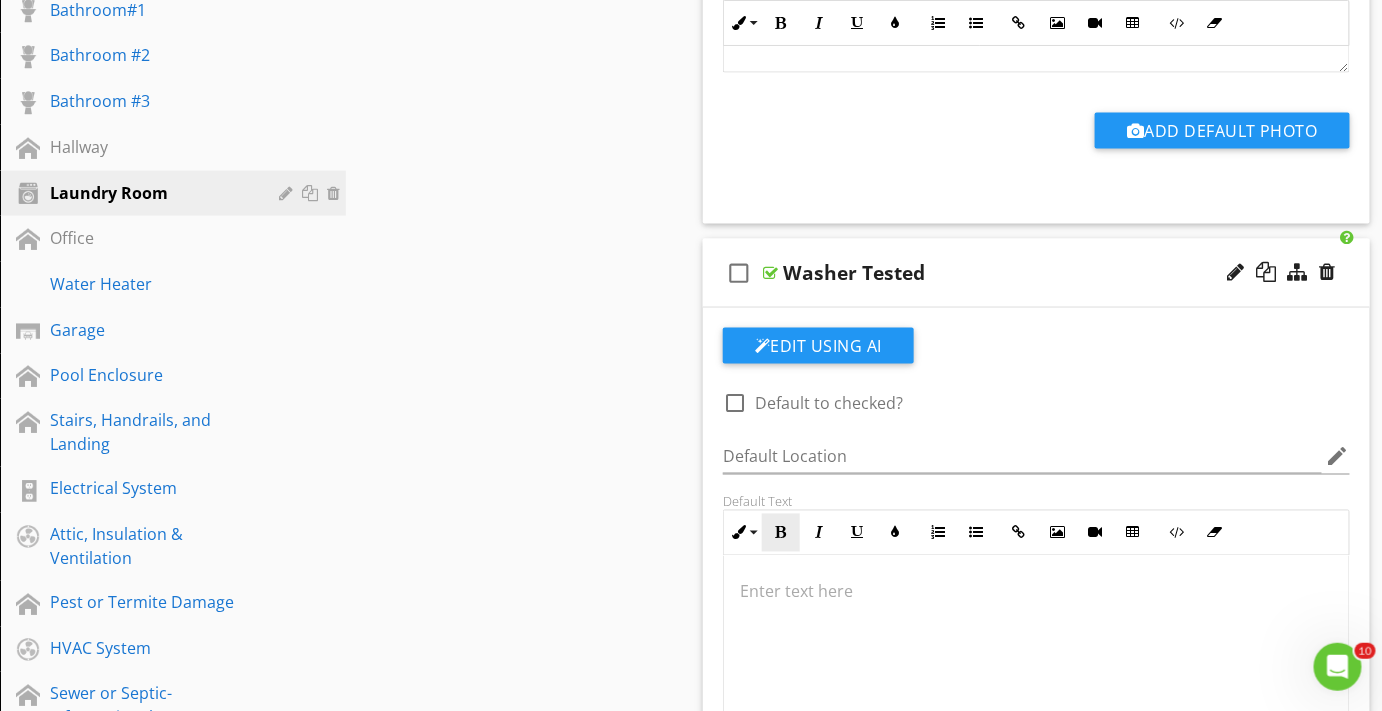 scroll, scrollTop: 1000, scrollLeft: 0, axis: vertical 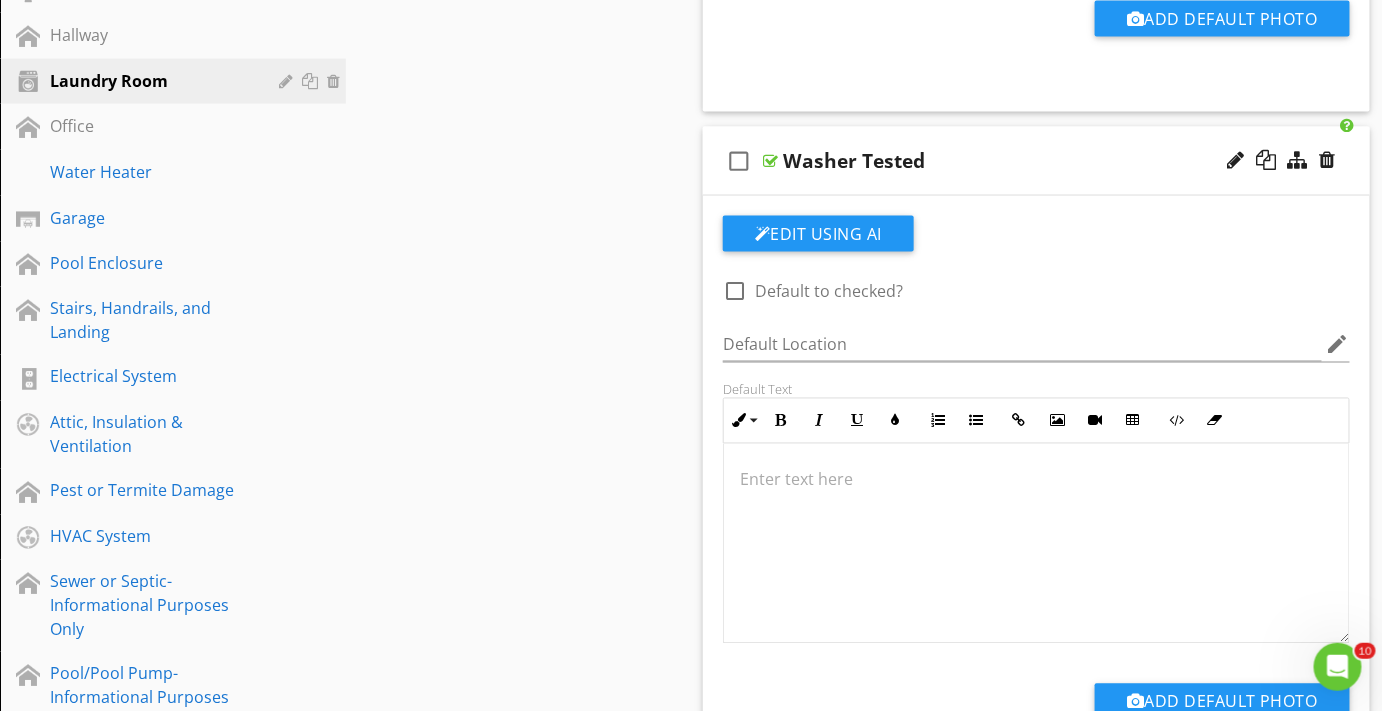 click at bounding box center (1036, 544) 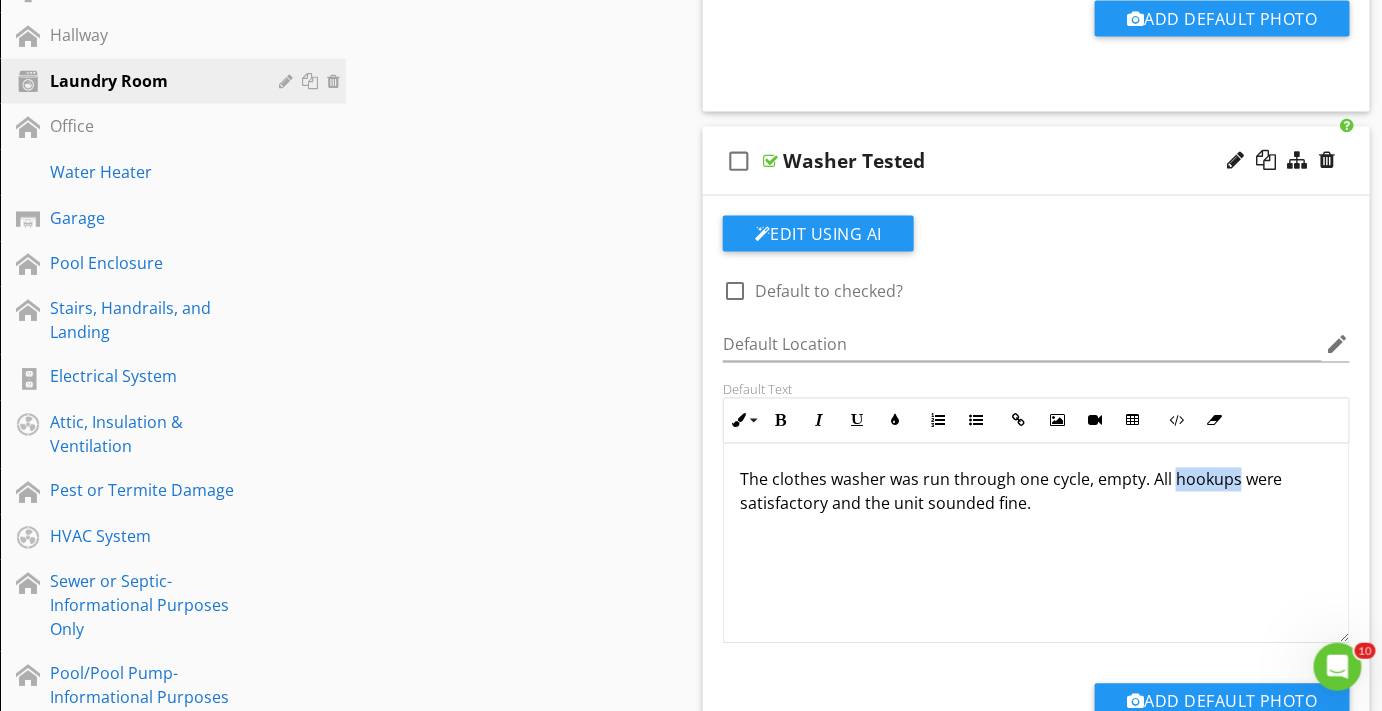 drag, startPoint x: 1173, startPoint y: 481, endPoint x: 1234, endPoint y: 485, distance: 61.13101 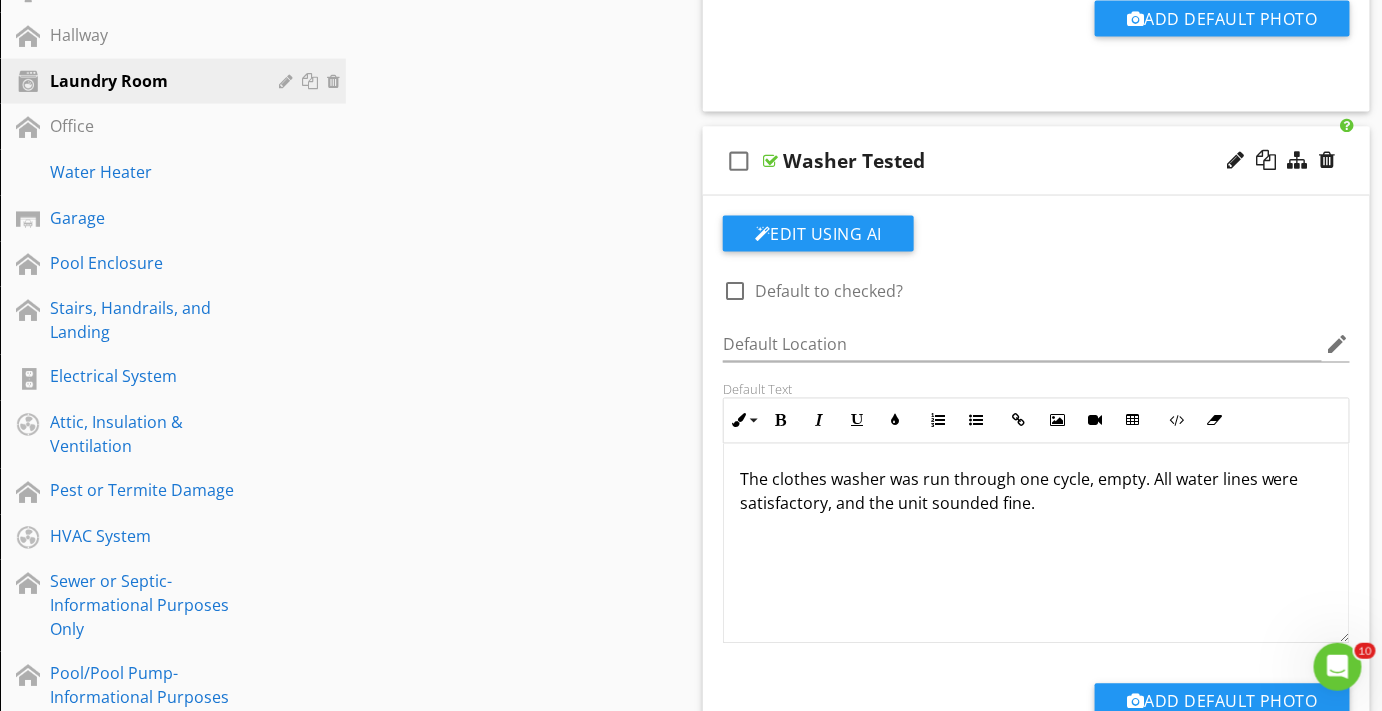 scroll, scrollTop: 0, scrollLeft: 0, axis: both 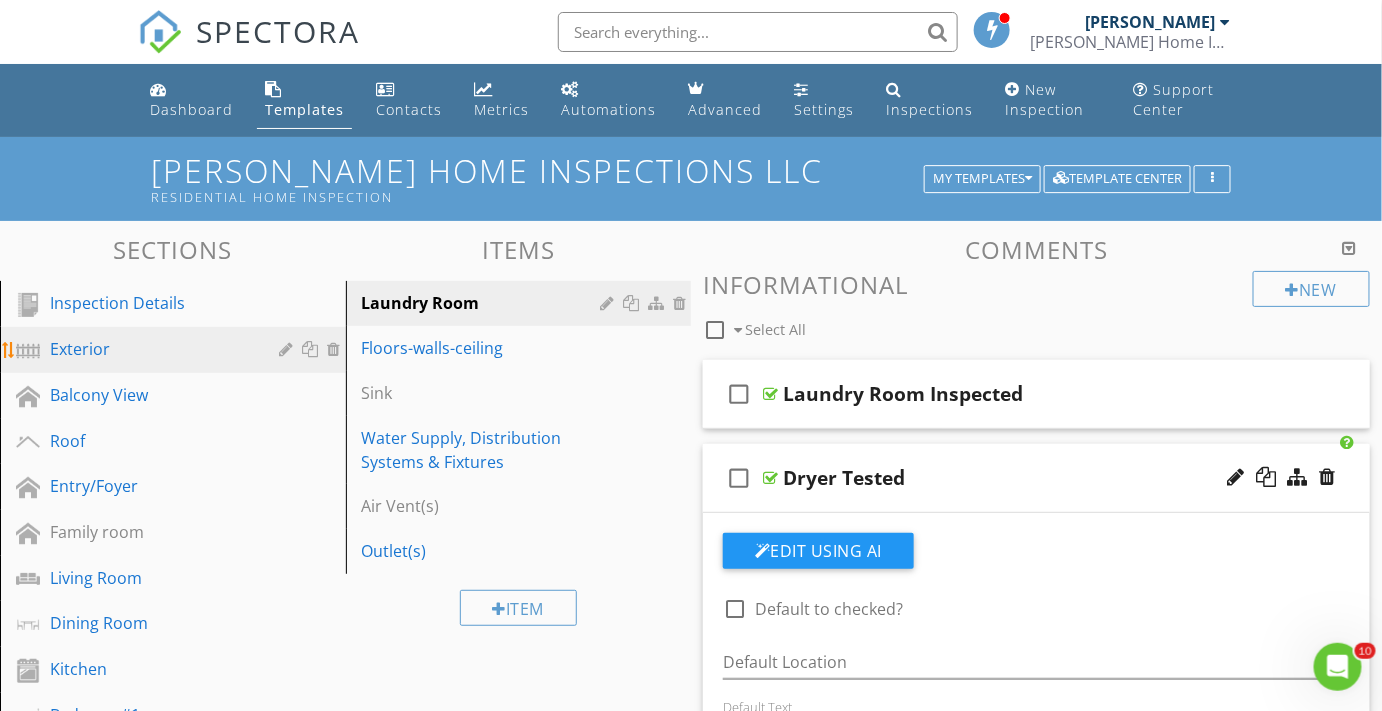click on "Exterior" at bounding box center (150, 349) 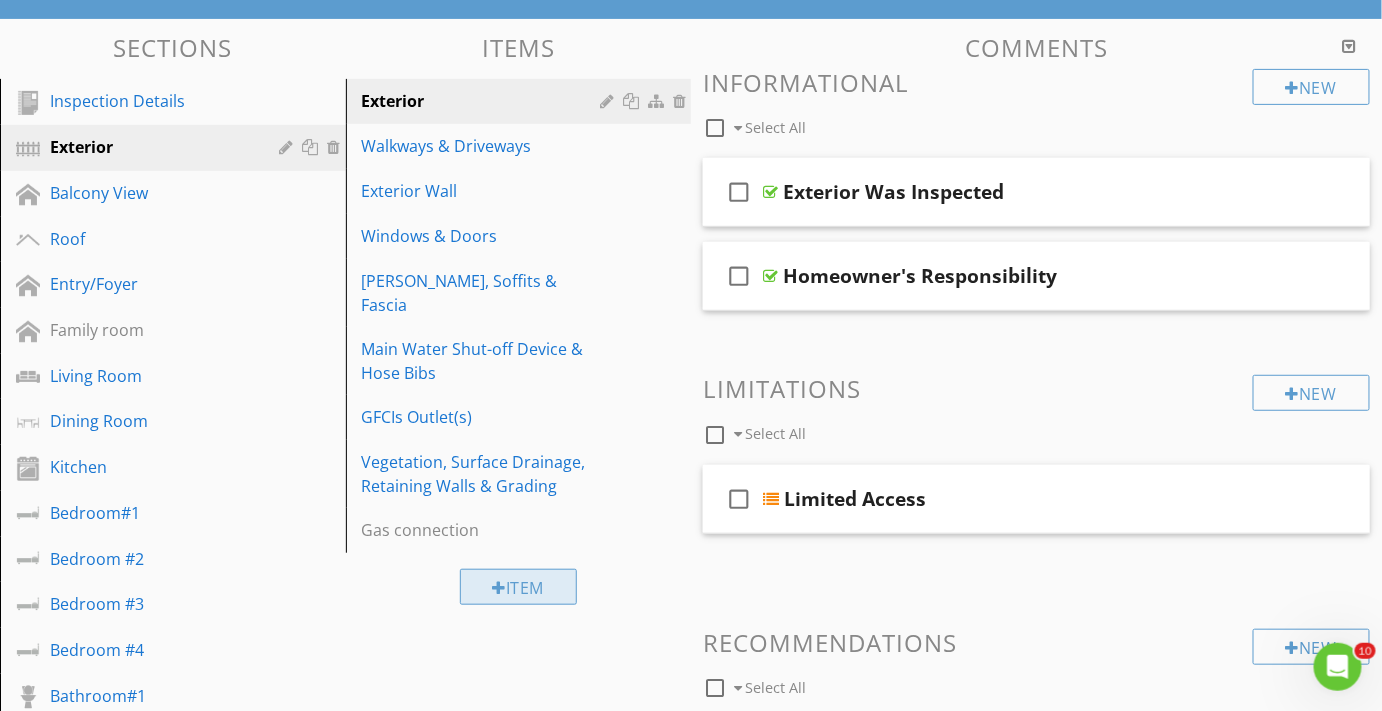 scroll, scrollTop: 272, scrollLeft: 0, axis: vertical 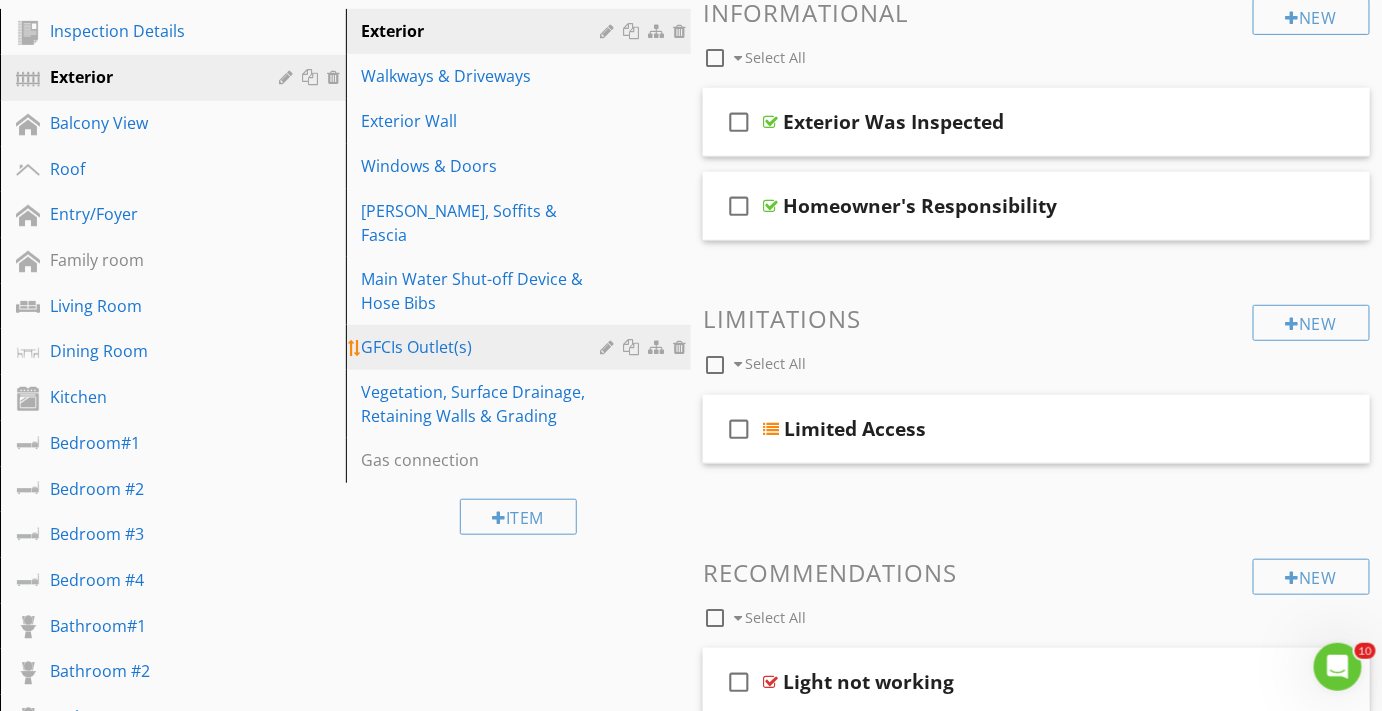 click on "GFCIs Outlet(s)" at bounding box center (484, 347) 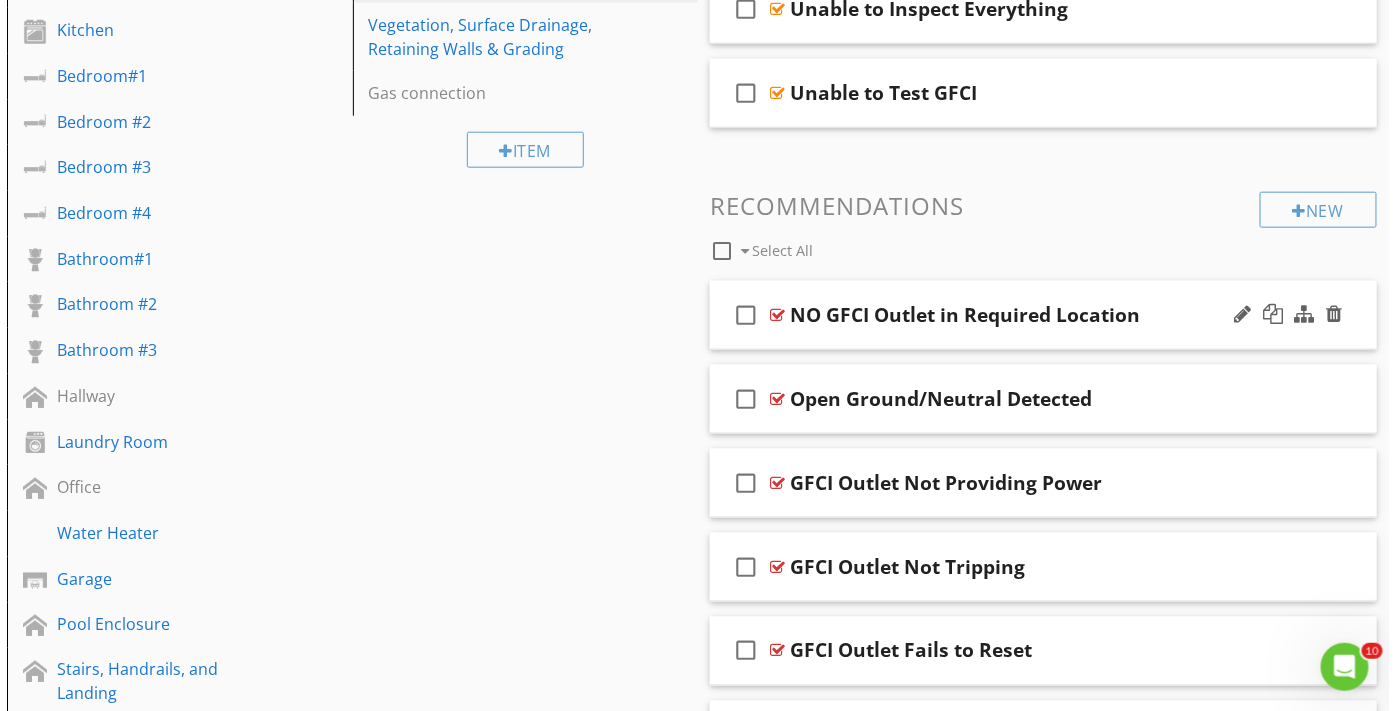 scroll, scrollTop: 636, scrollLeft: 0, axis: vertical 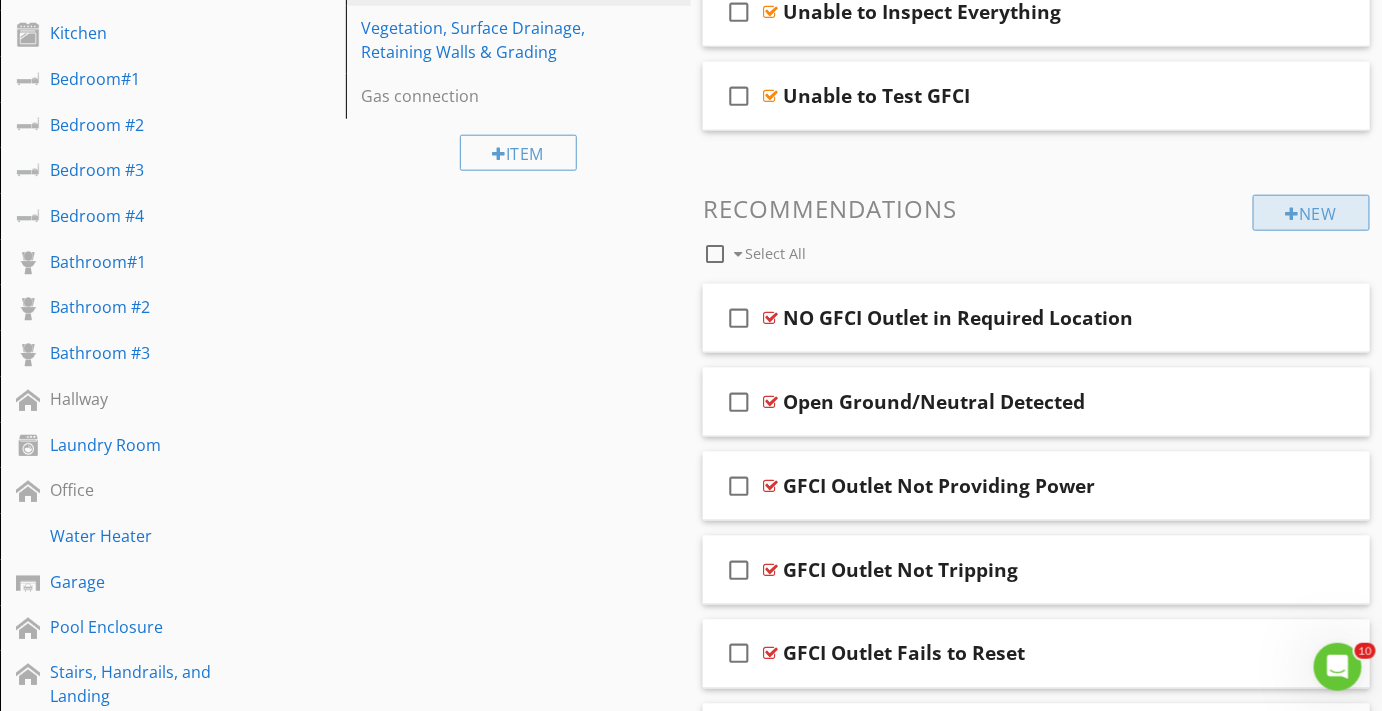 click on "New" at bounding box center [1311, 213] 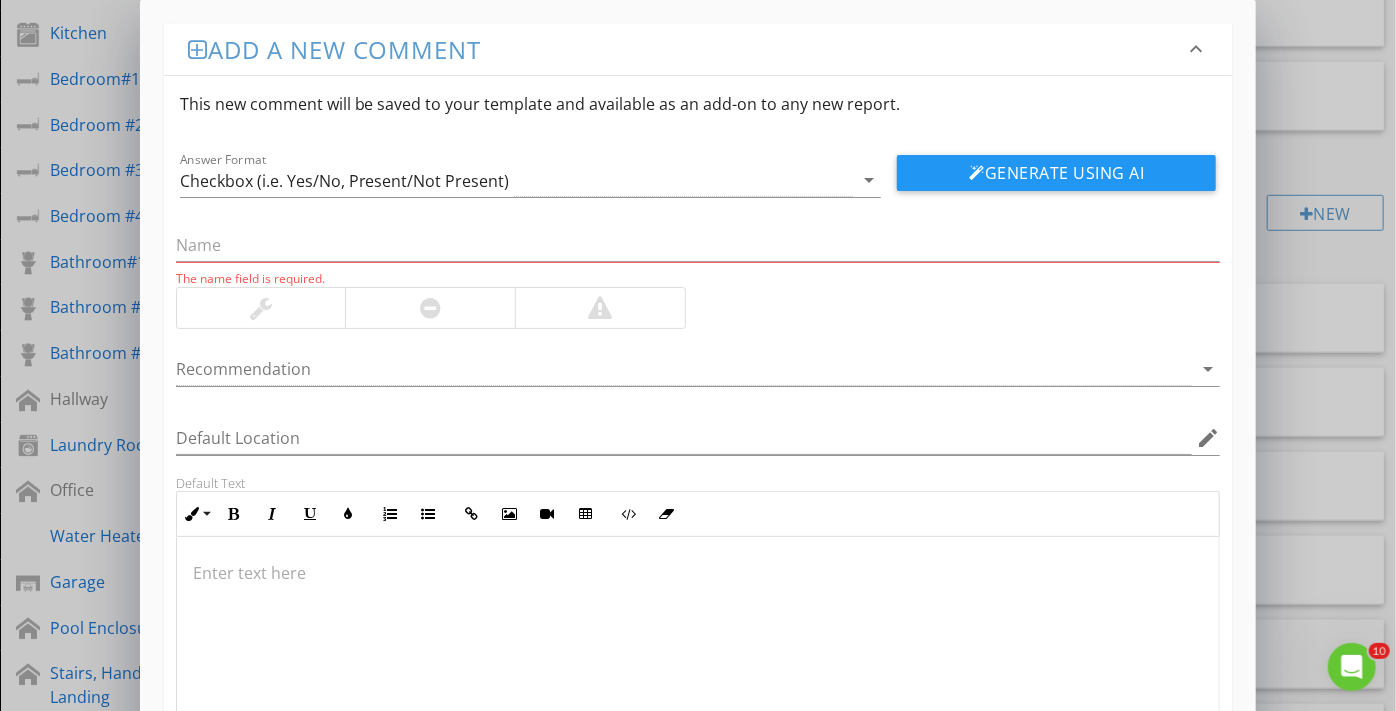 click at bounding box center (698, 637) 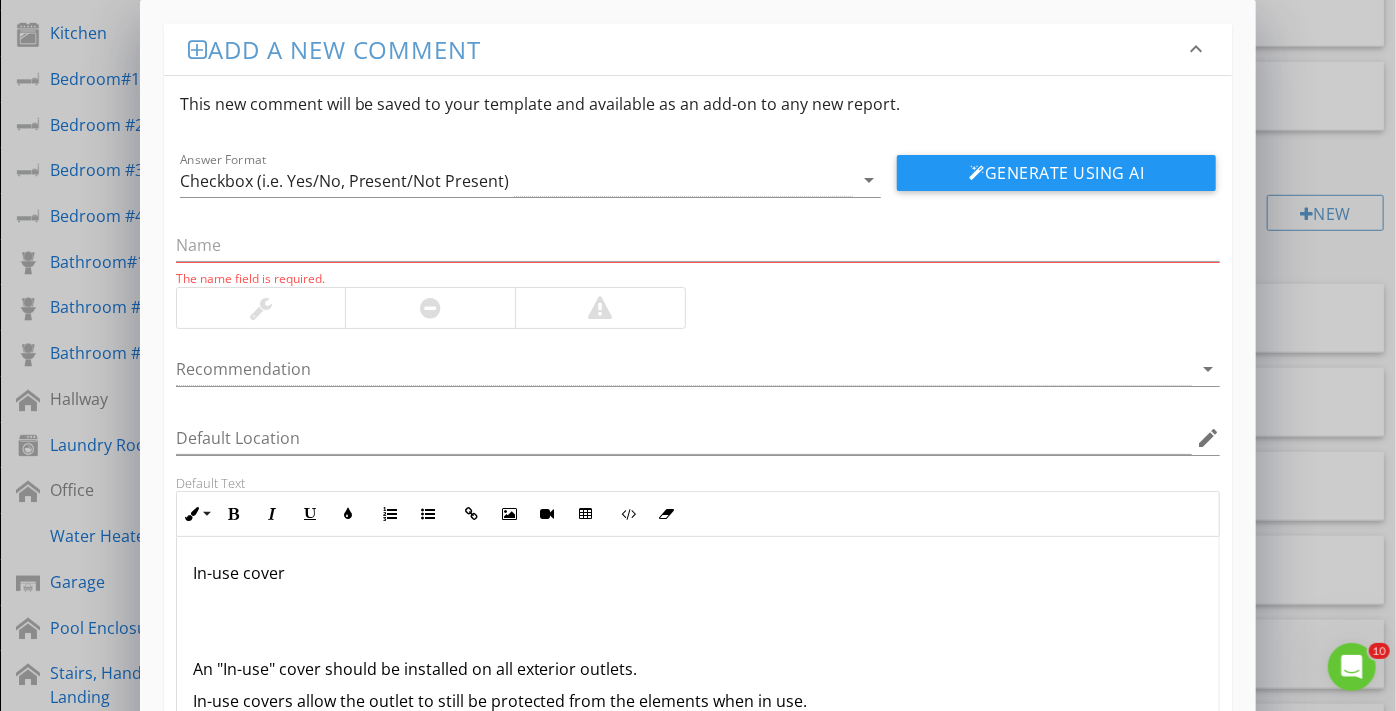 scroll, scrollTop: 5, scrollLeft: 0, axis: vertical 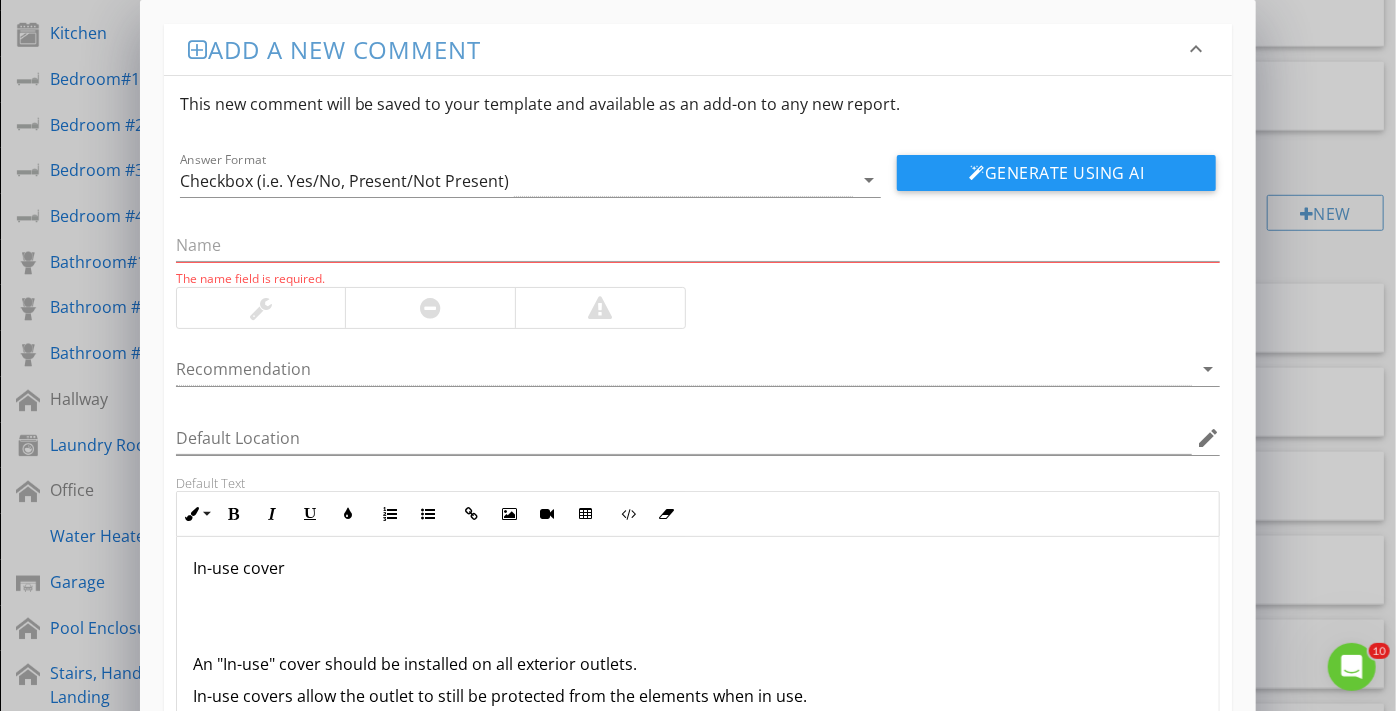 click on "In-use cover" at bounding box center (698, 568) 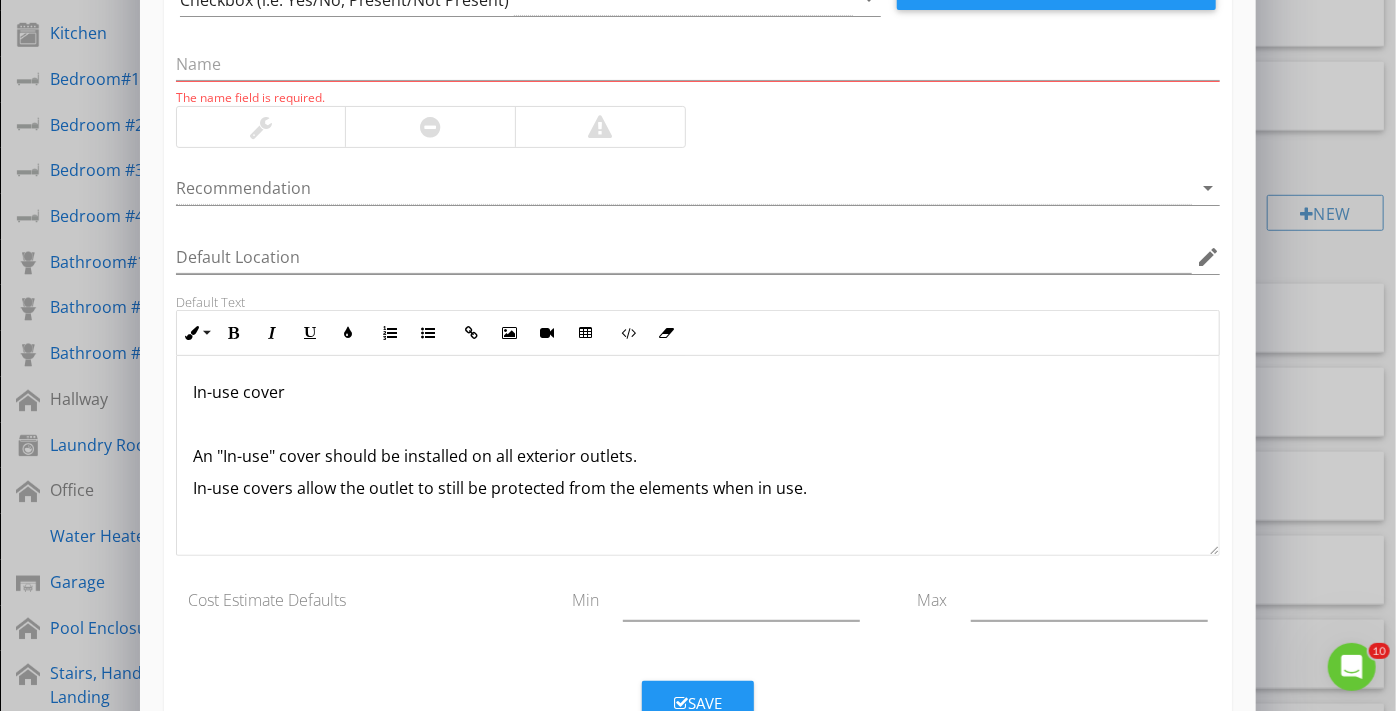 scroll, scrollTop: 248, scrollLeft: 0, axis: vertical 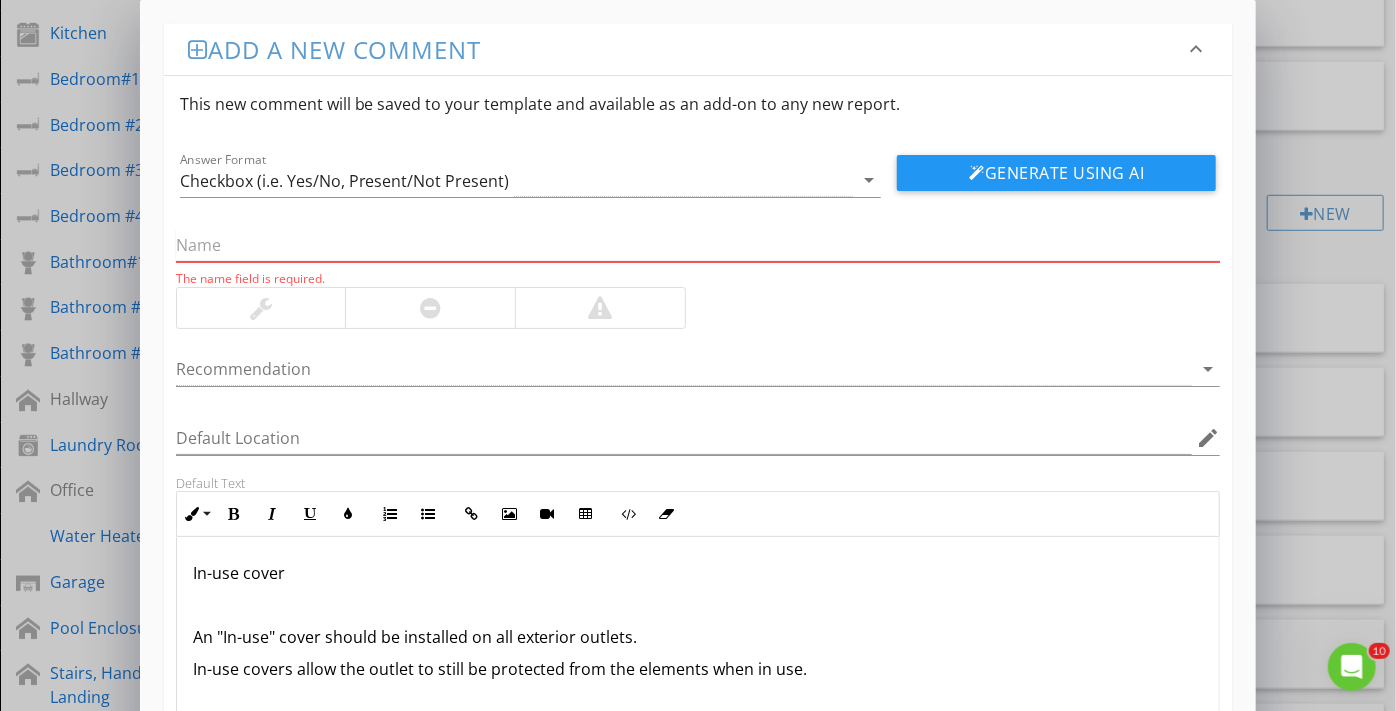 click at bounding box center (698, 245) 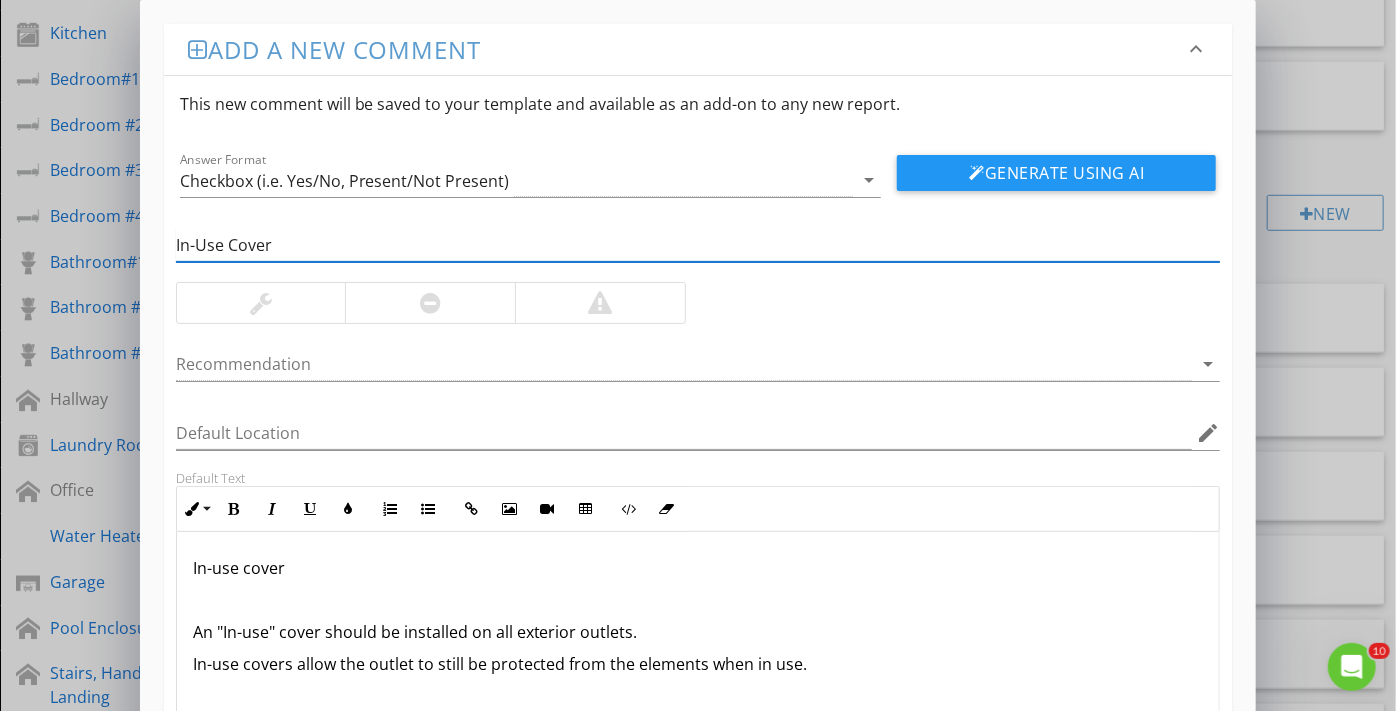 type on "In-Use Cover" 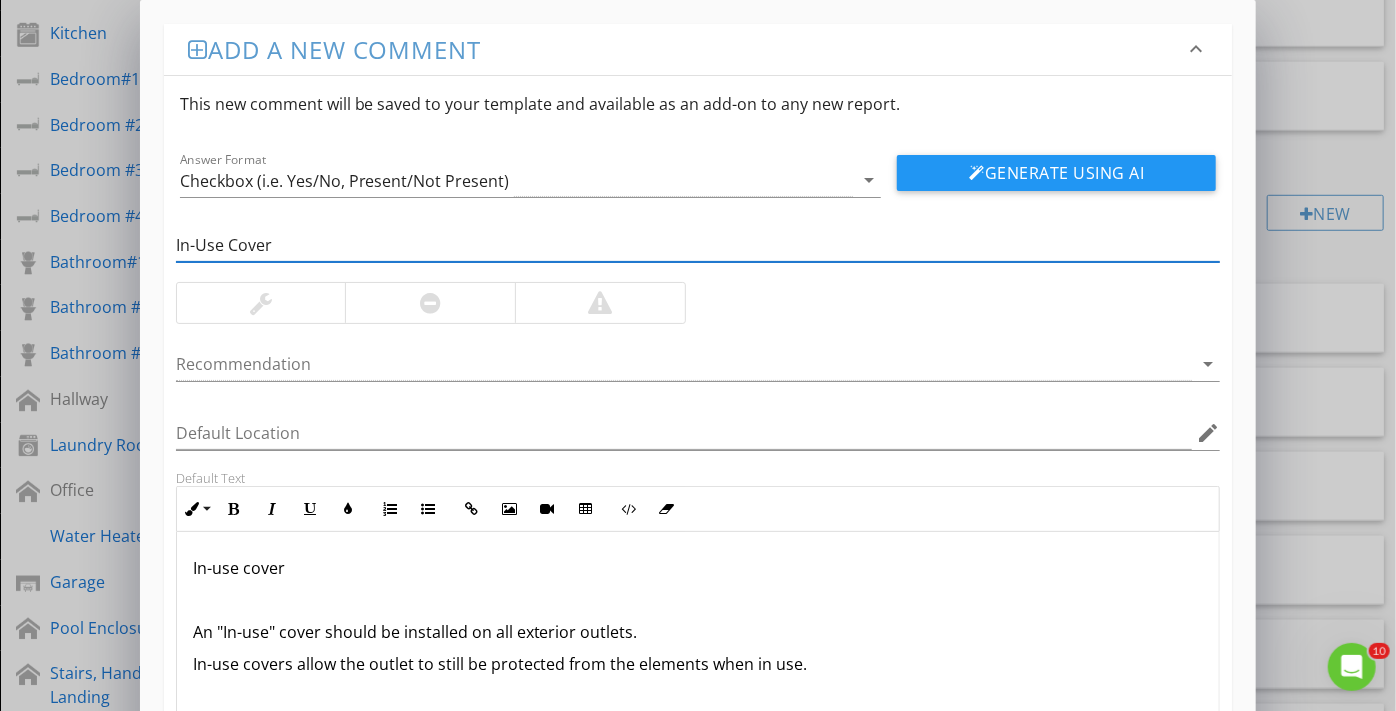 click at bounding box center [261, 303] 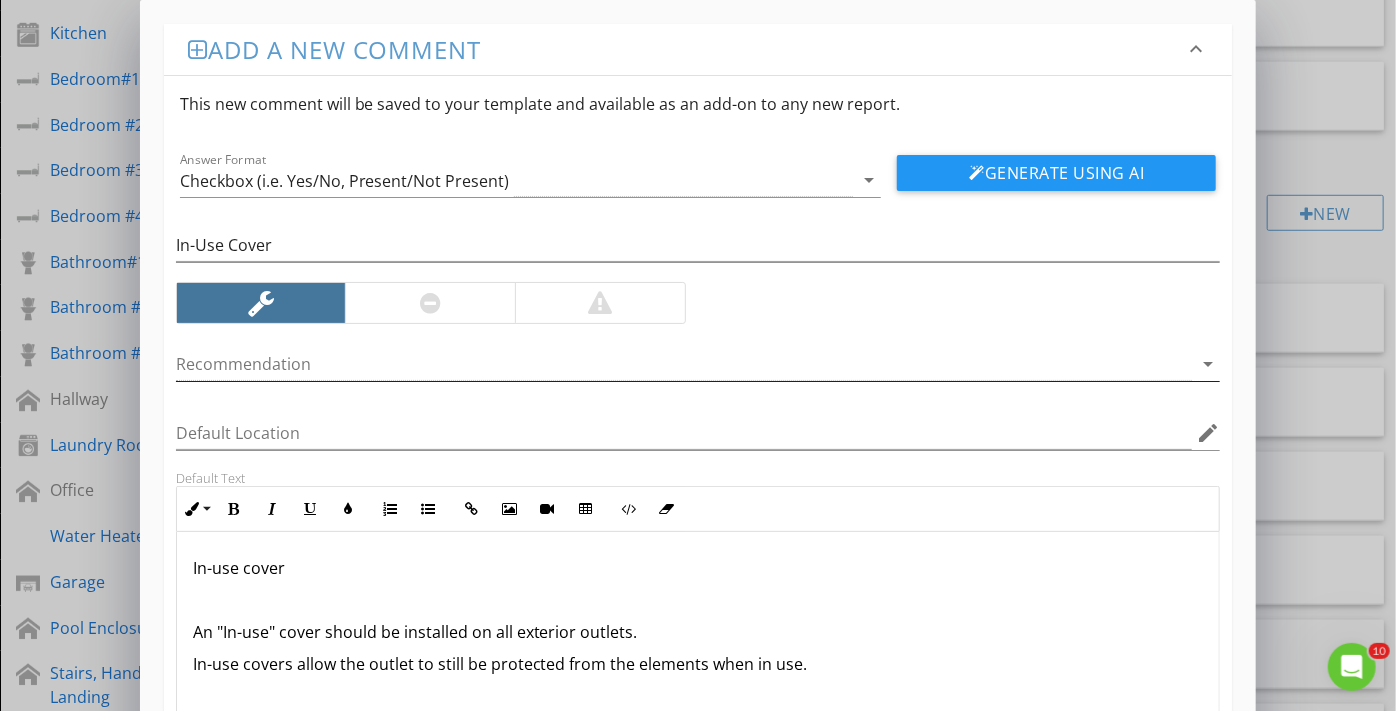 click at bounding box center (684, 364) 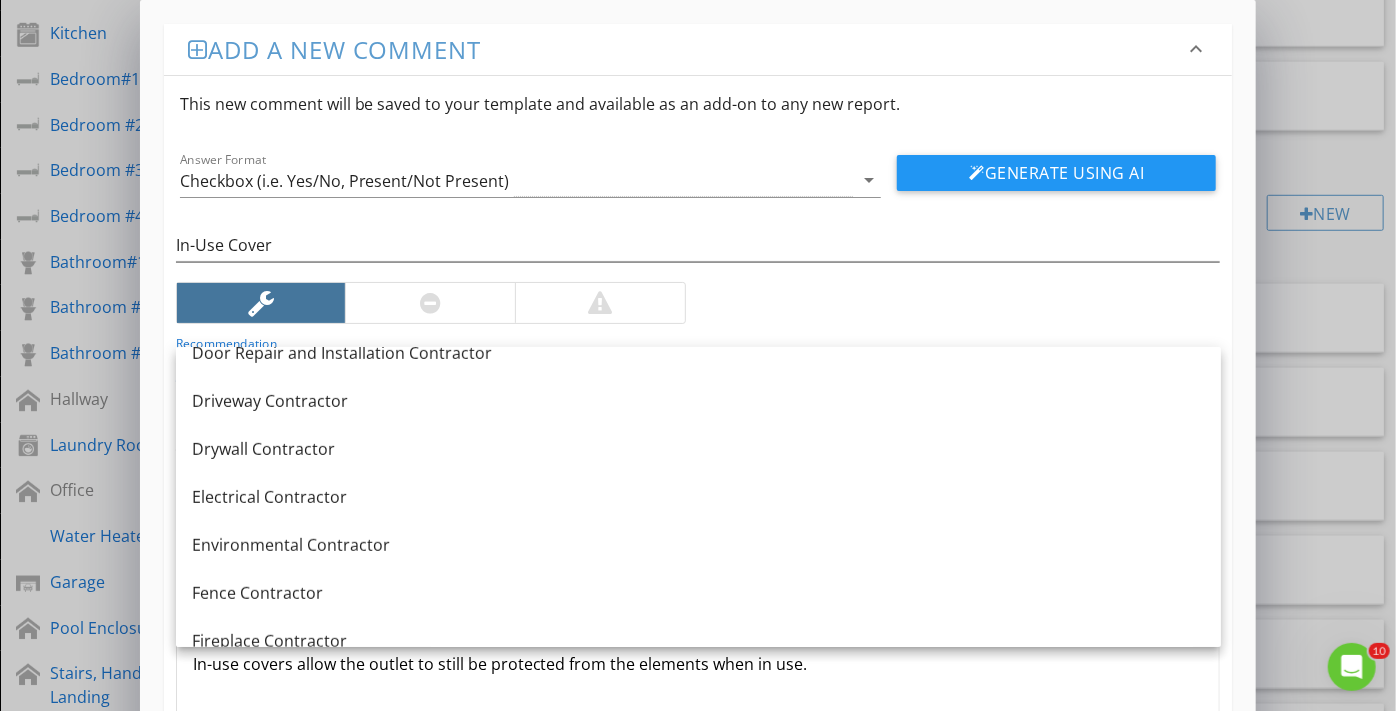 scroll, scrollTop: 545, scrollLeft: 0, axis: vertical 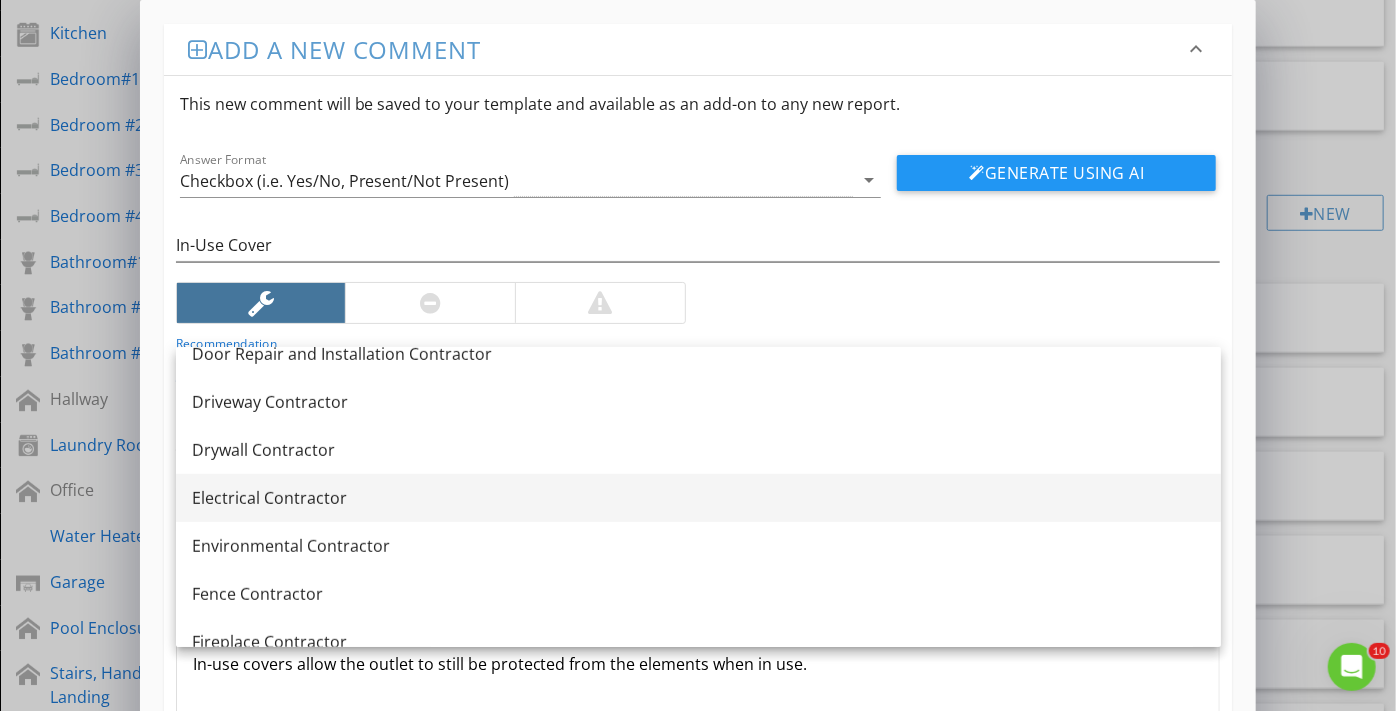 click on "Electrical Contractor" at bounding box center (698, 498) 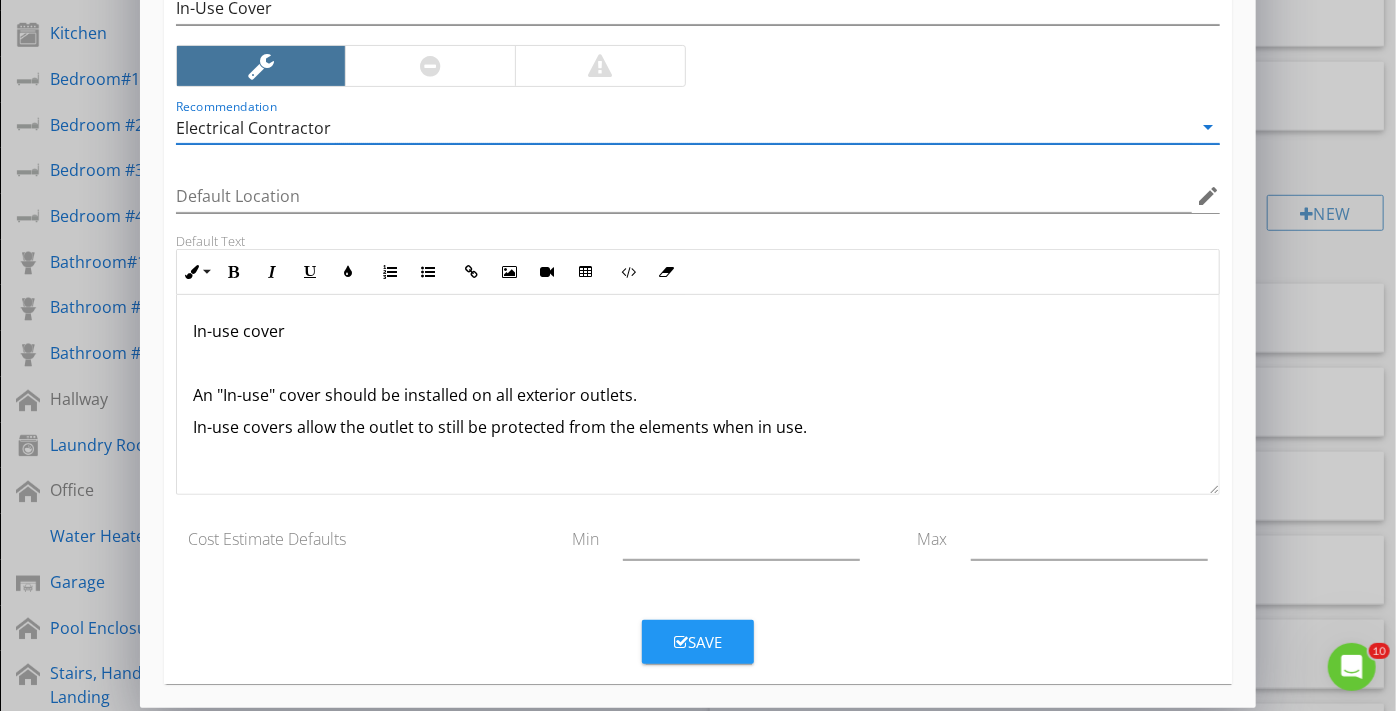 scroll, scrollTop: 242, scrollLeft: 0, axis: vertical 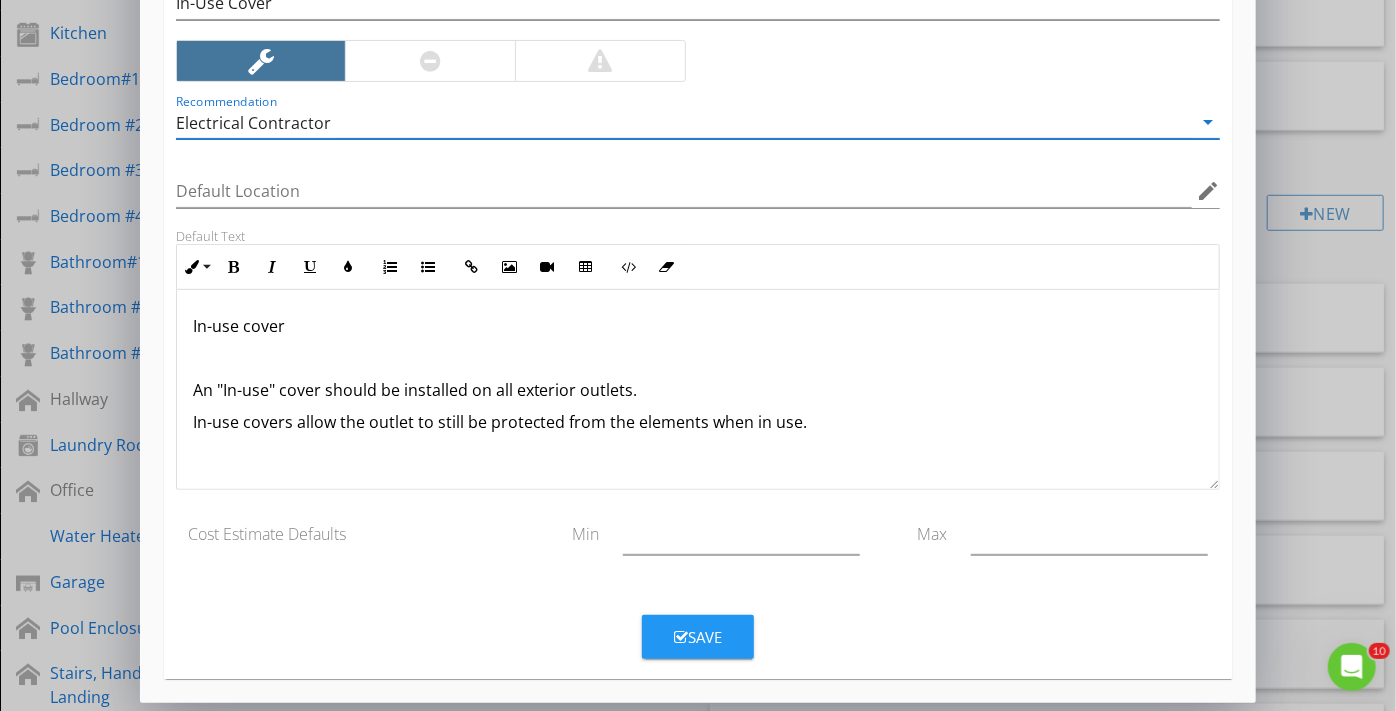 click on "In-use cover An "In-use" cover should be installed on all exterior outlets.  In-use covers allow the outlet to still be protected from the elements when in use." at bounding box center (698, 390) 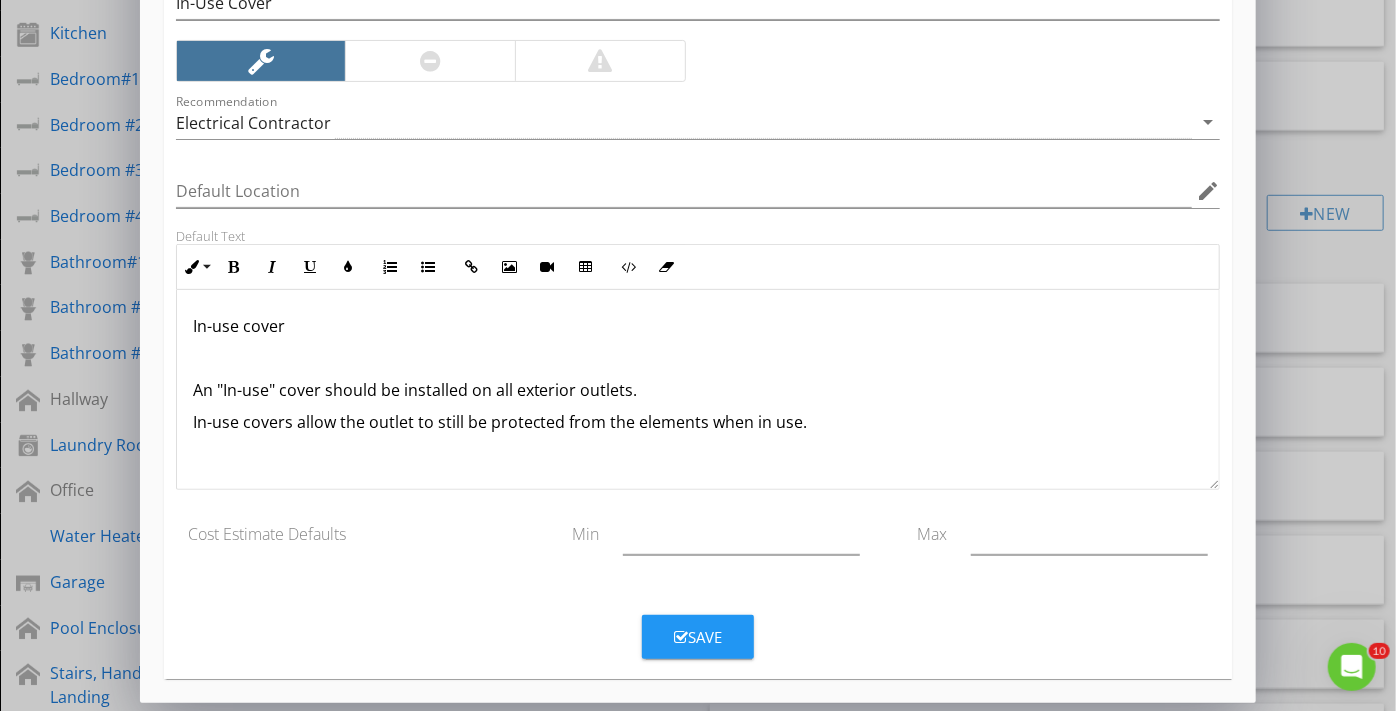 drag, startPoint x: 299, startPoint y: 462, endPoint x: 235, endPoint y: 466, distance: 64.12488 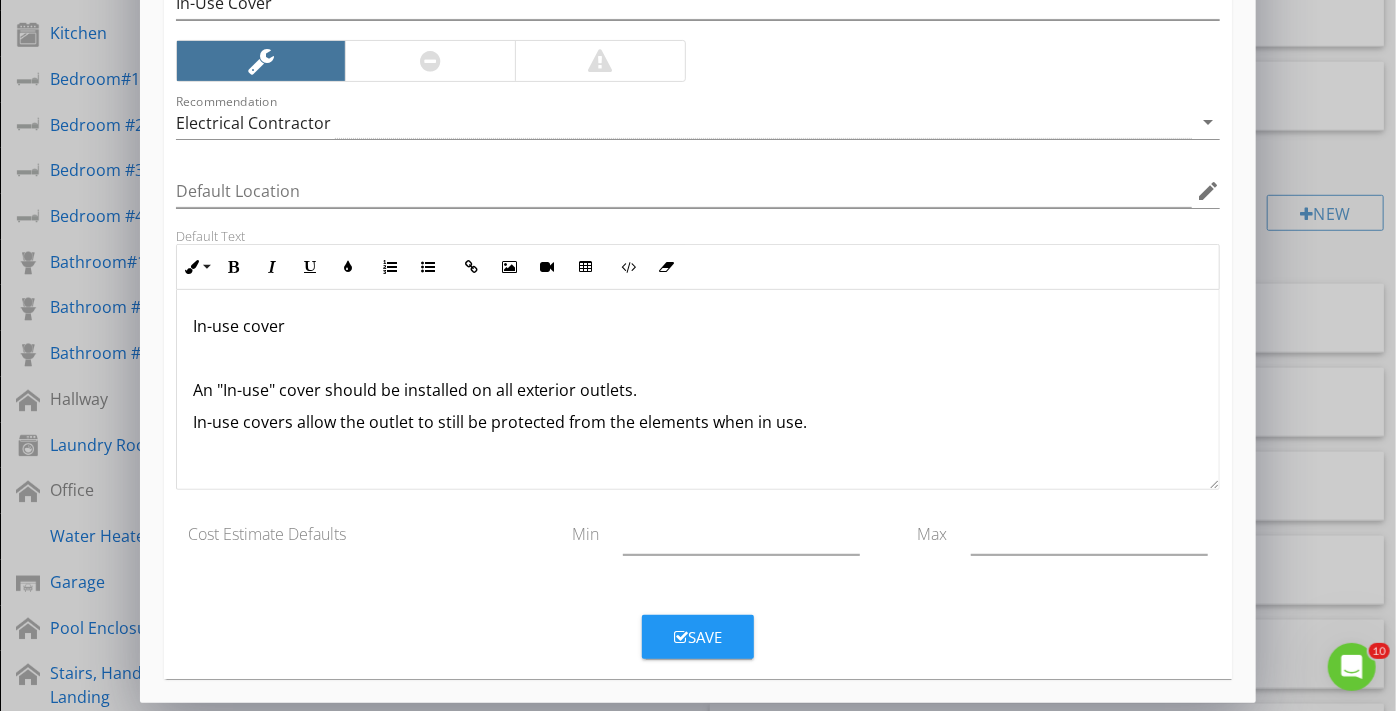 scroll, scrollTop: 0, scrollLeft: 0, axis: both 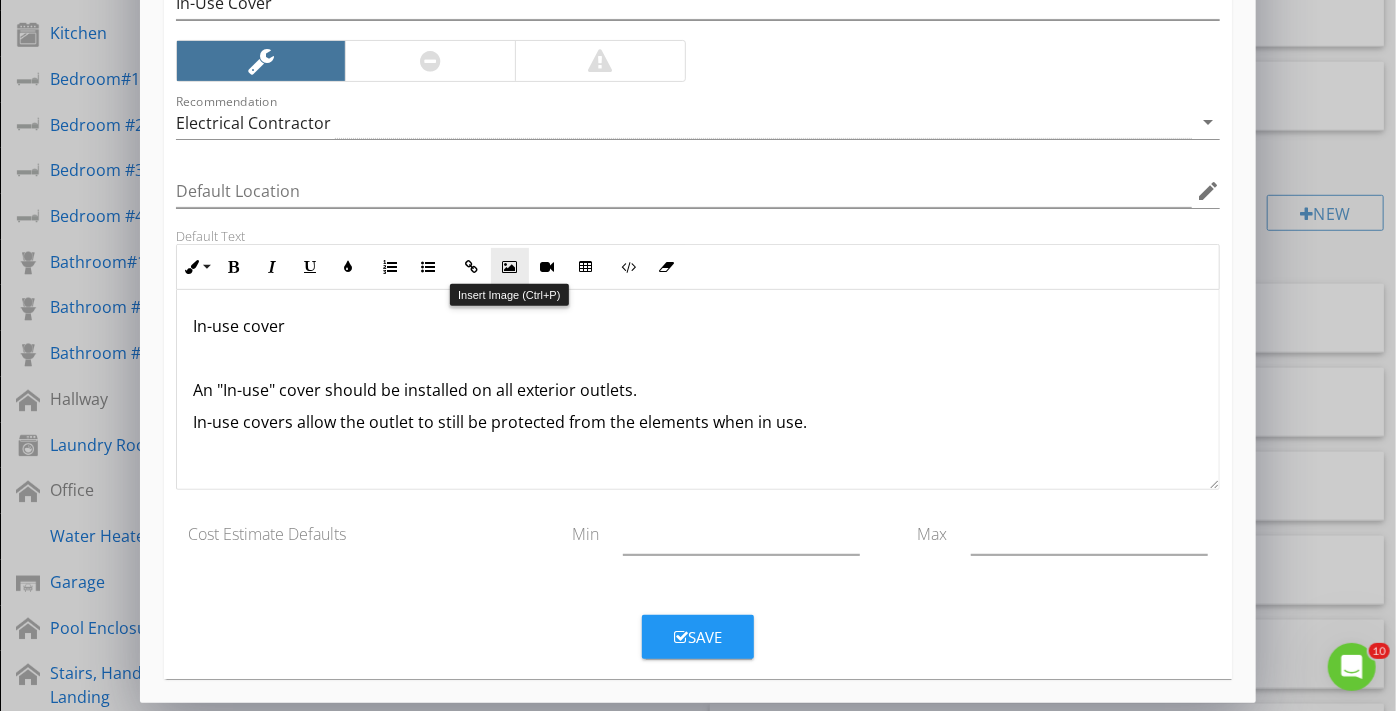 click at bounding box center [510, 267] 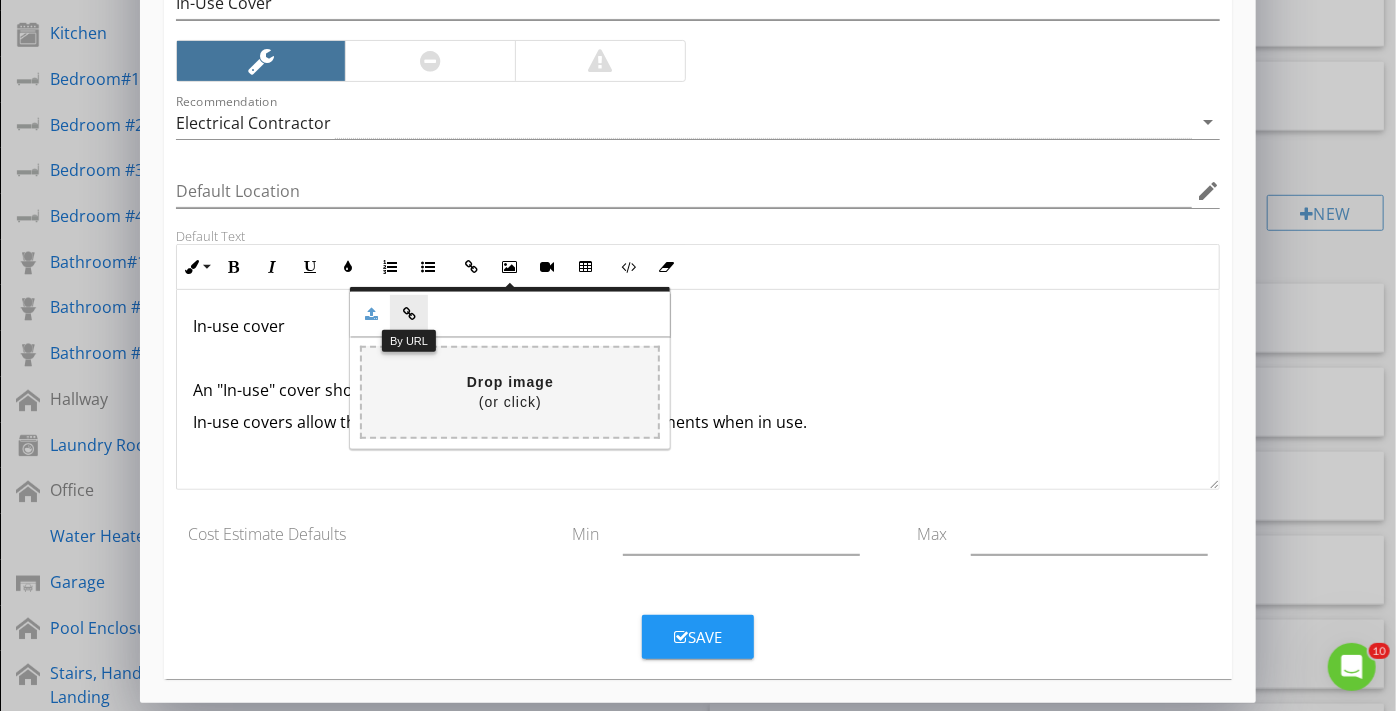 click at bounding box center [409, 314] 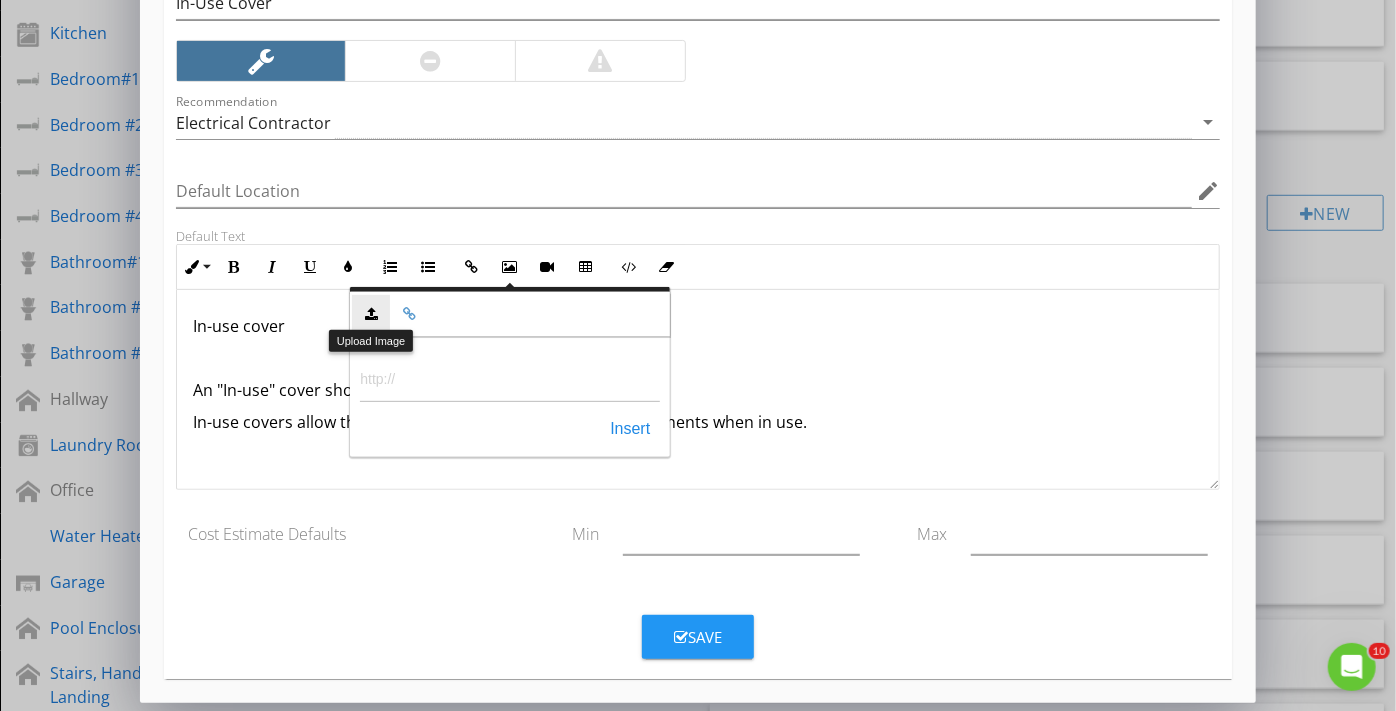 click at bounding box center [371, 314] 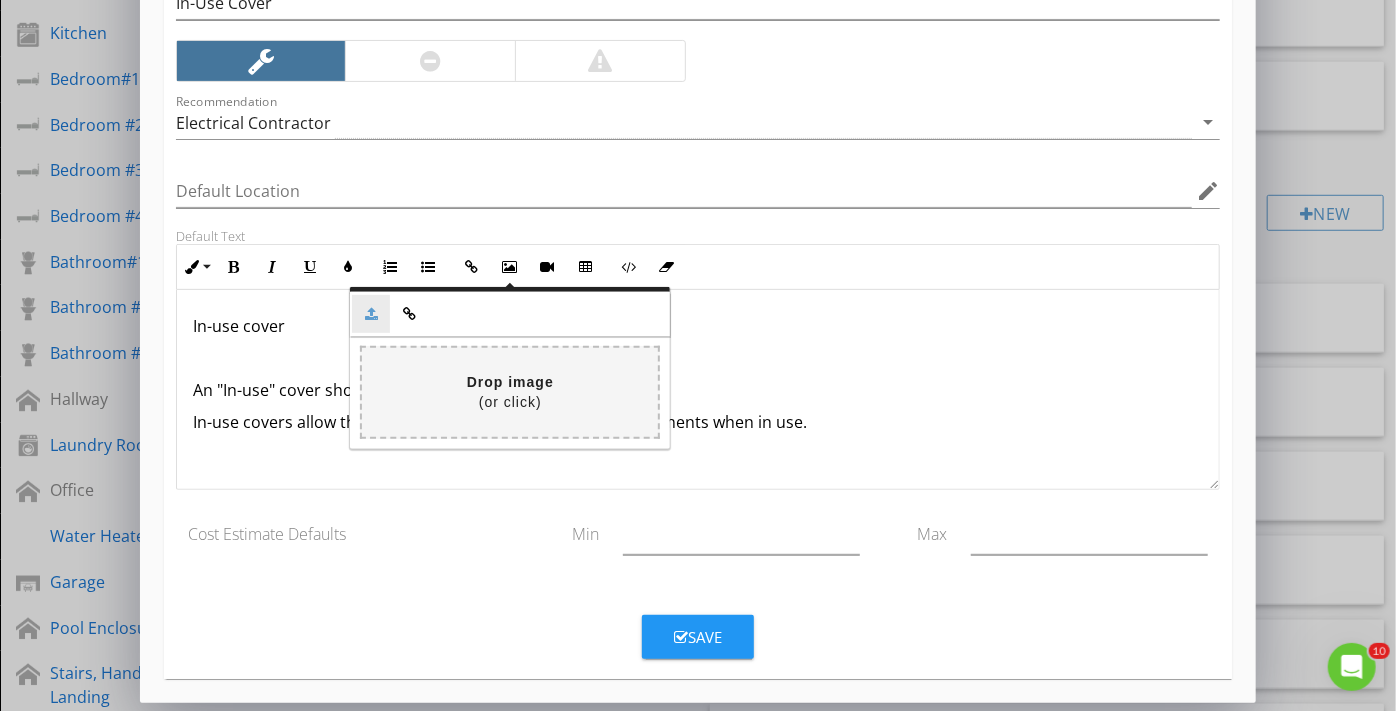 click on "Upload Image" at bounding box center [371, 314] 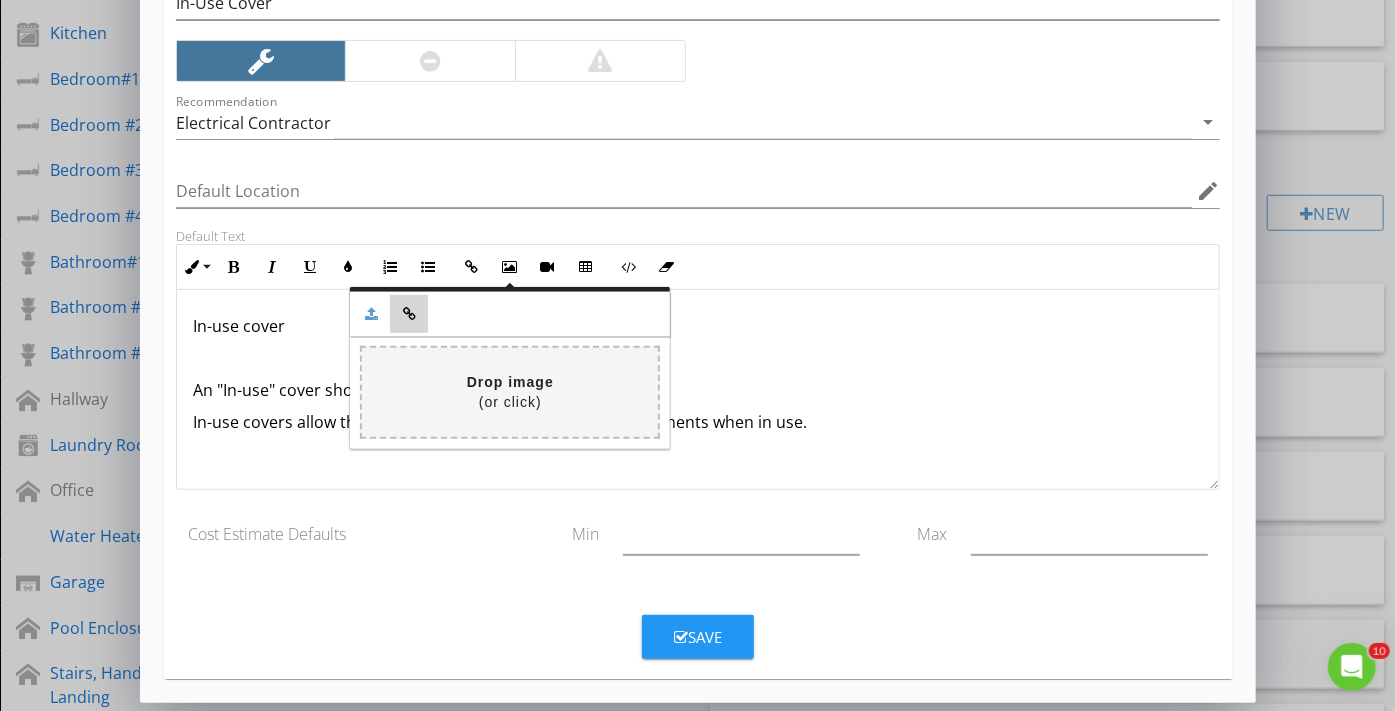 click at bounding box center [409, 314] 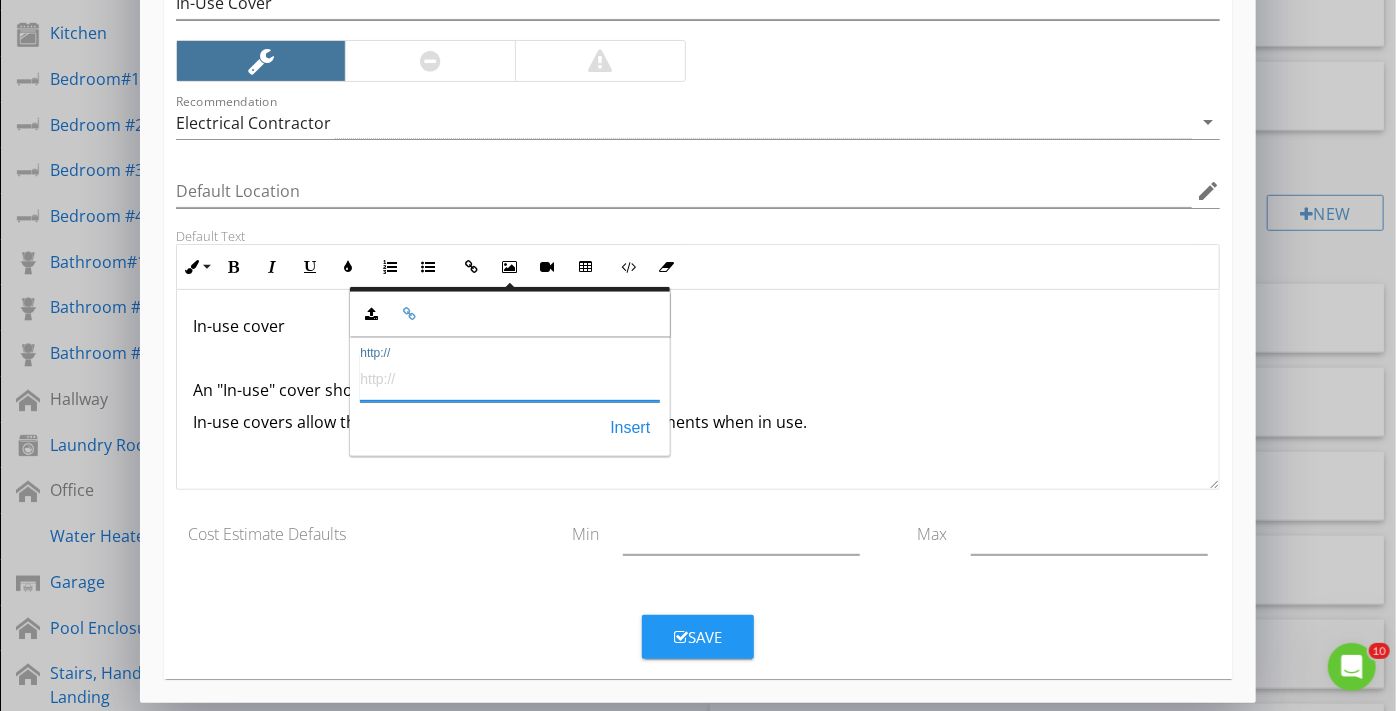 click on "http://" at bounding box center [510, 378] 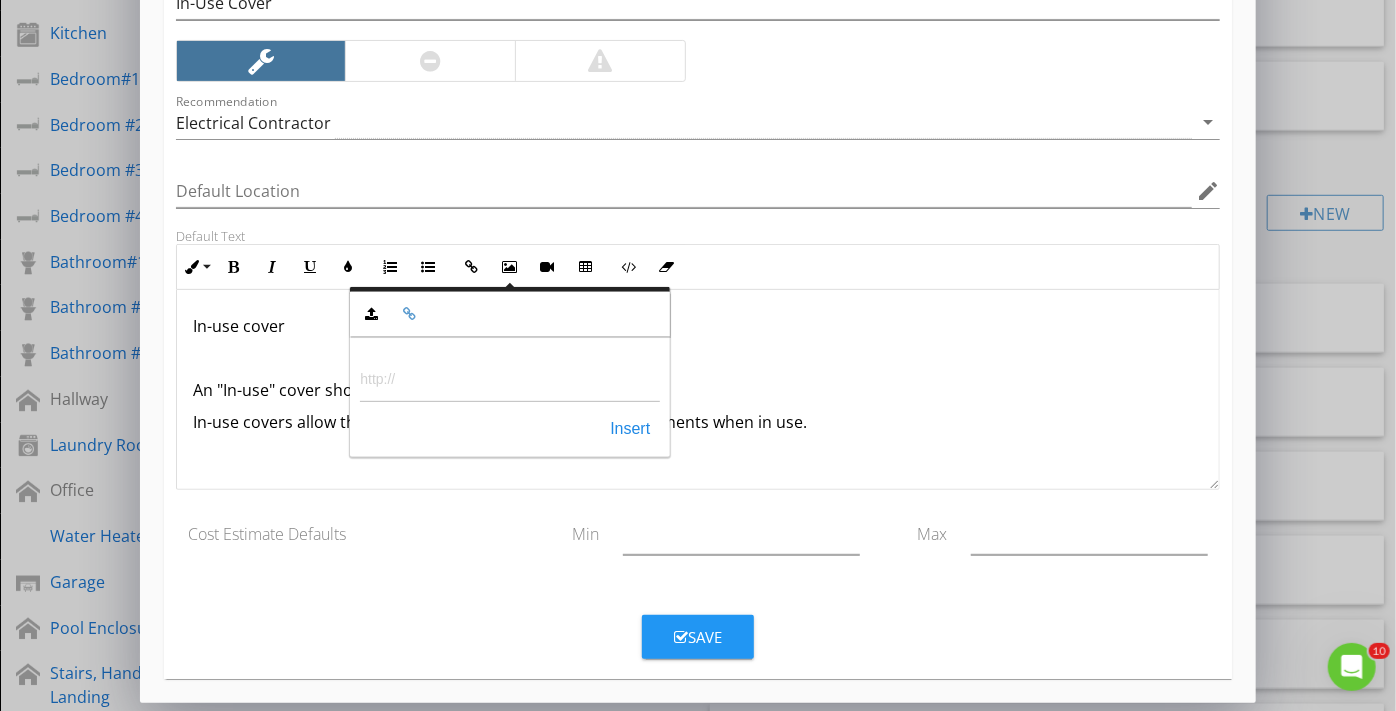 click on "In-use cover" at bounding box center (698, 326) 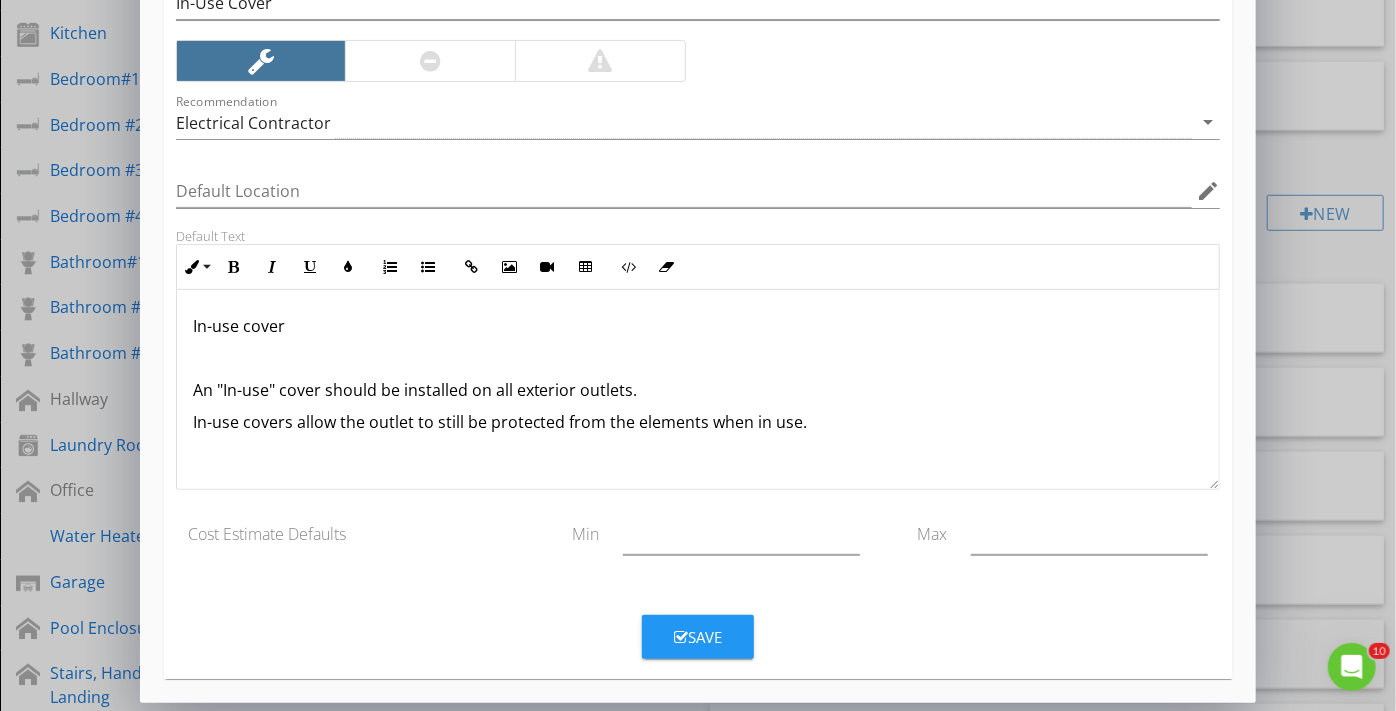 click on "In-use covers allow the outlet to still be protected from the elements when in use." at bounding box center [698, 422] 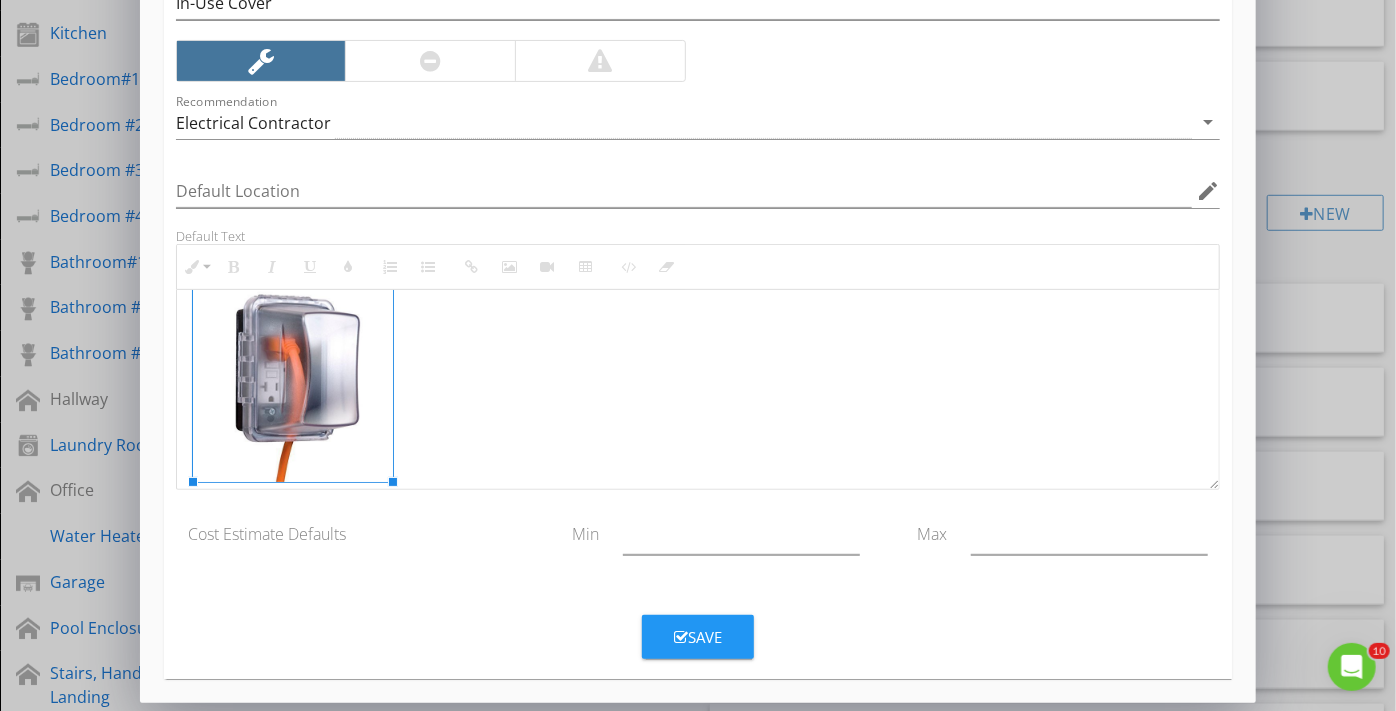 scroll, scrollTop: 210, scrollLeft: 0, axis: vertical 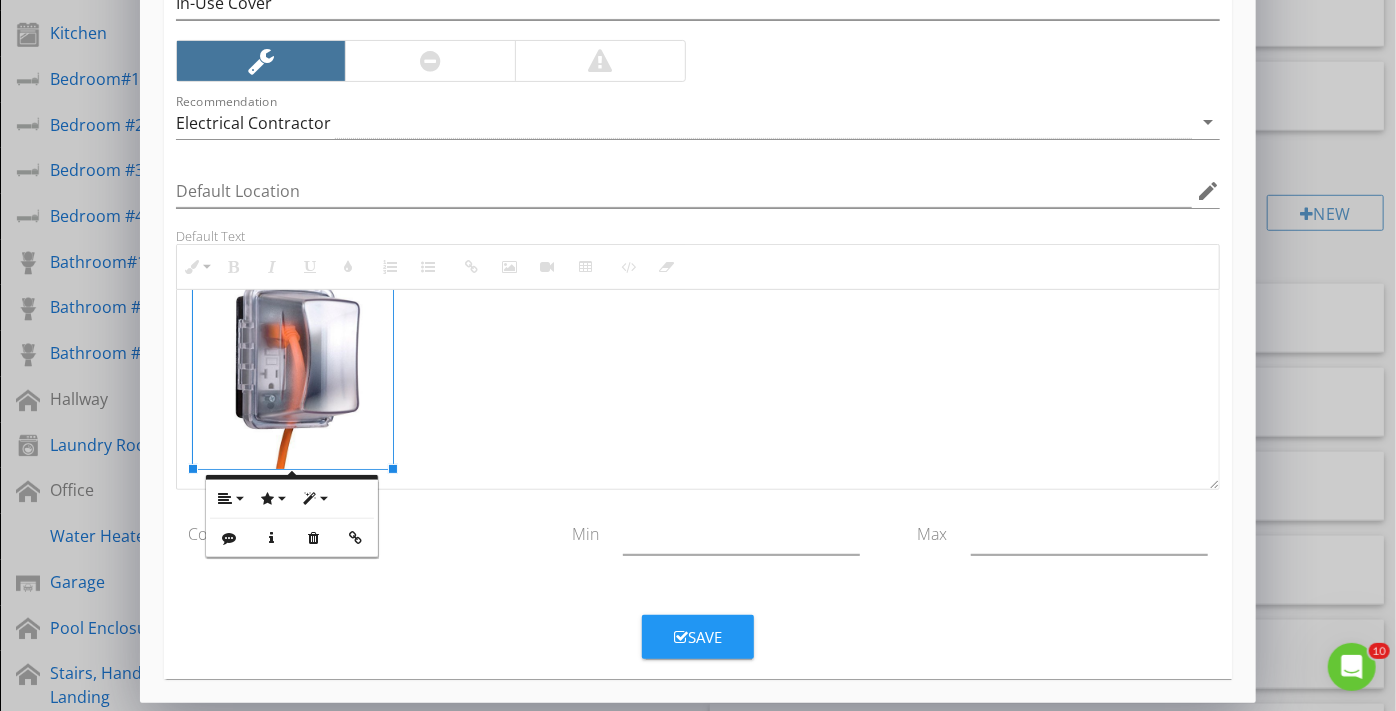 click on "Save" at bounding box center [698, 637] 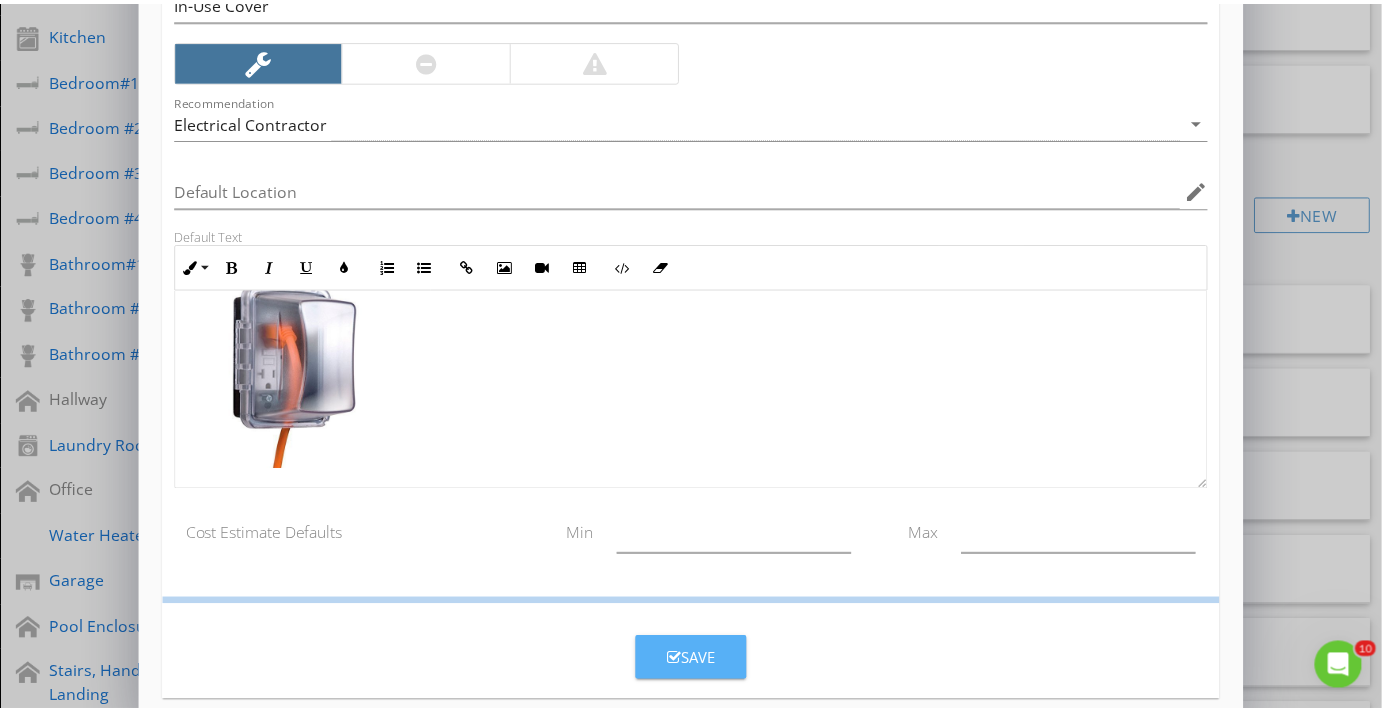 scroll, scrollTop: 146, scrollLeft: 0, axis: vertical 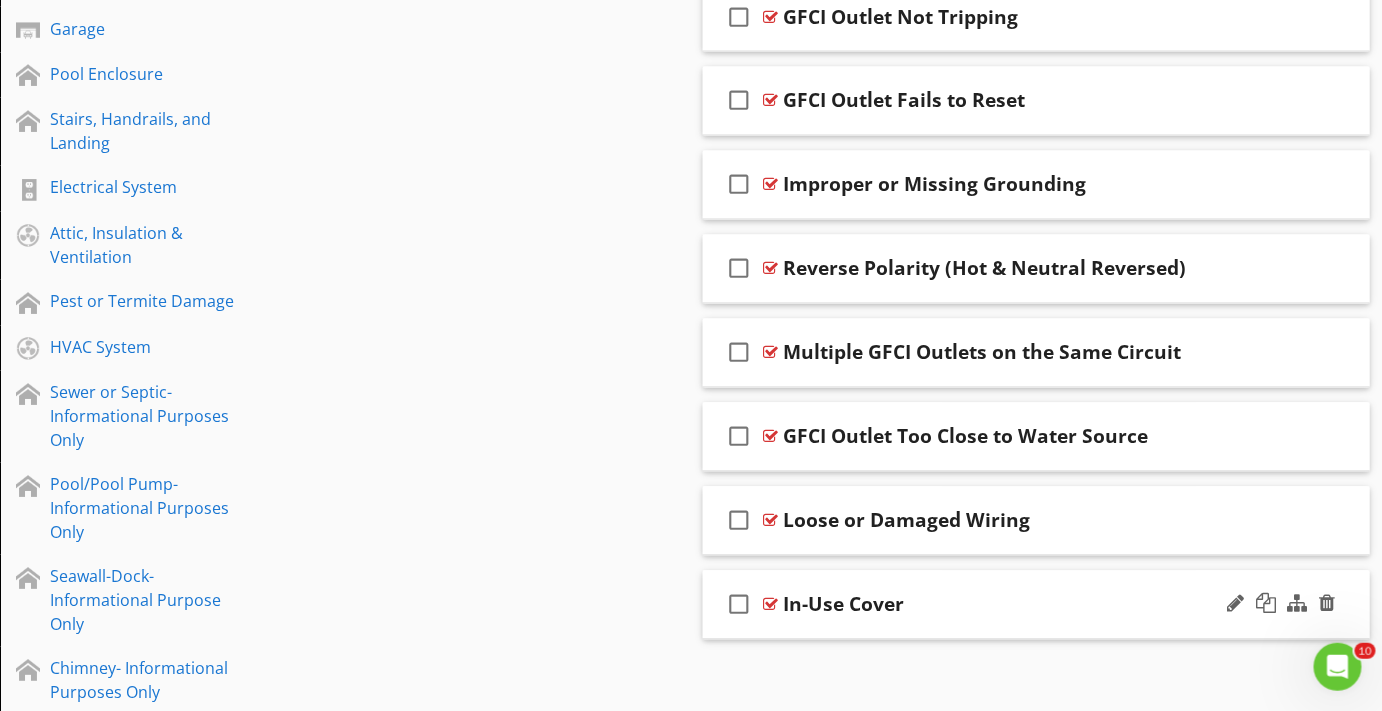 type 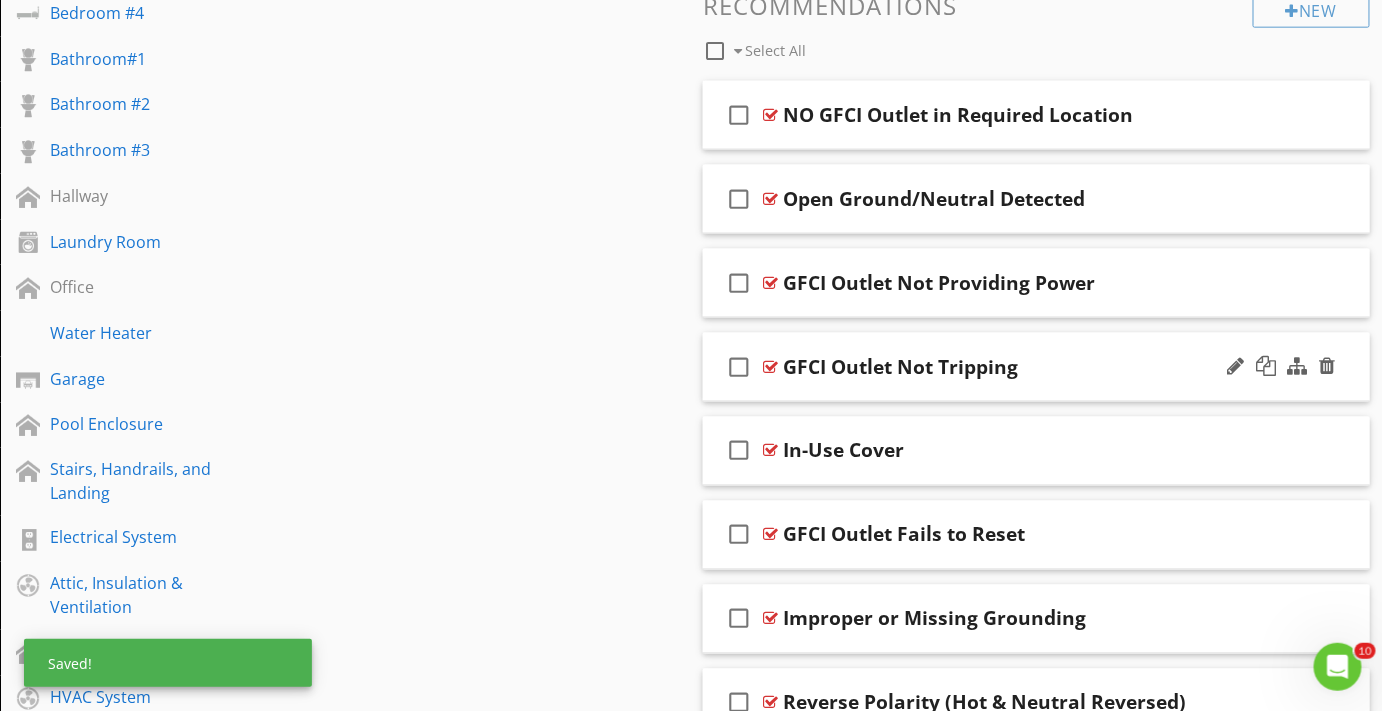 scroll, scrollTop: 735, scrollLeft: 0, axis: vertical 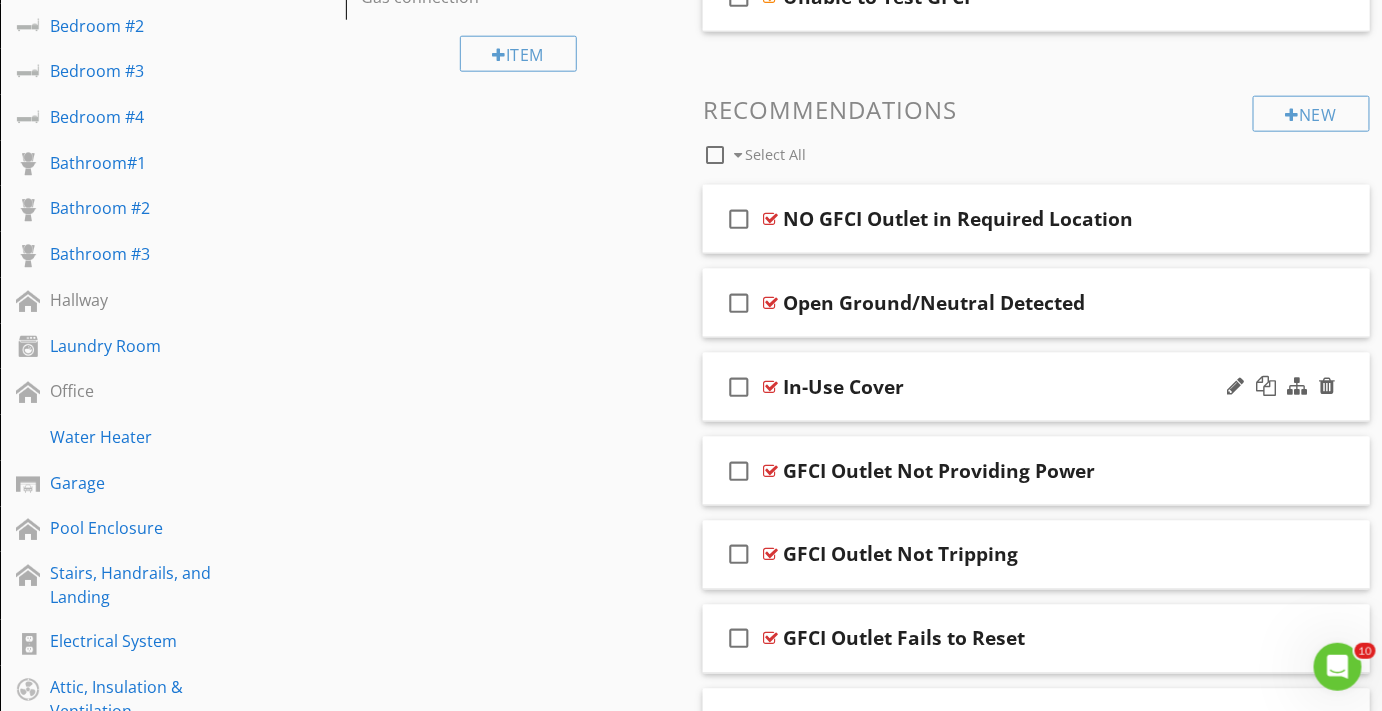 click at bounding box center [770, 387] 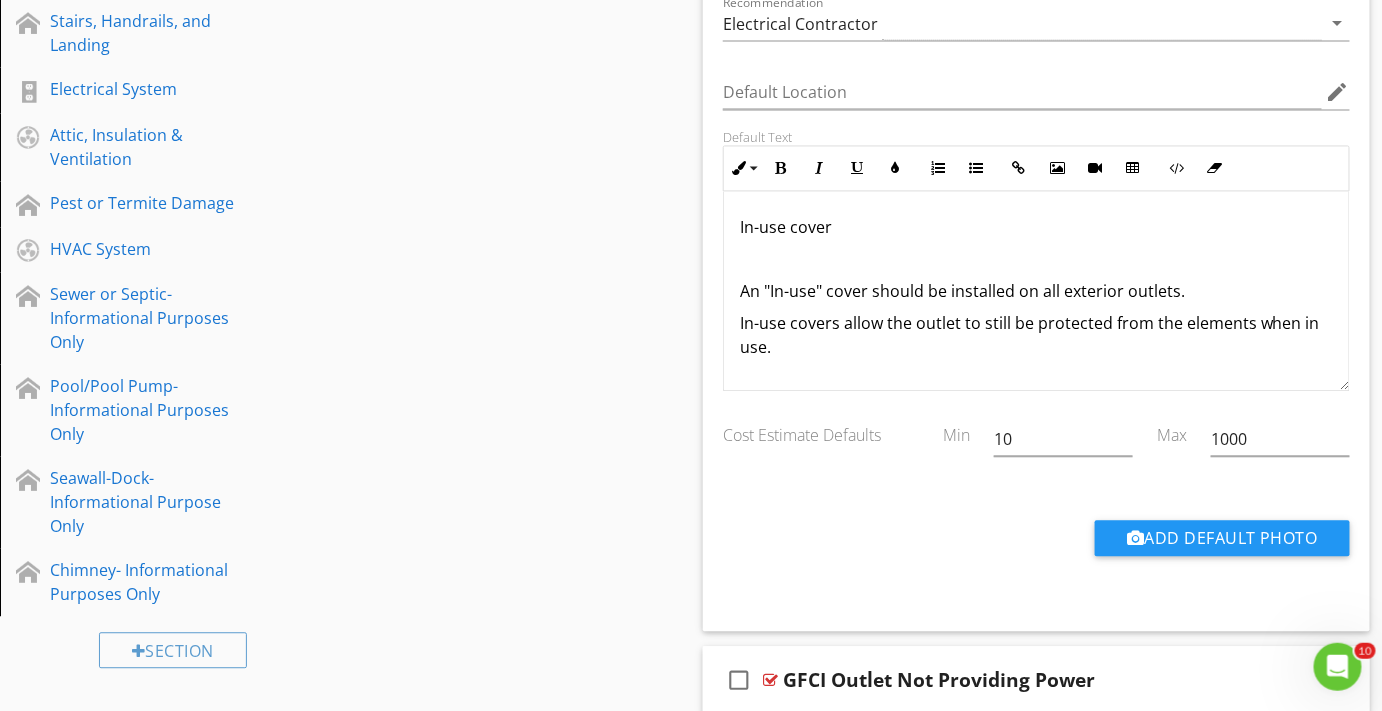 scroll, scrollTop: 1189, scrollLeft: 0, axis: vertical 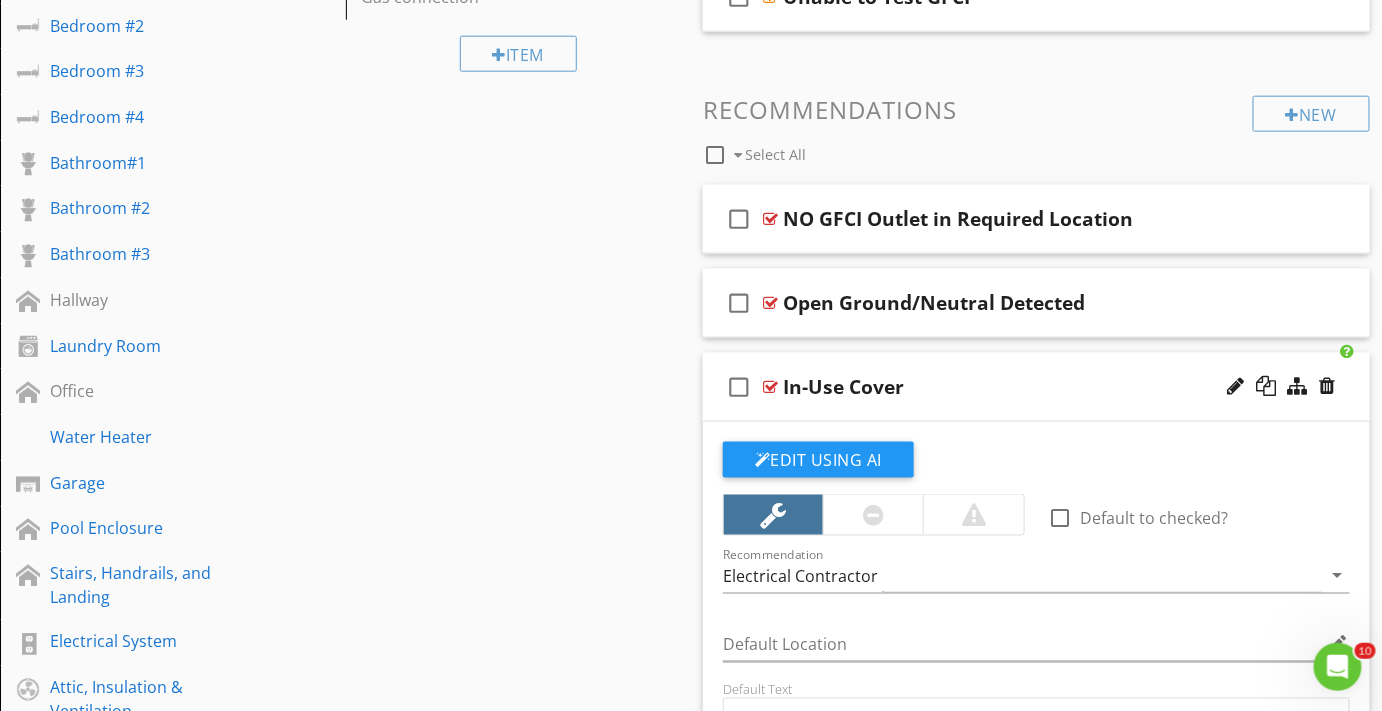 click on "Sections
Inspection Details           Exterior           Balcony View           Roof           Entry/Foyer           Family room            Living Room           Dining Room           Kitchen           Bedroom#1           Bedroom #2           Bedroom #3           Bedroom #4           Bathroom#1           Bathroom #2           Bathroom #3           Hallway           Laundry Room           Office           Water Heater           Garage           Pool Enclosure           Stairs, Handrails, and Landing           Electrical System           Attic, Insulation & Ventilation           Pest or Termite Damage           HVAC System           Sewer or Septic-Informational Purposes Only           Pool/Pool Pump- Informational Purposes Only           Seawall-Dock- Informational Purpose Only           Chimney- Informational Purposes Only
Section
Attachments
Attachment
Items
Exterior" at bounding box center [691, 703] 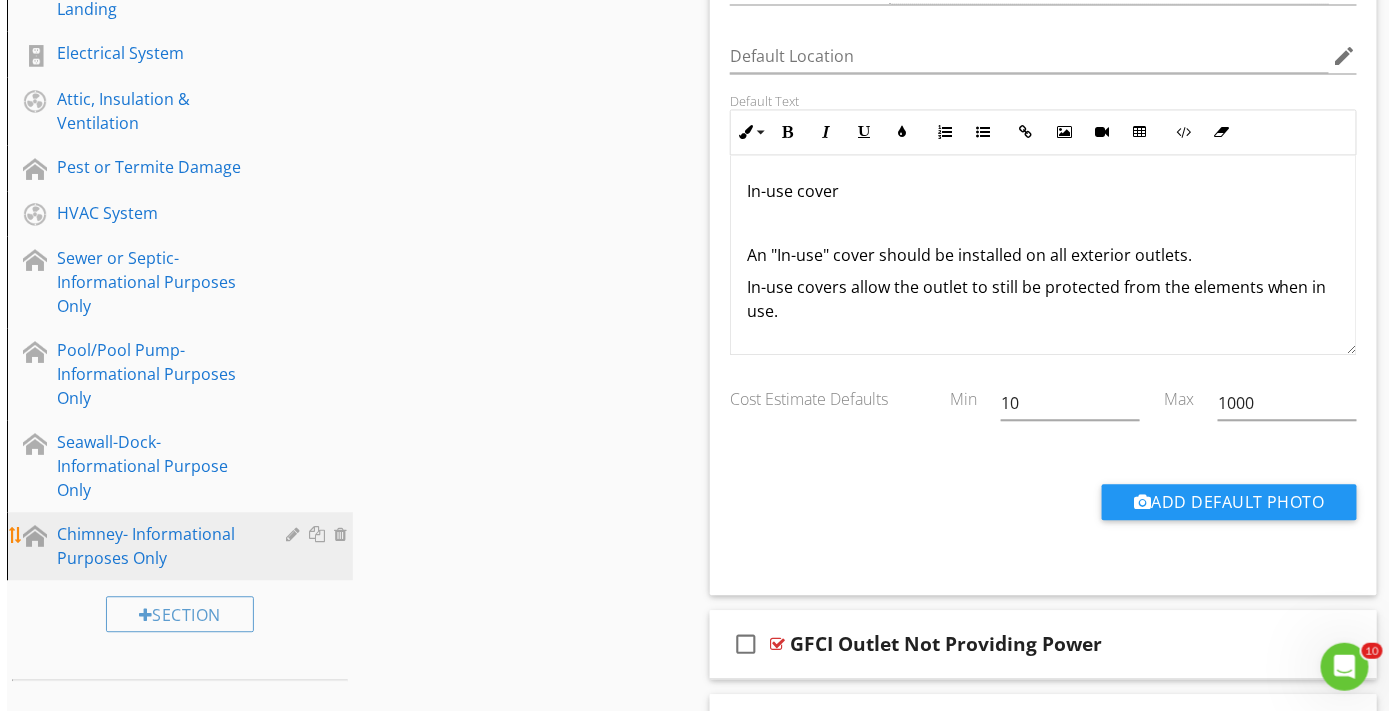 scroll, scrollTop: 1363, scrollLeft: 0, axis: vertical 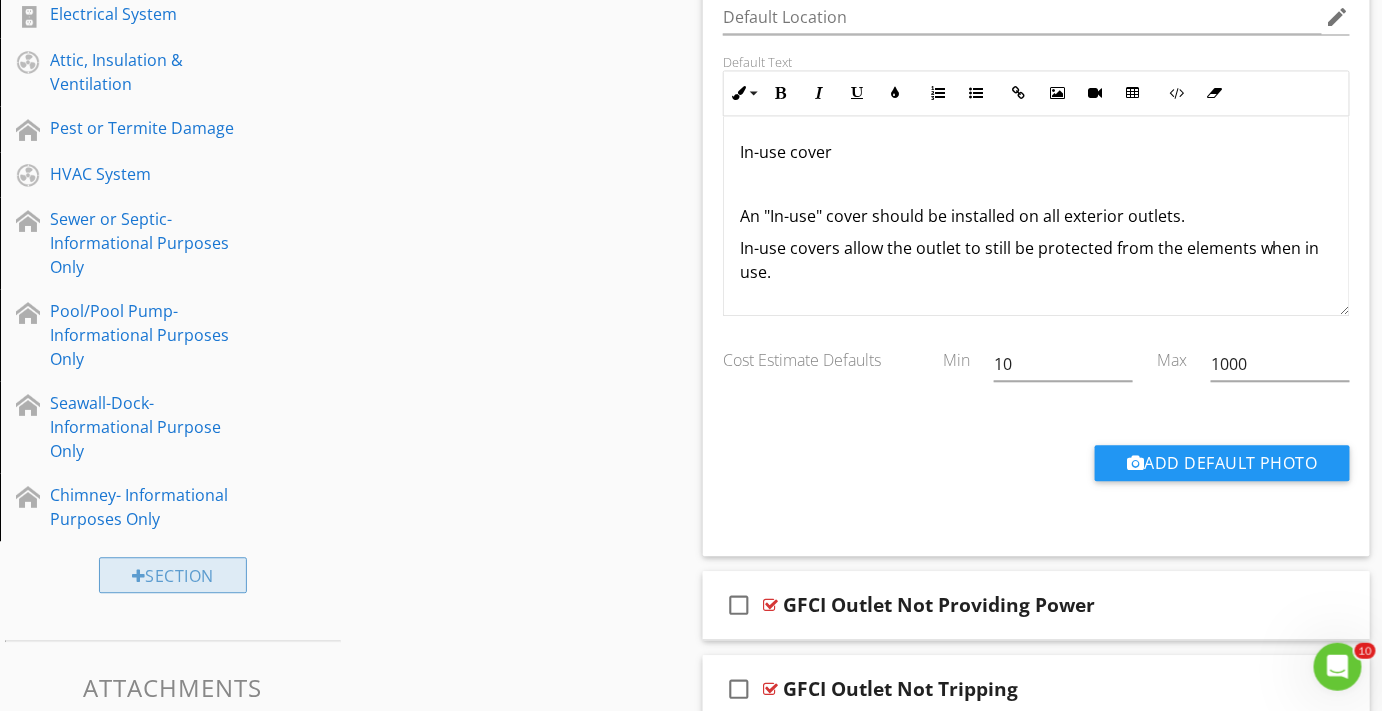 click on "Section" at bounding box center [173, 575] 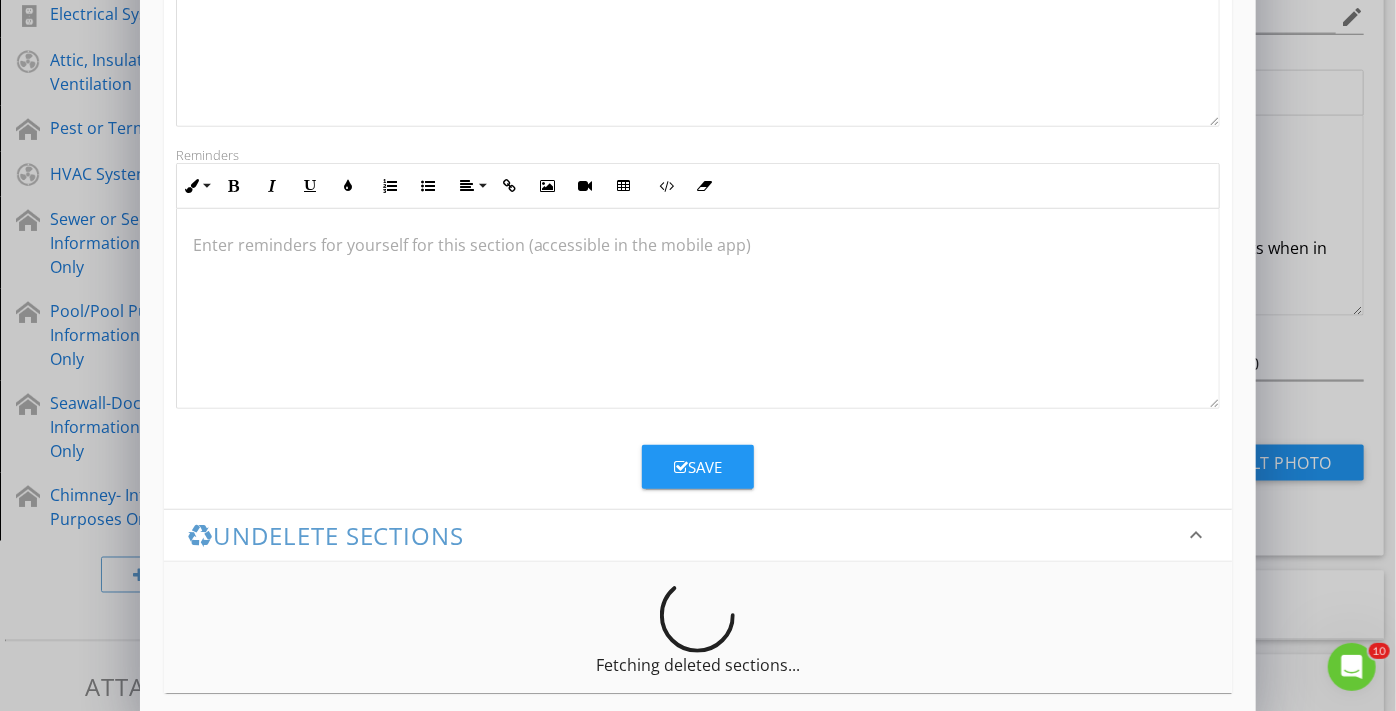 scroll, scrollTop: 657, scrollLeft: 0, axis: vertical 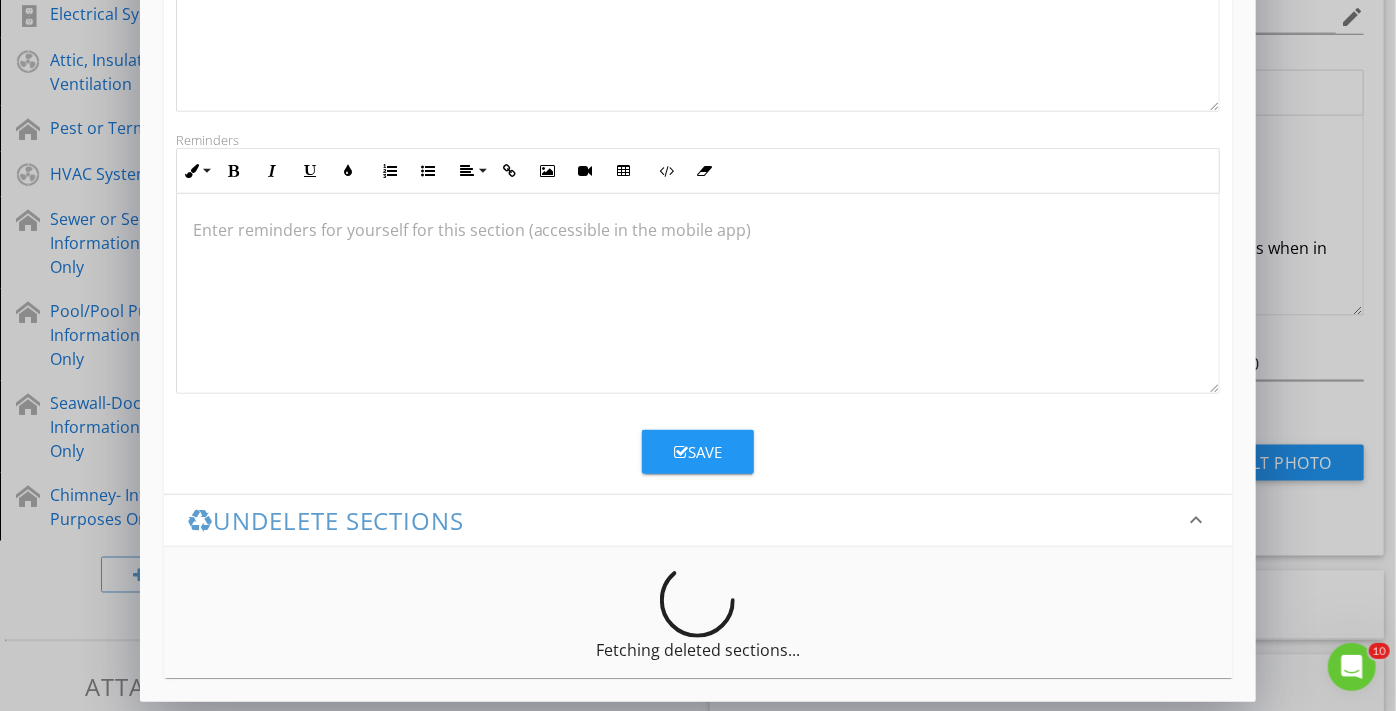click on "Add a new section
keyboard_arrow_down
This new section will be saved to your template and available as an
add-on to any report.
Section Name     check_box_outline_blank Hide Overview Grid for this section     Optional/Included Included in every report arrow_drop_down   Icon arrow_drop_down     Standards of Practice   Inline Style XLarge Large Normal Small Light Small/Light Bold Italic Underline Colors Ordered List Unordered List Align Align Left Align Center Align Right Align Justify Insert Link Insert Image Insert Video Insert Table Code View Clear Formatting These will display in the 'Standards' tab on the report   Reminders   Inline Style XLarge Large Normal Small Light Small/Light Bold Italic Underline Colors Ordered List Unordered List Align Align Left Align Center Align Right Align Justify Insert Link Insert Image Insert Video Insert Table Code View Clear Formatting
Save
keyboard_arrow_down" at bounding box center (698, 28) 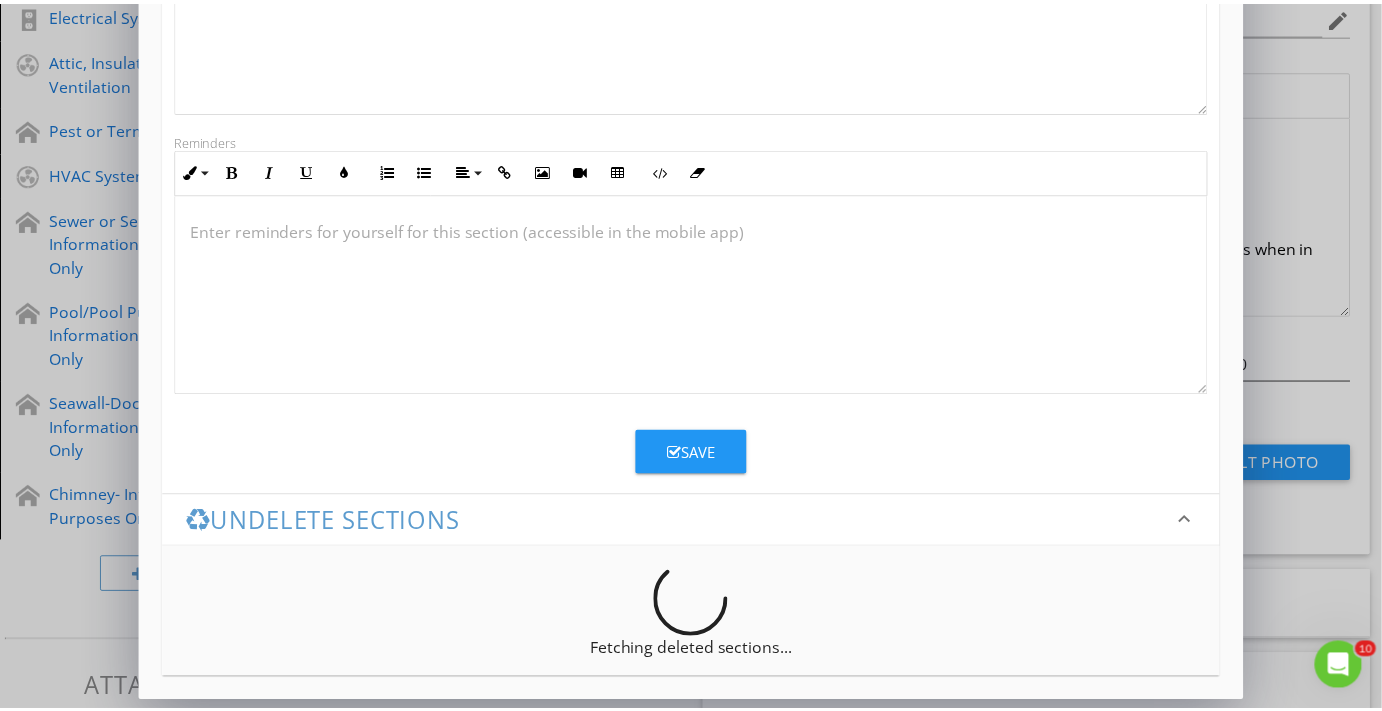 scroll, scrollTop: 0, scrollLeft: 0, axis: both 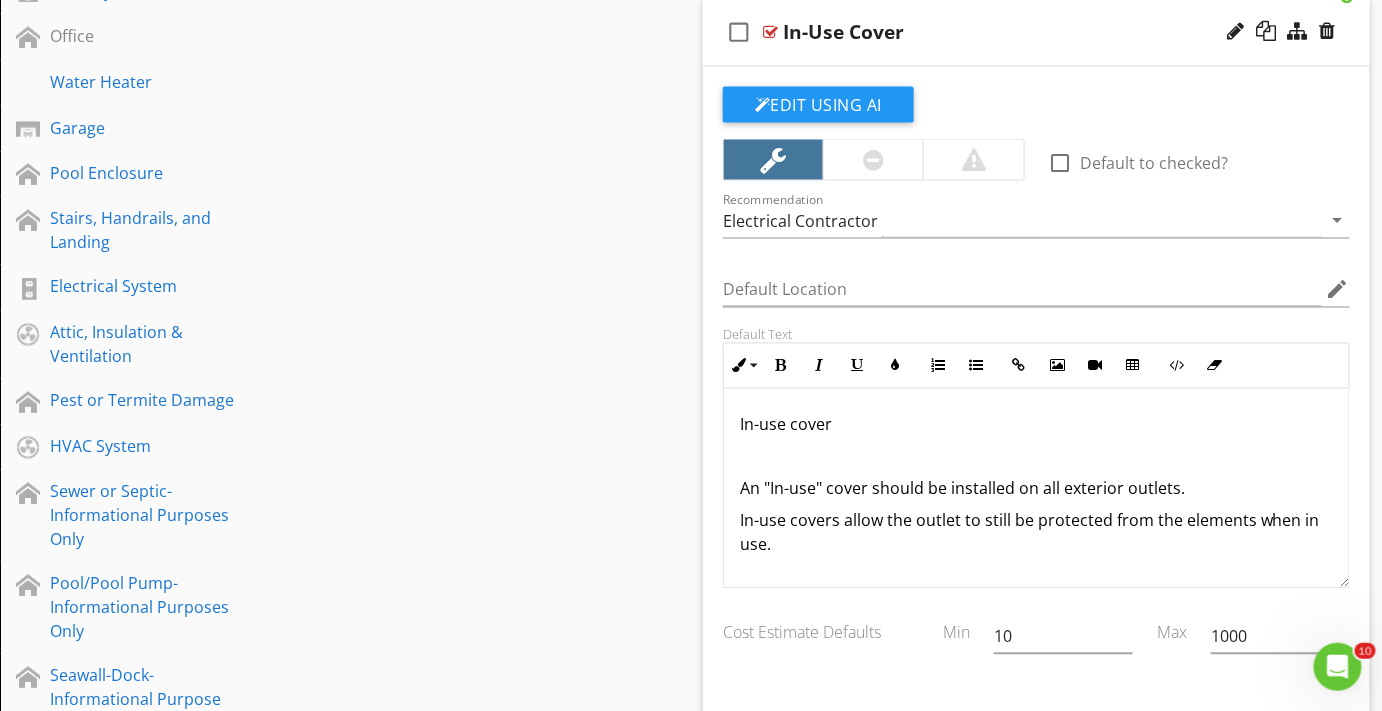 click at bounding box center (770, 32) 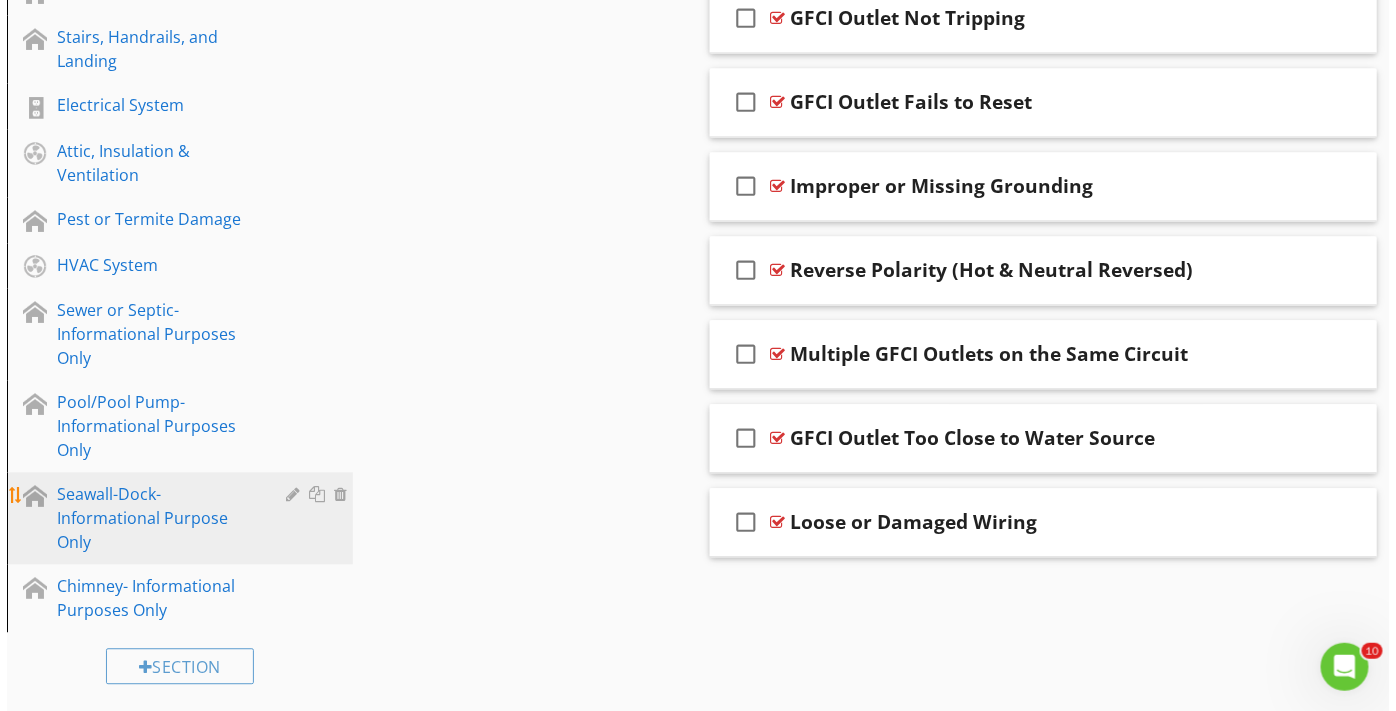 scroll, scrollTop: 1363, scrollLeft: 0, axis: vertical 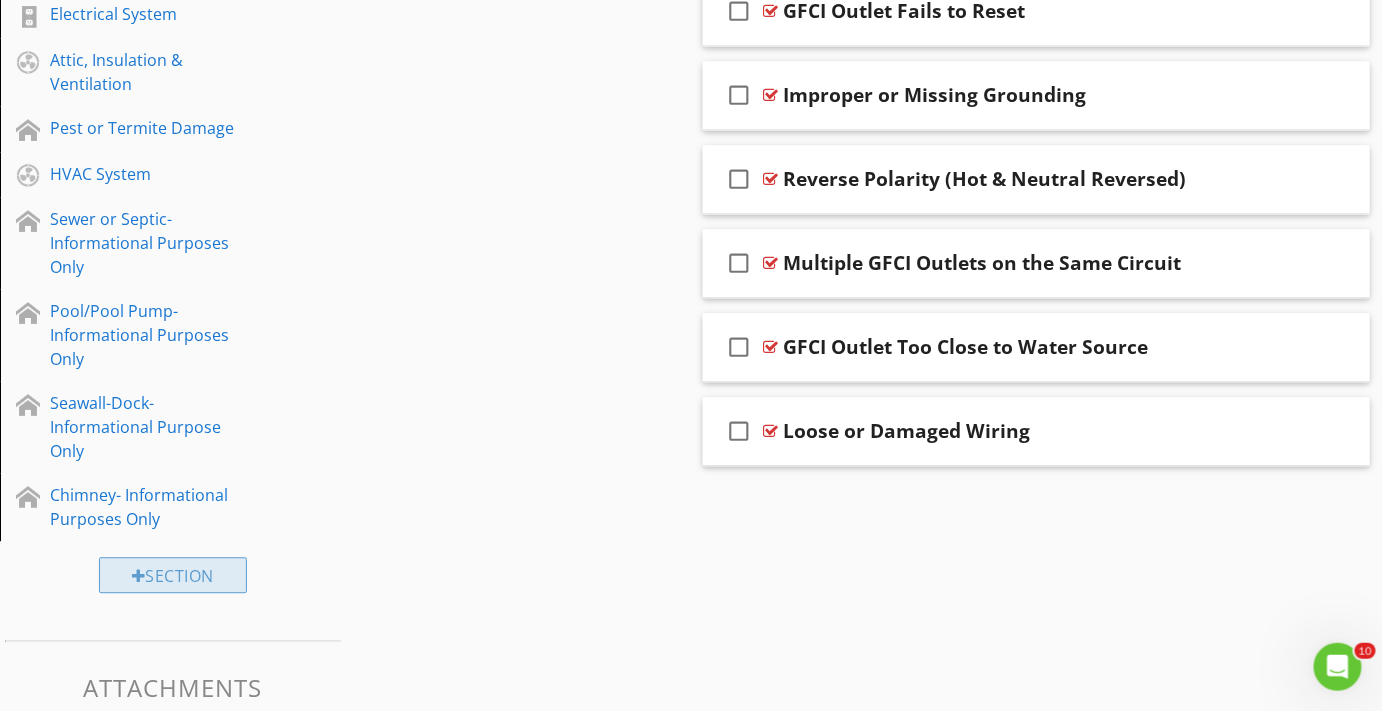 click on "Section" at bounding box center [173, 575] 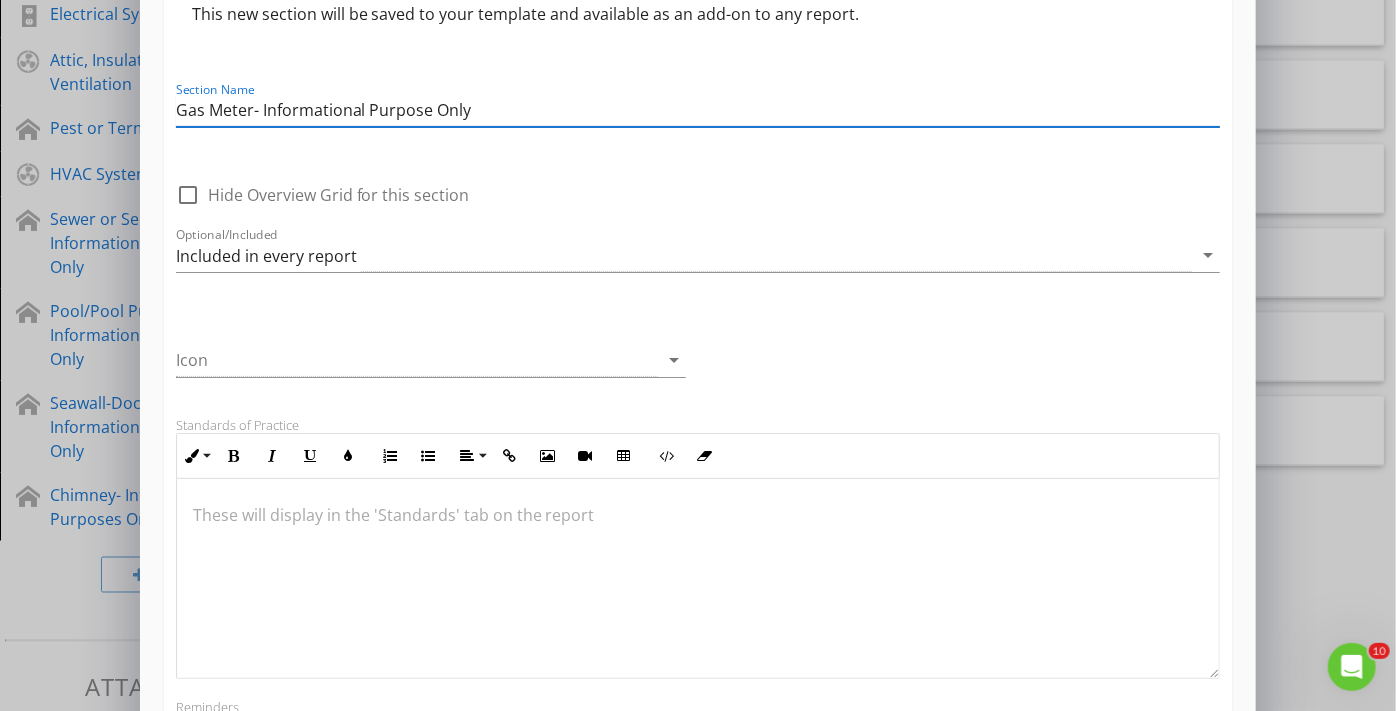 scroll, scrollTop: 181, scrollLeft: 0, axis: vertical 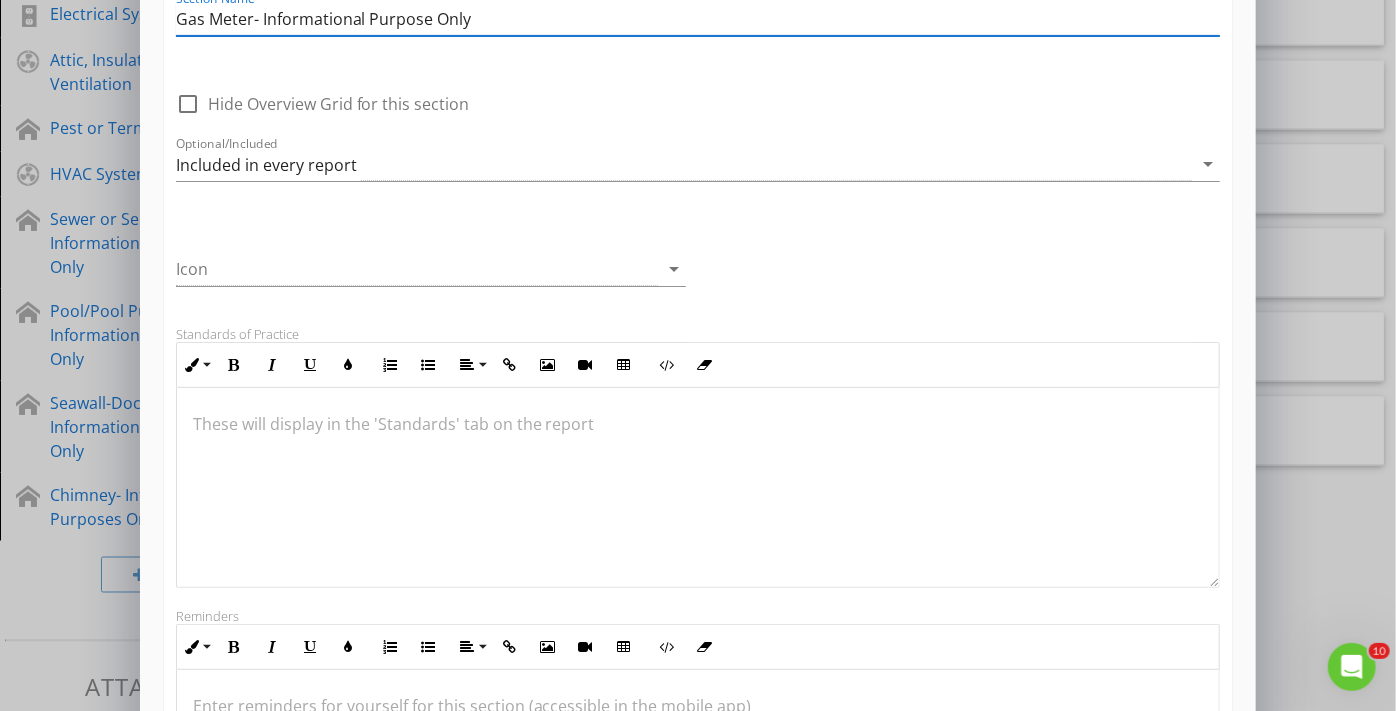 type on "Gas Meter- Informational Purpose Only" 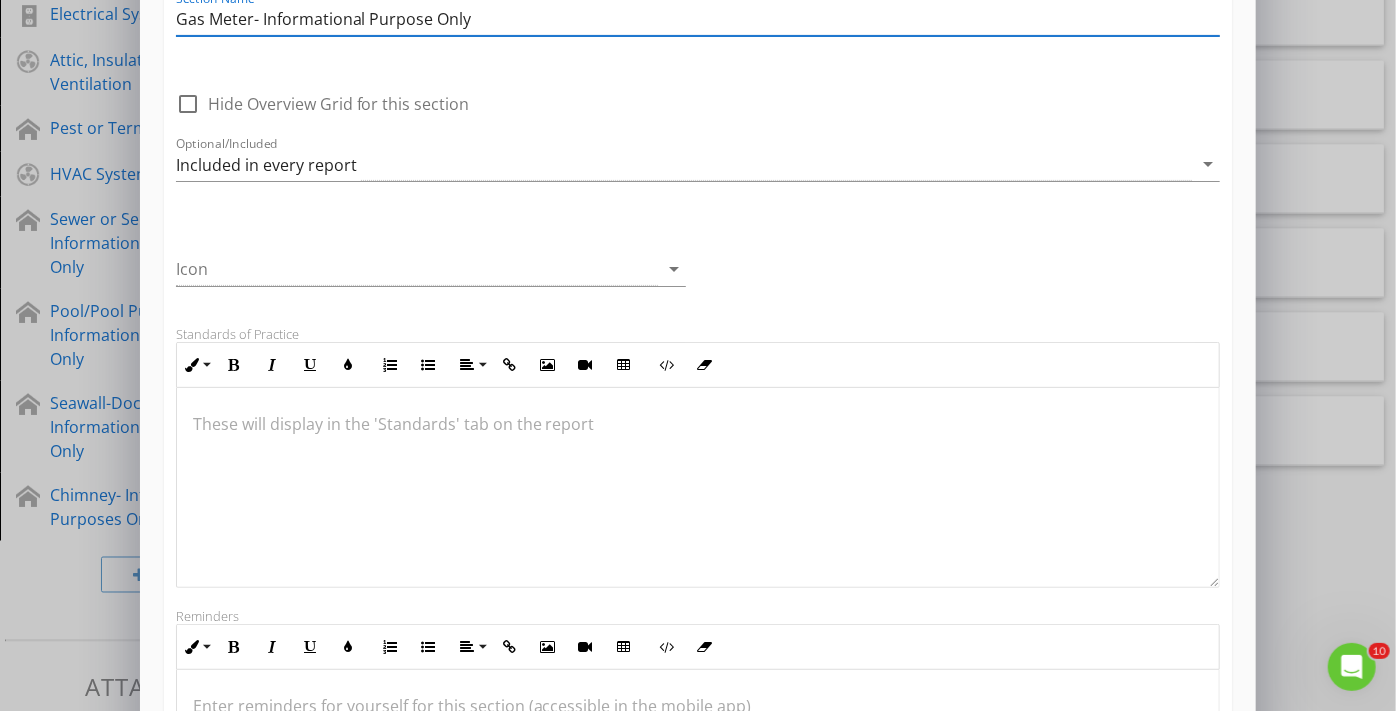 drag, startPoint x: 340, startPoint y: 394, endPoint x: 307, endPoint y: 425, distance: 45.276924 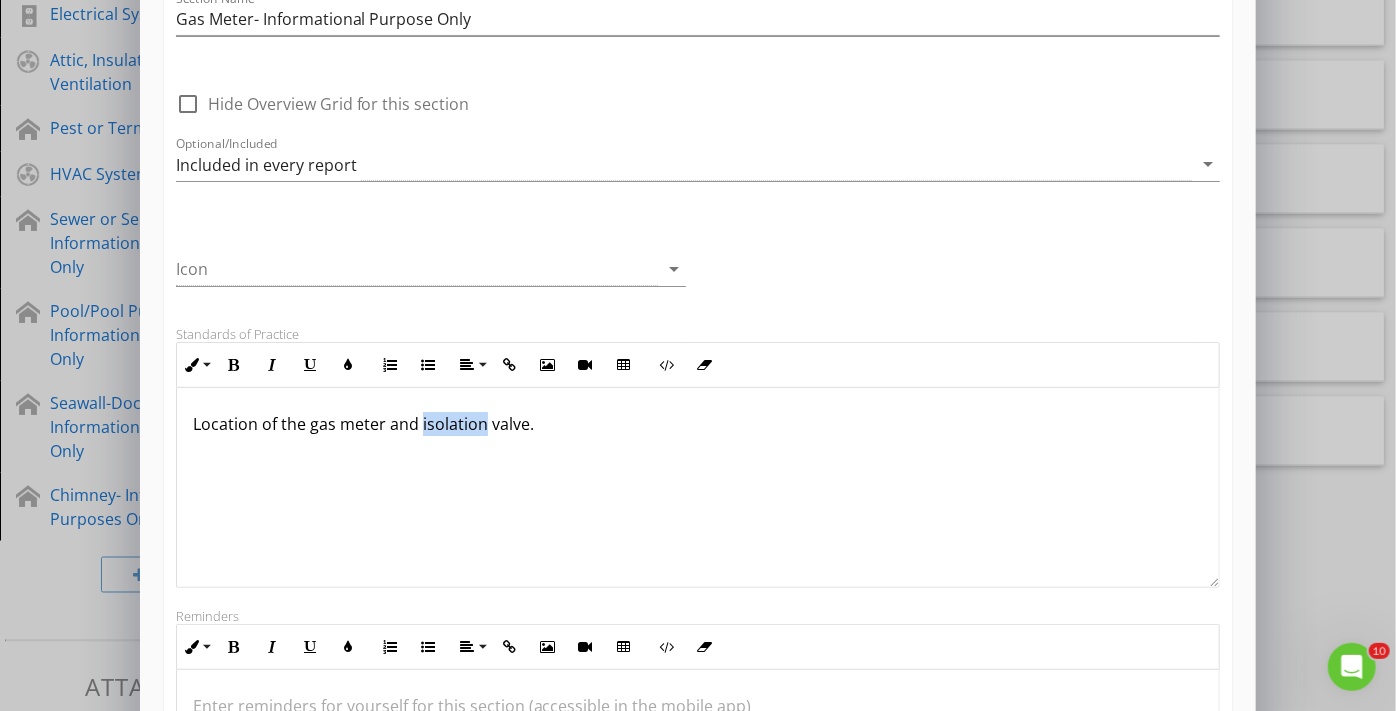 drag, startPoint x: 419, startPoint y: 426, endPoint x: 484, endPoint y: 430, distance: 65.12296 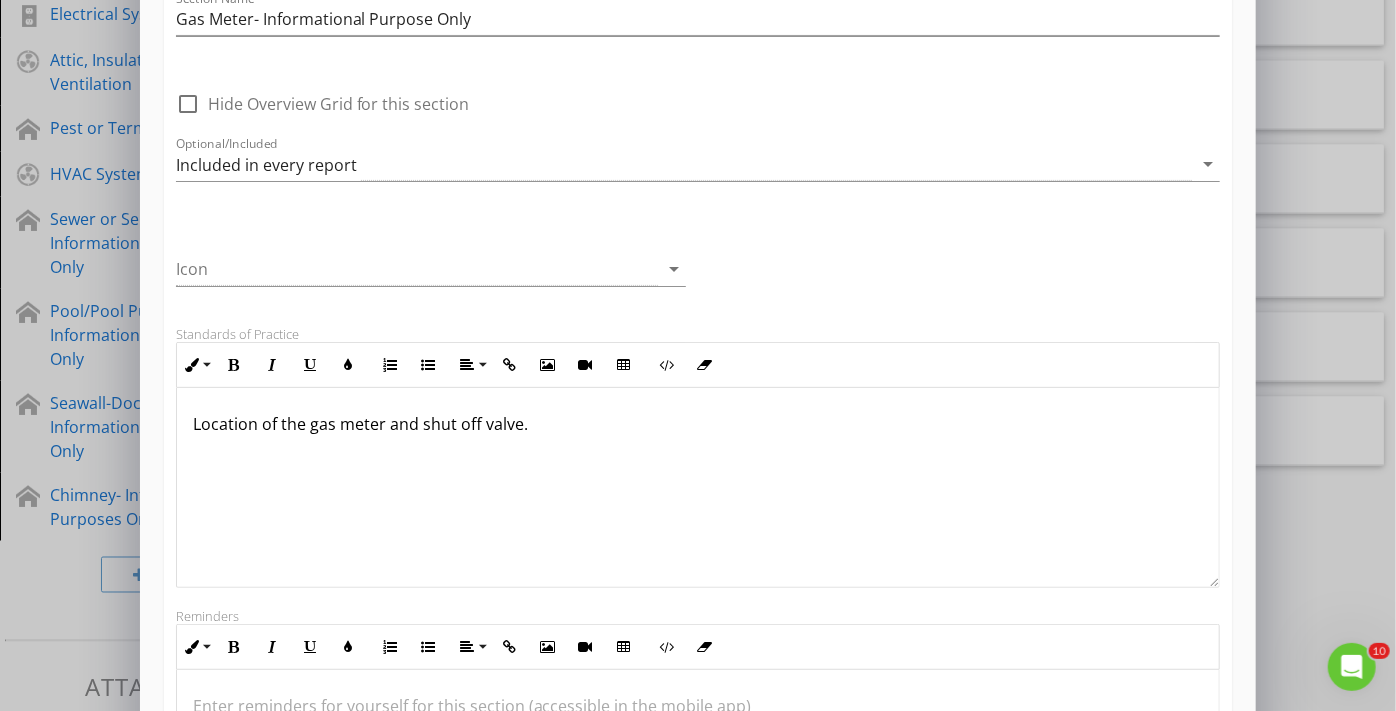 scroll, scrollTop: 0, scrollLeft: 0, axis: both 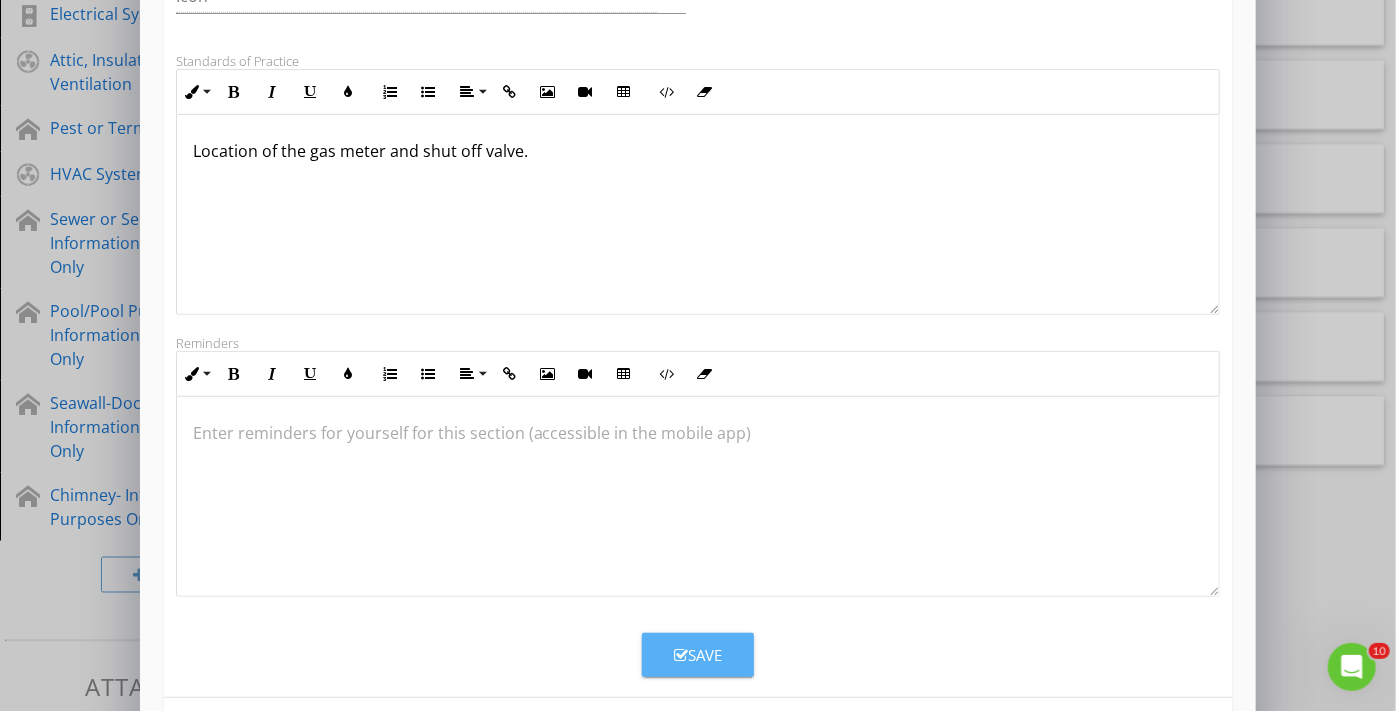 click on "Save" at bounding box center [698, 655] 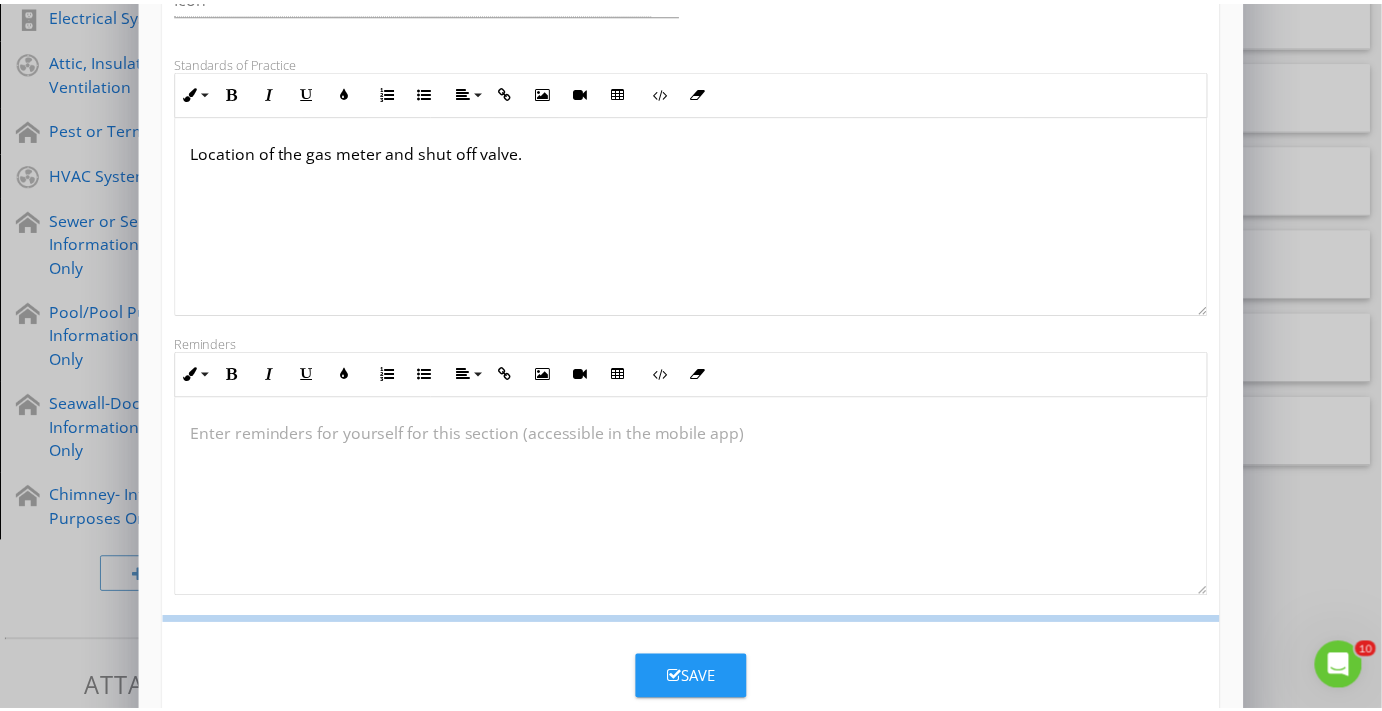scroll, scrollTop: 441, scrollLeft: 0, axis: vertical 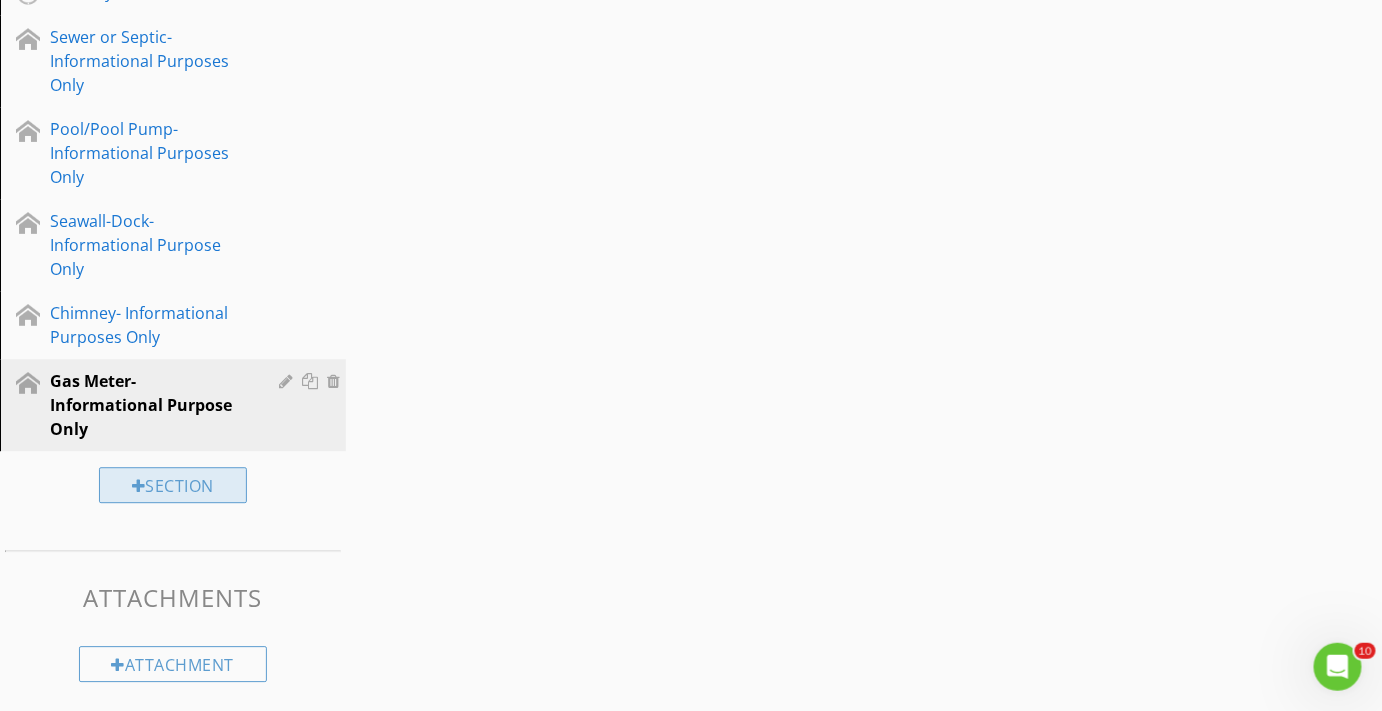 click on "Section" at bounding box center (173, 485) 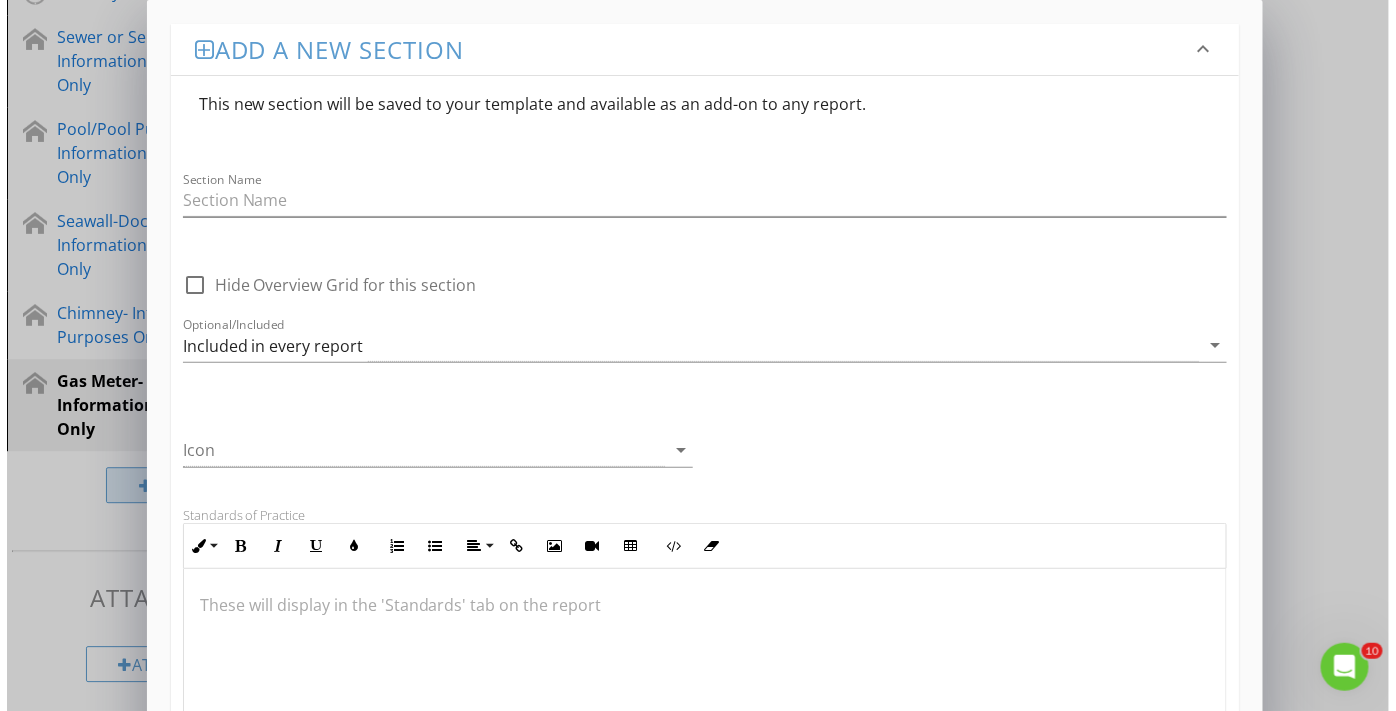 scroll, scrollTop: 1530, scrollLeft: 0, axis: vertical 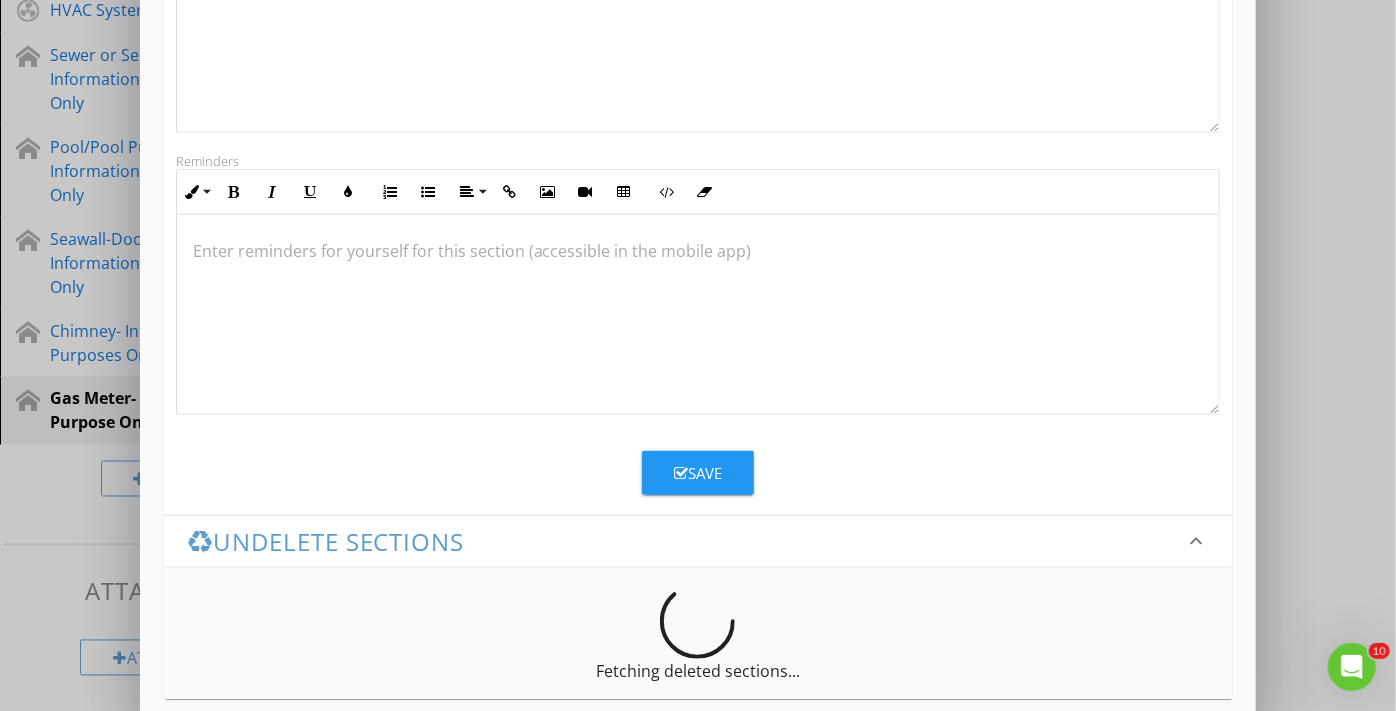 type on "Water Meter Reading" 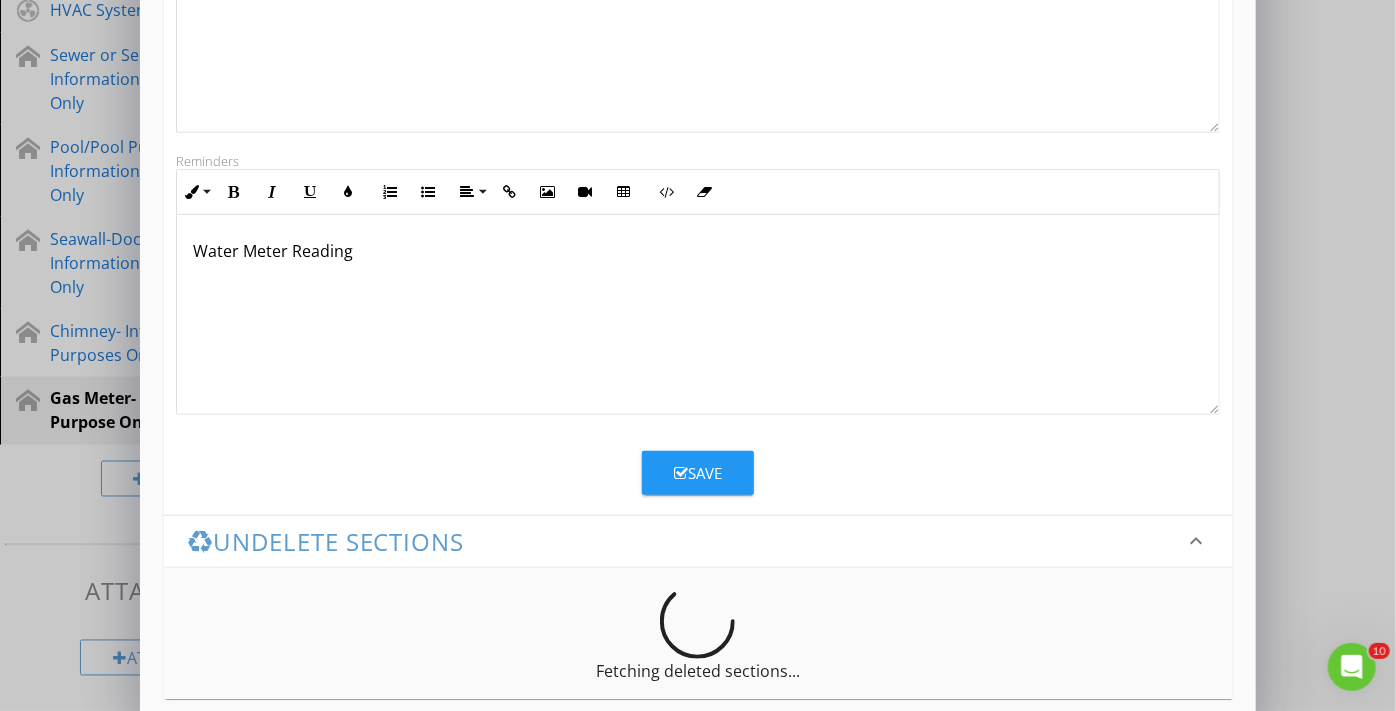 click on "Save" at bounding box center [698, 473] 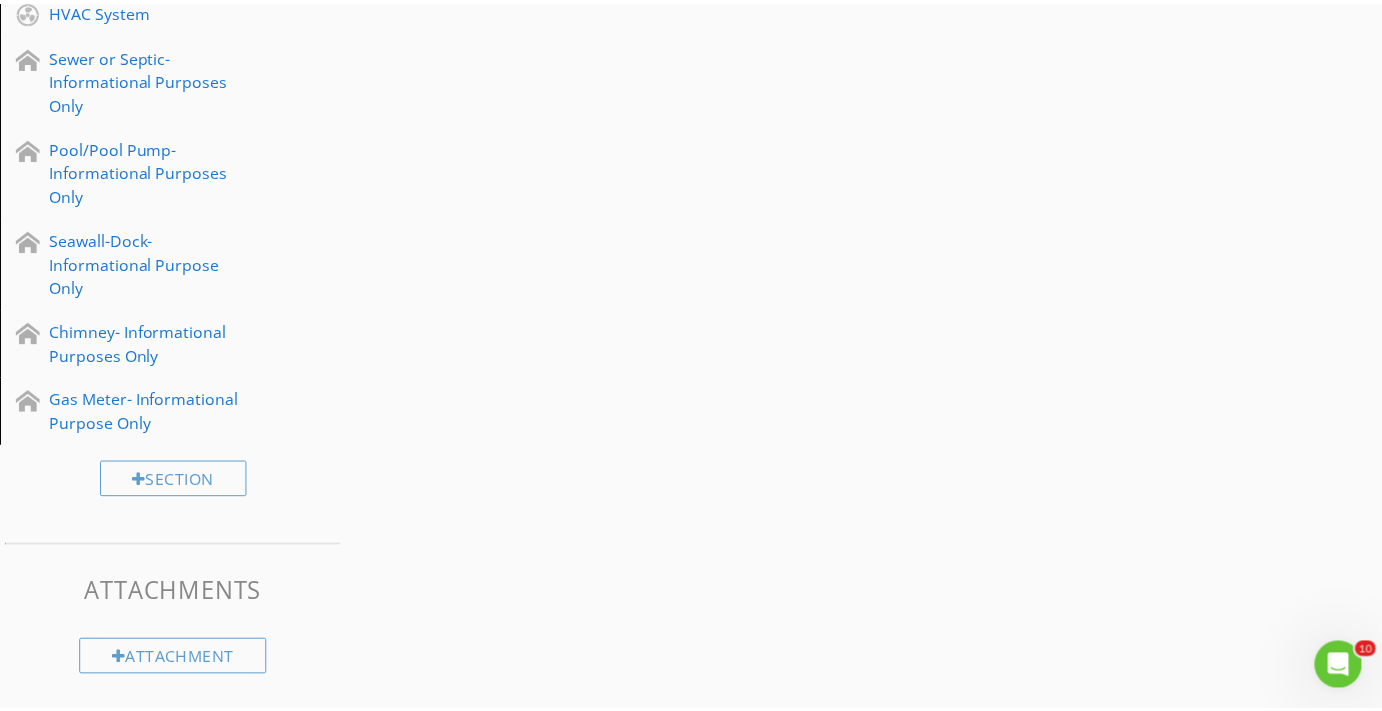 scroll, scrollTop: 441, scrollLeft: 0, axis: vertical 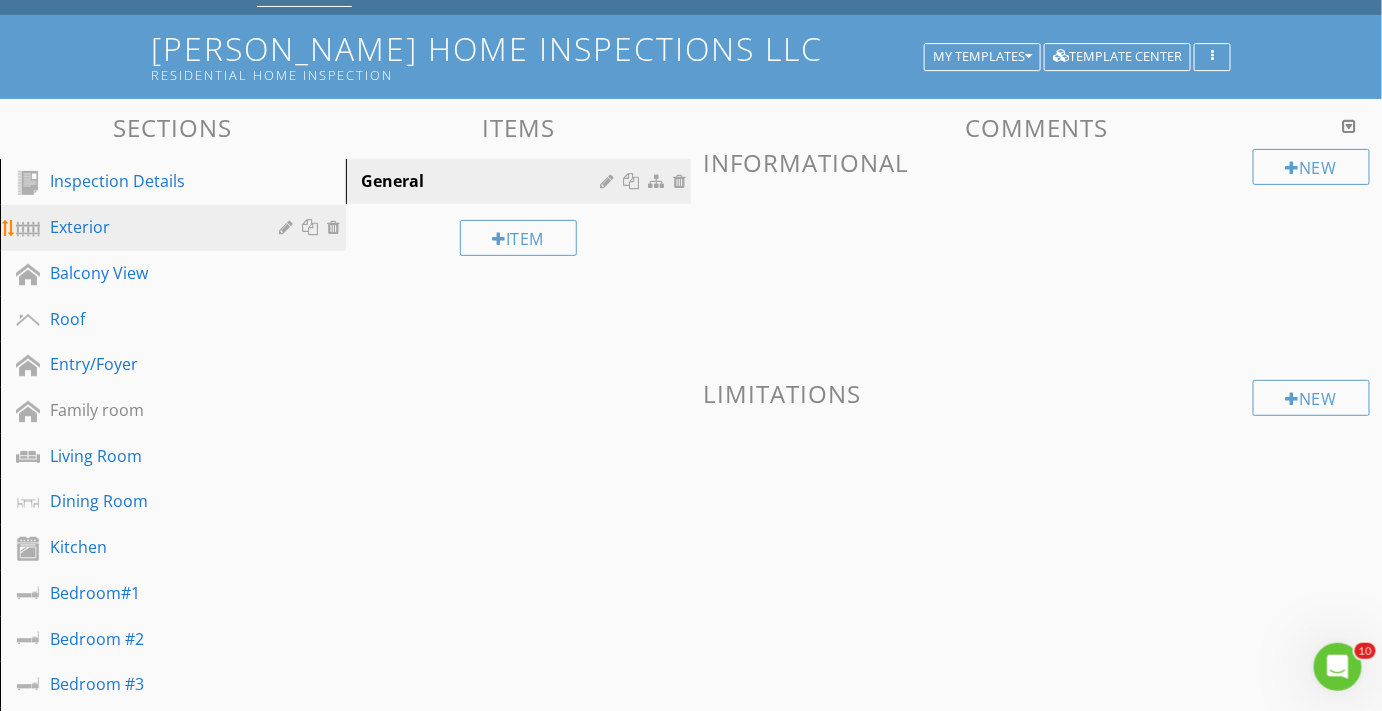 click on "Exterior" at bounding box center [150, 227] 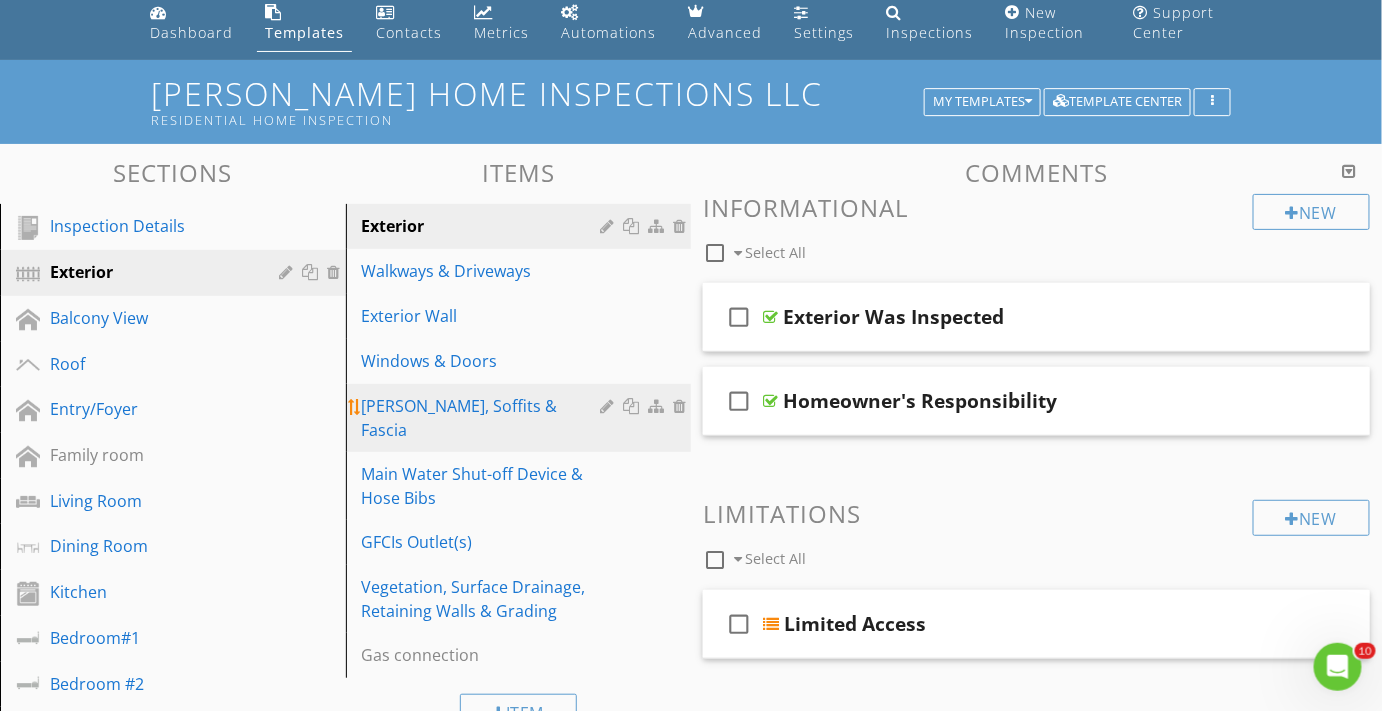 scroll, scrollTop: 122, scrollLeft: 0, axis: vertical 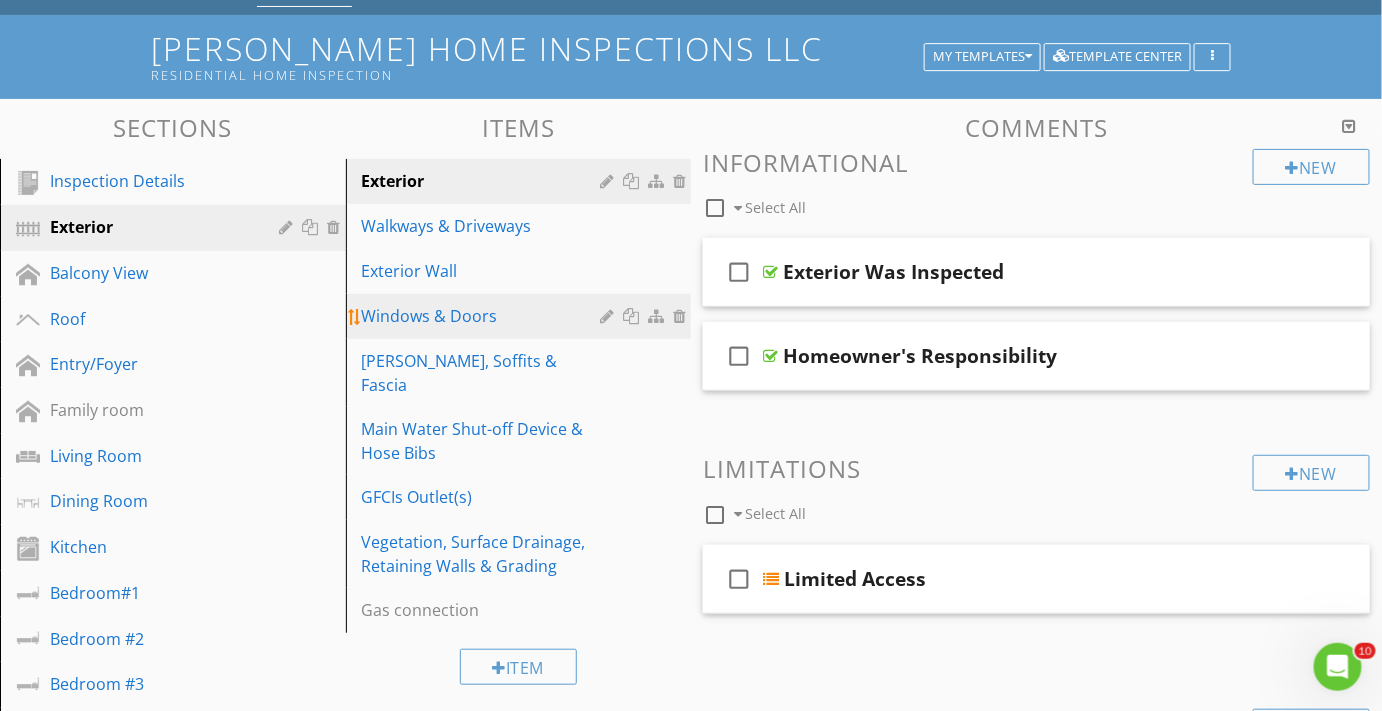 click on "Windows & Doors" at bounding box center [484, 316] 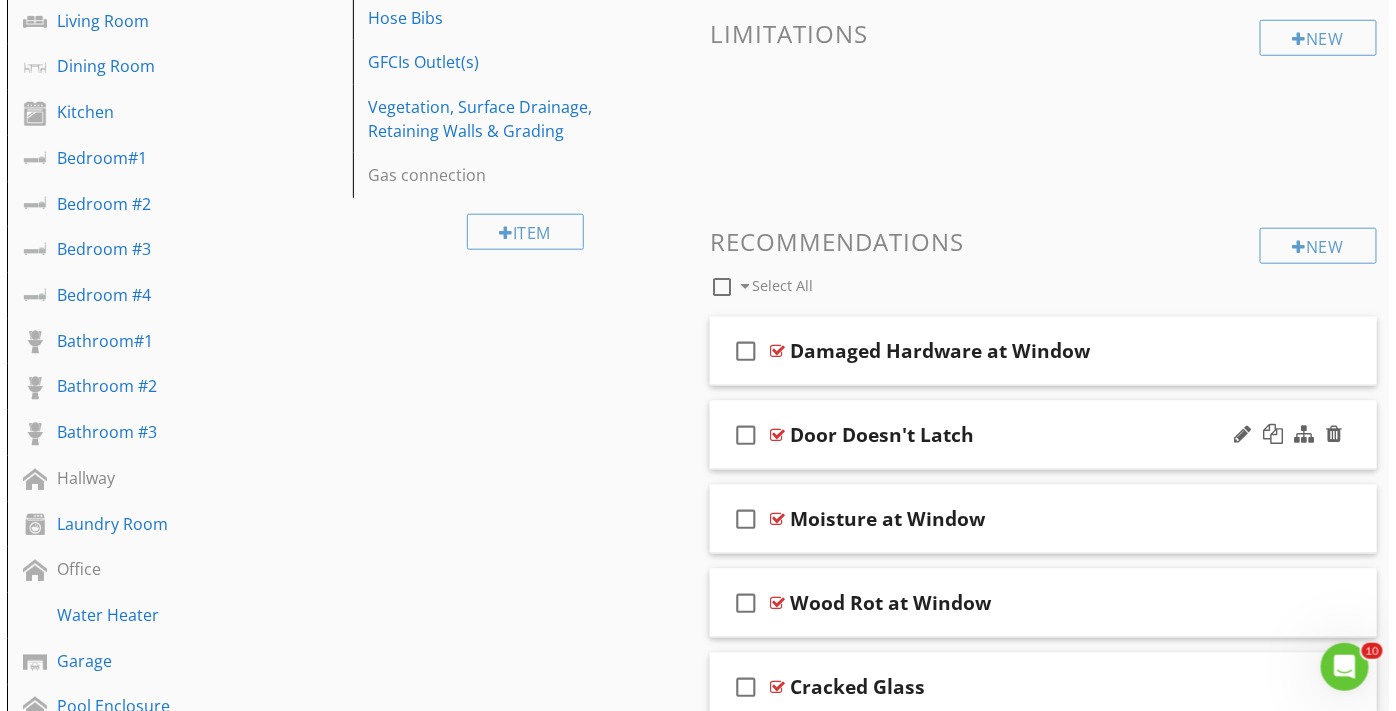 scroll, scrollTop: 576, scrollLeft: 0, axis: vertical 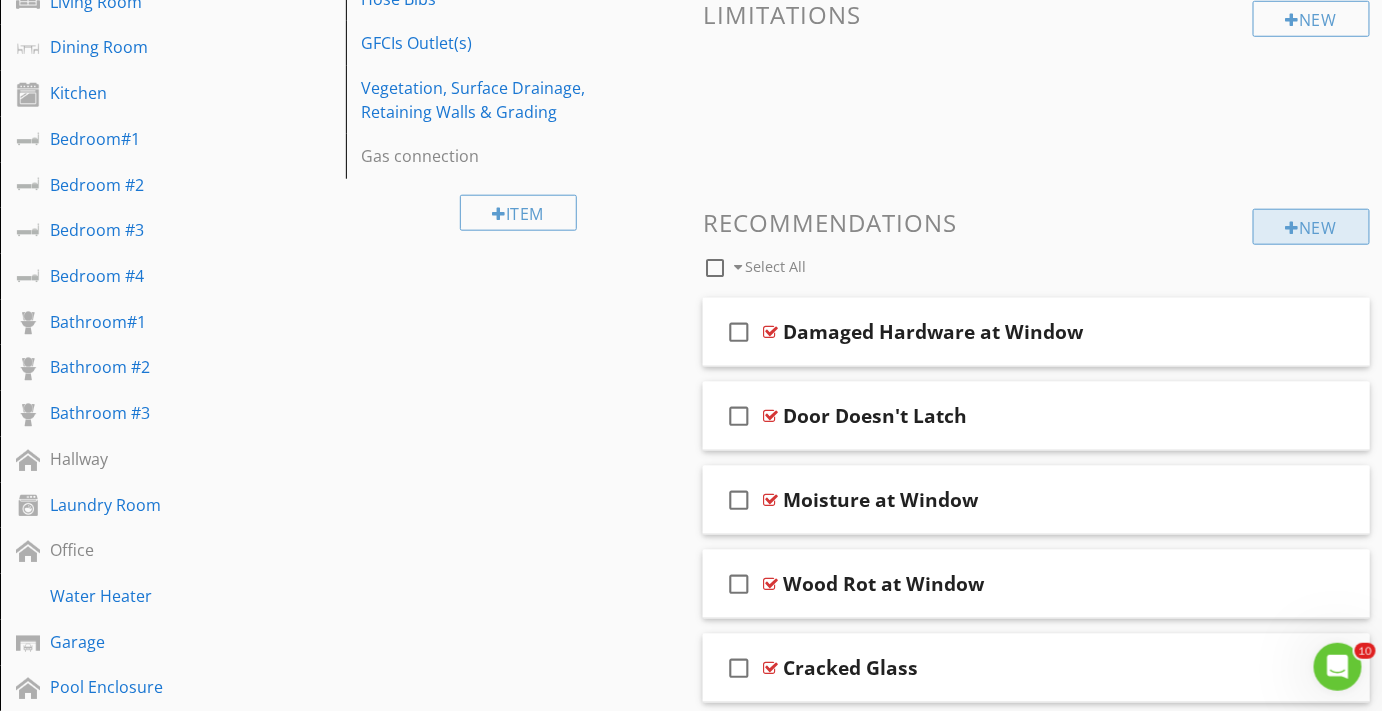 click on "New" at bounding box center [1311, 227] 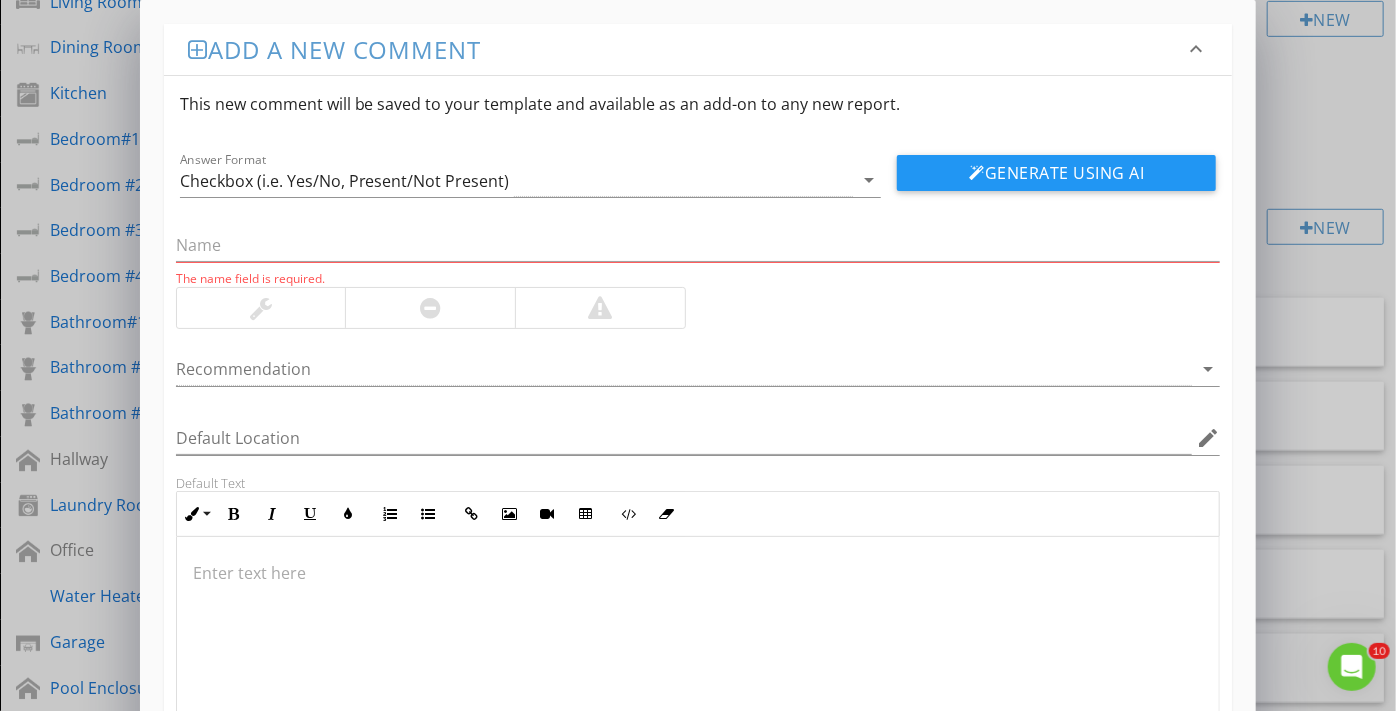 click at bounding box center (698, 573) 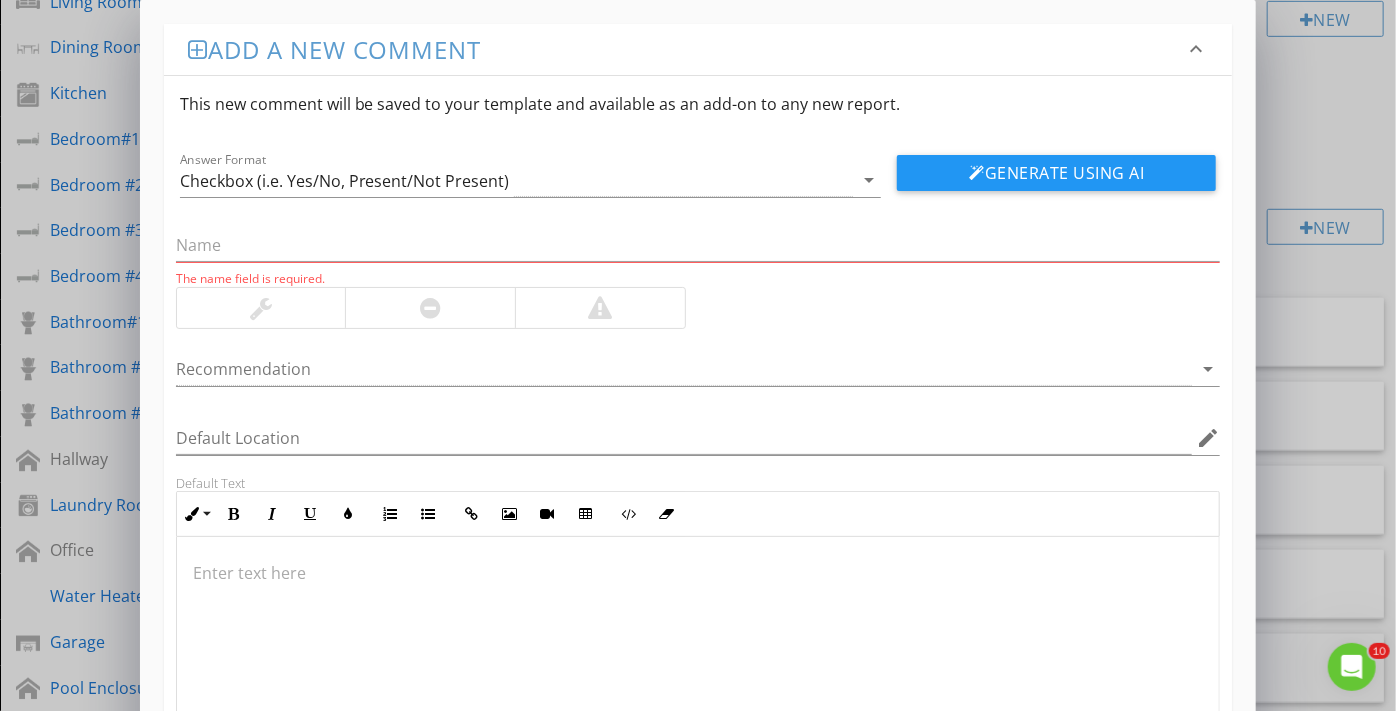 scroll, scrollTop: 5, scrollLeft: 0, axis: vertical 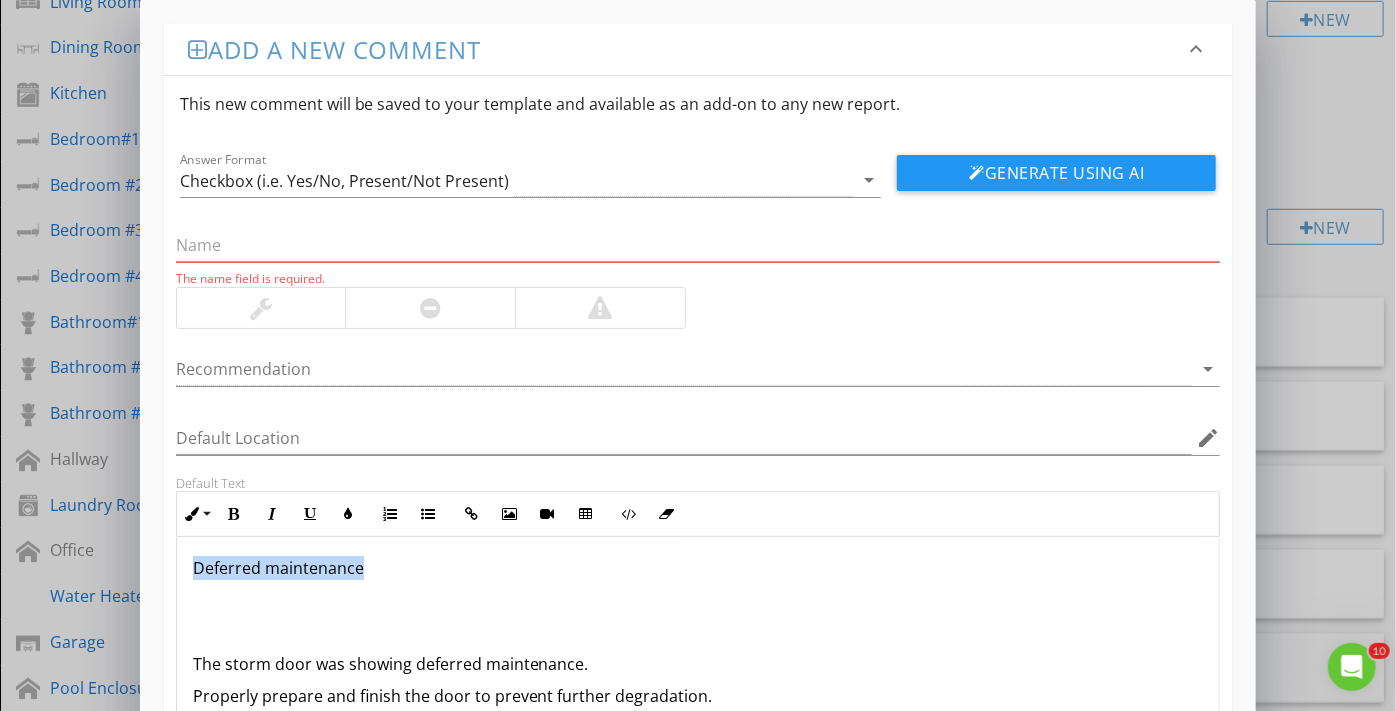 drag, startPoint x: 389, startPoint y: 575, endPoint x: 103, endPoint y: 556, distance: 286.63043 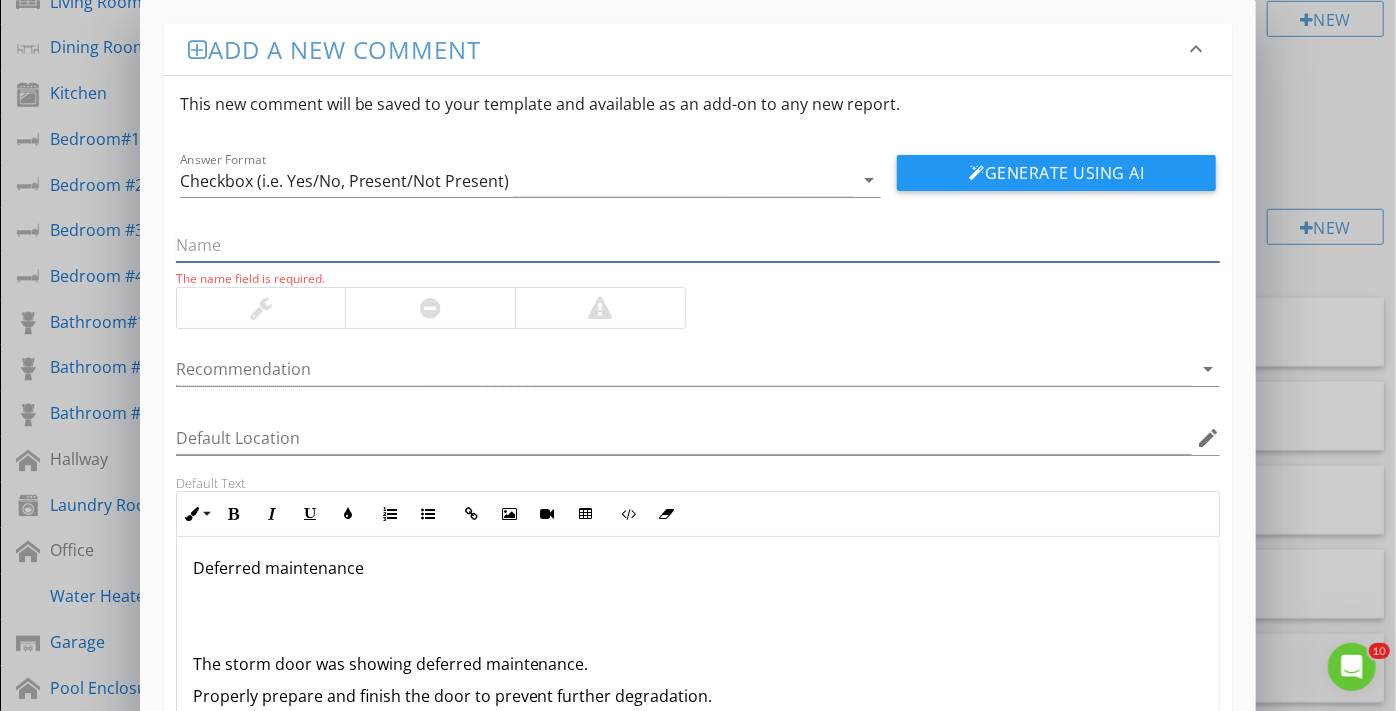 click at bounding box center [698, 245] 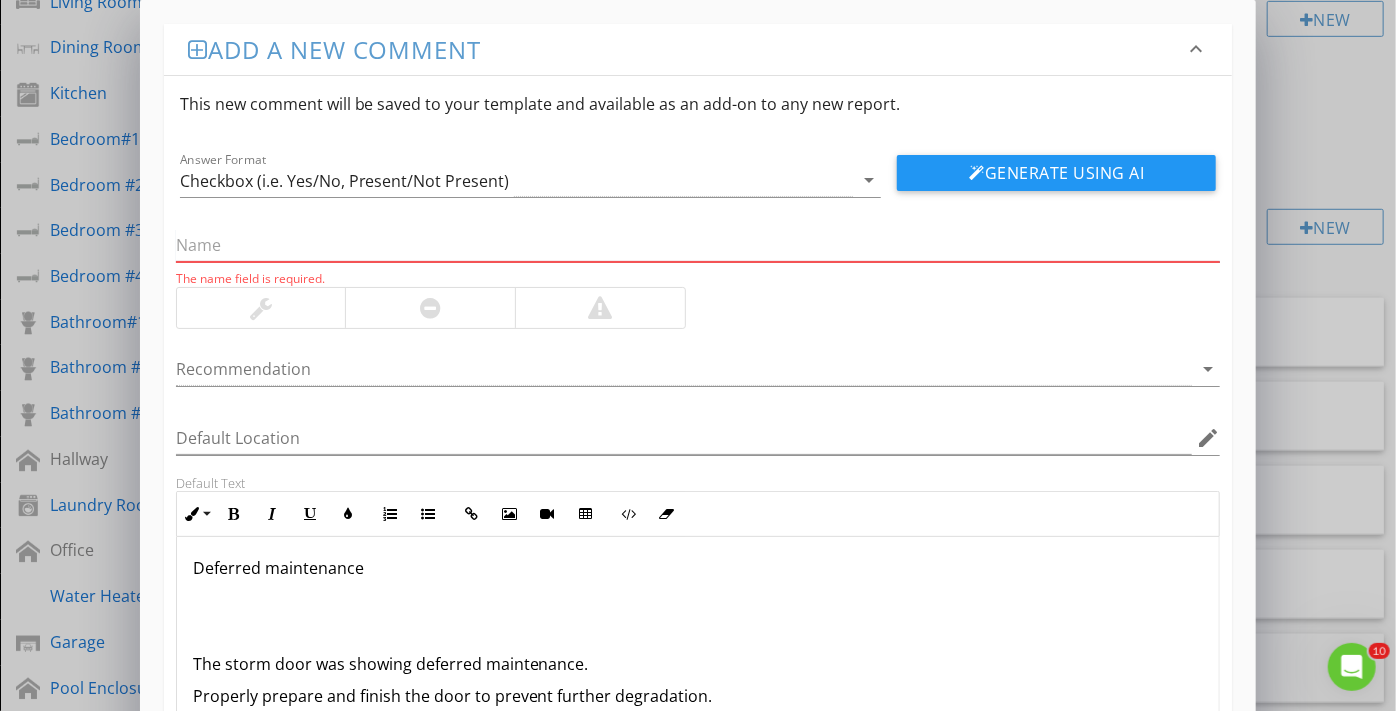 paste on "Deferred maintenance" 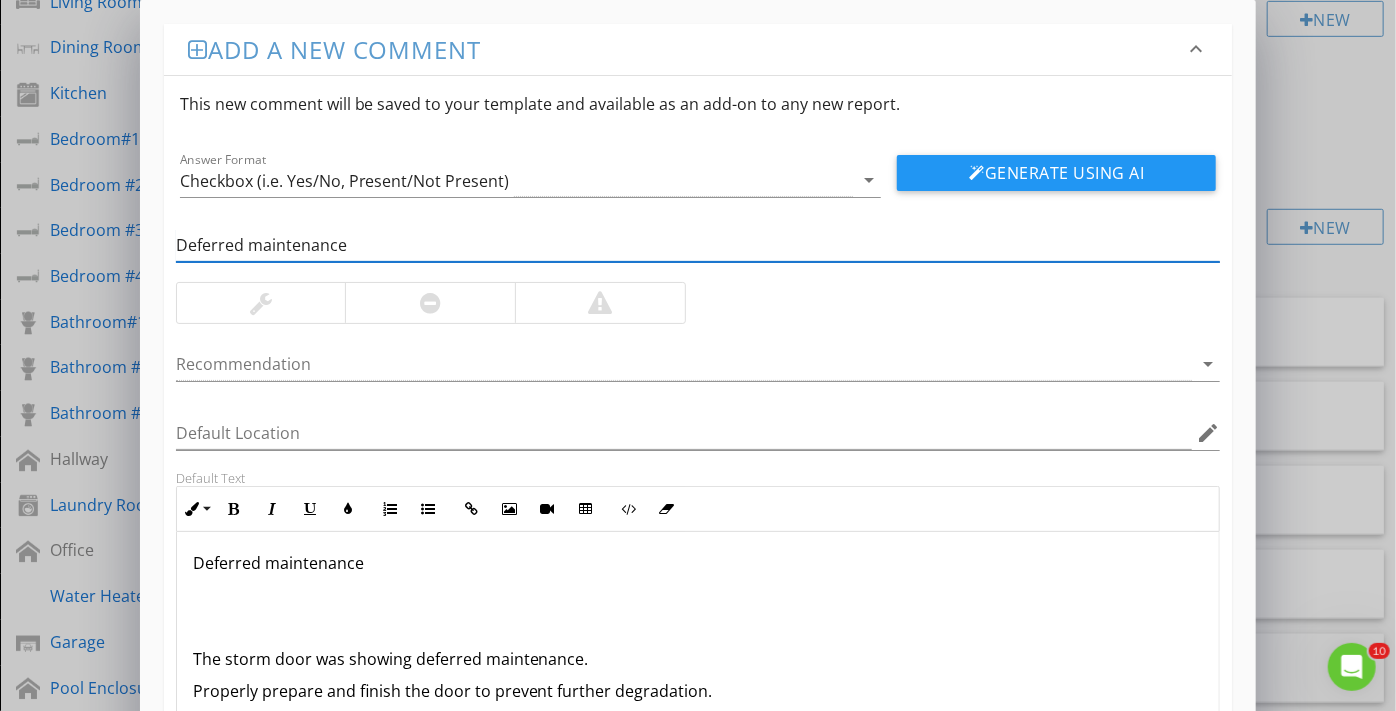 type on "Deferred maintenance" 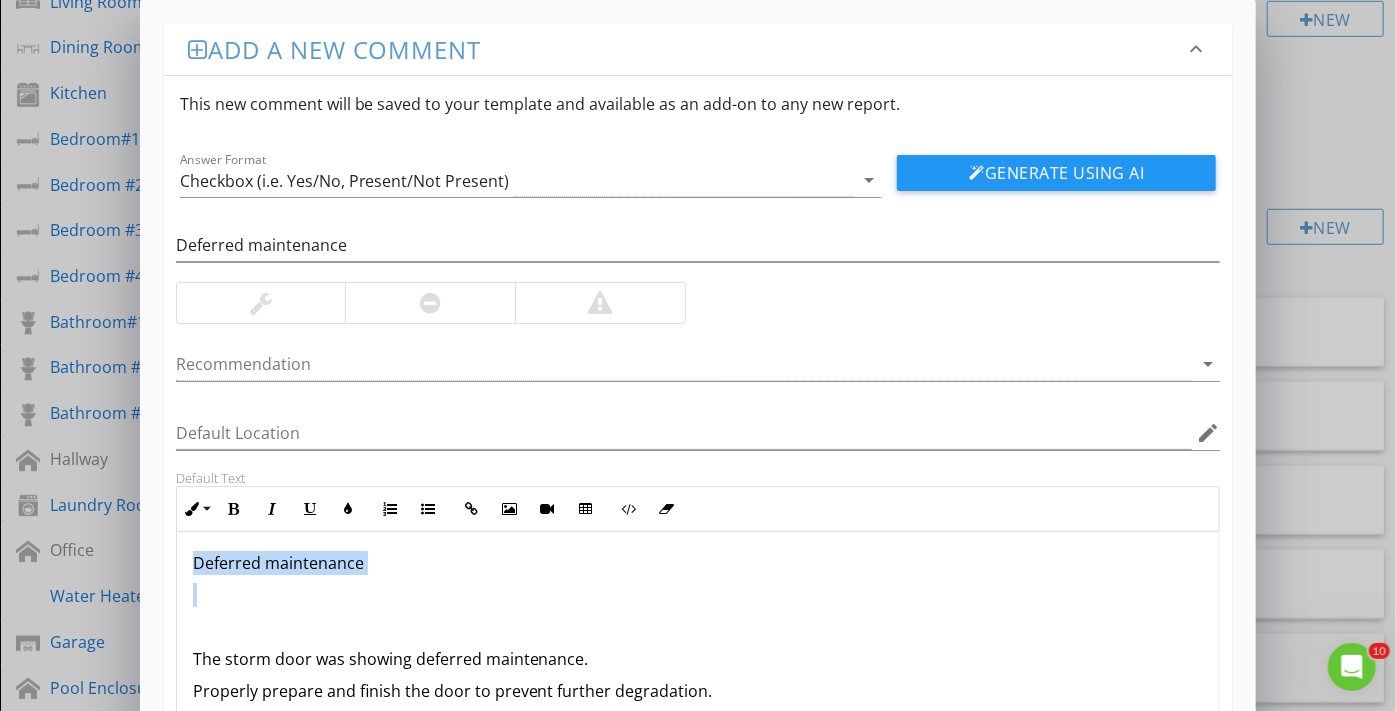 scroll, scrollTop: 0, scrollLeft: 0, axis: both 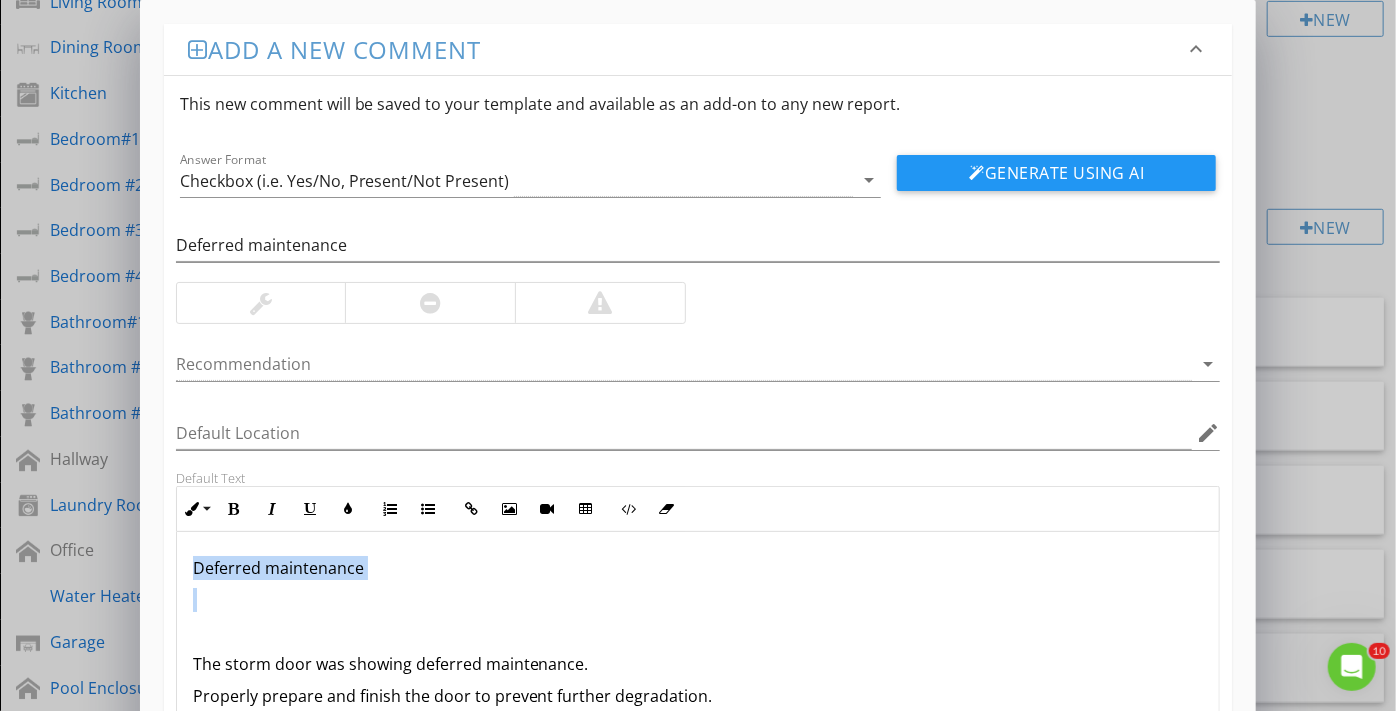drag, startPoint x: 406, startPoint y: 572, endPoint x: 114, endPoint y: 542, distance: 293.53705 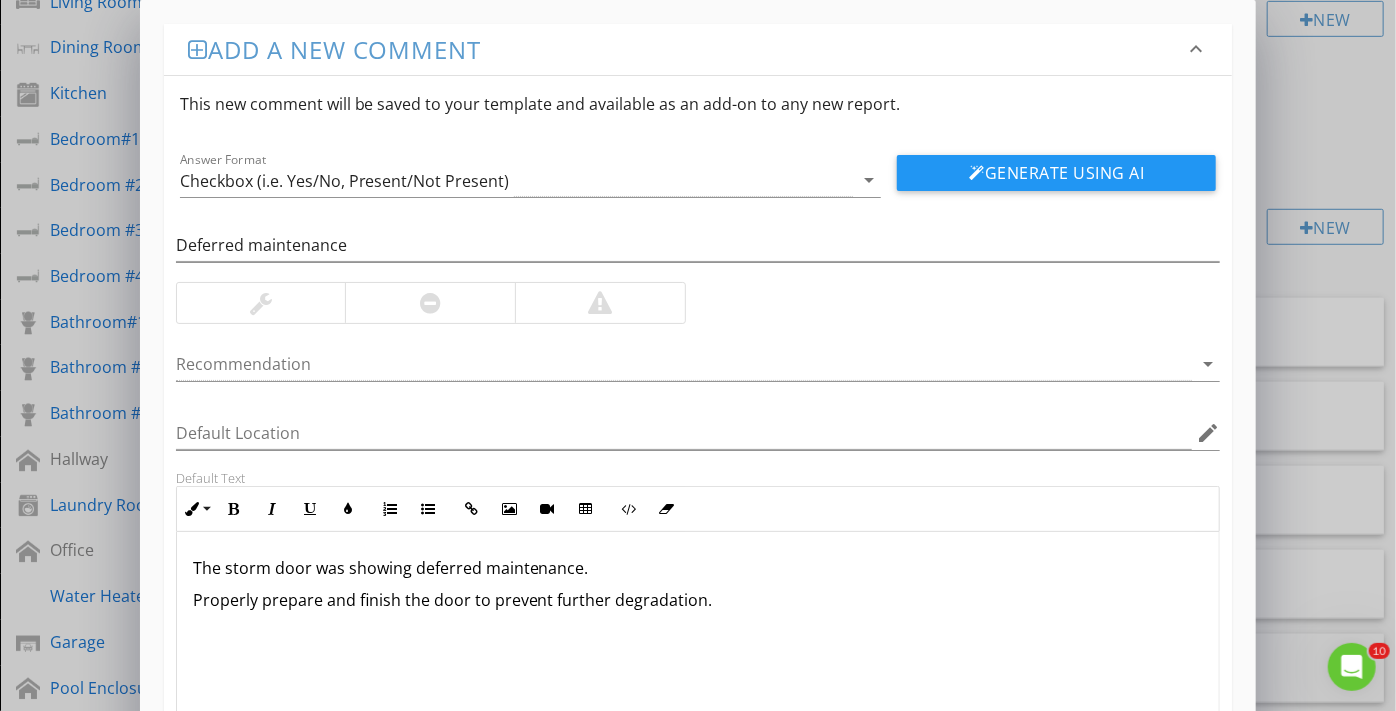 click on "Recommendation arrow_drop_down" at bounding box center (698, 368) 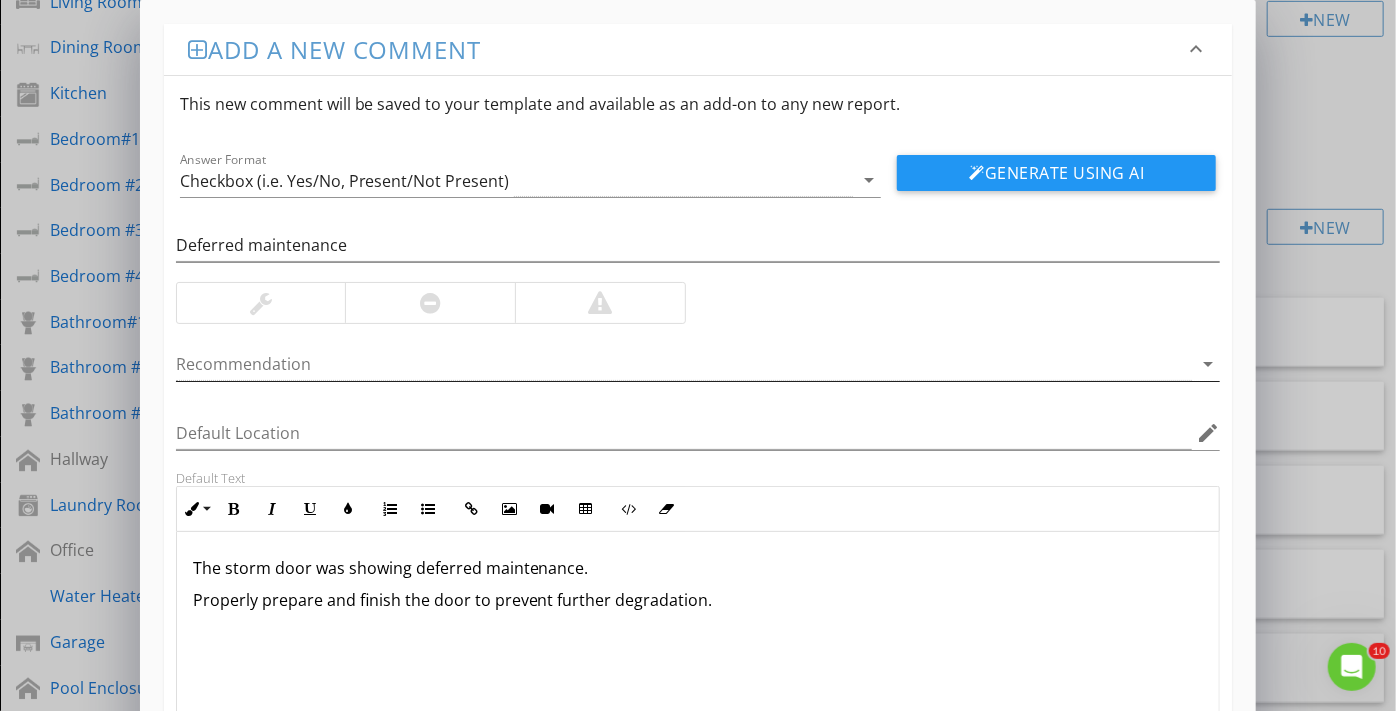click at bounding box center (684, 364) 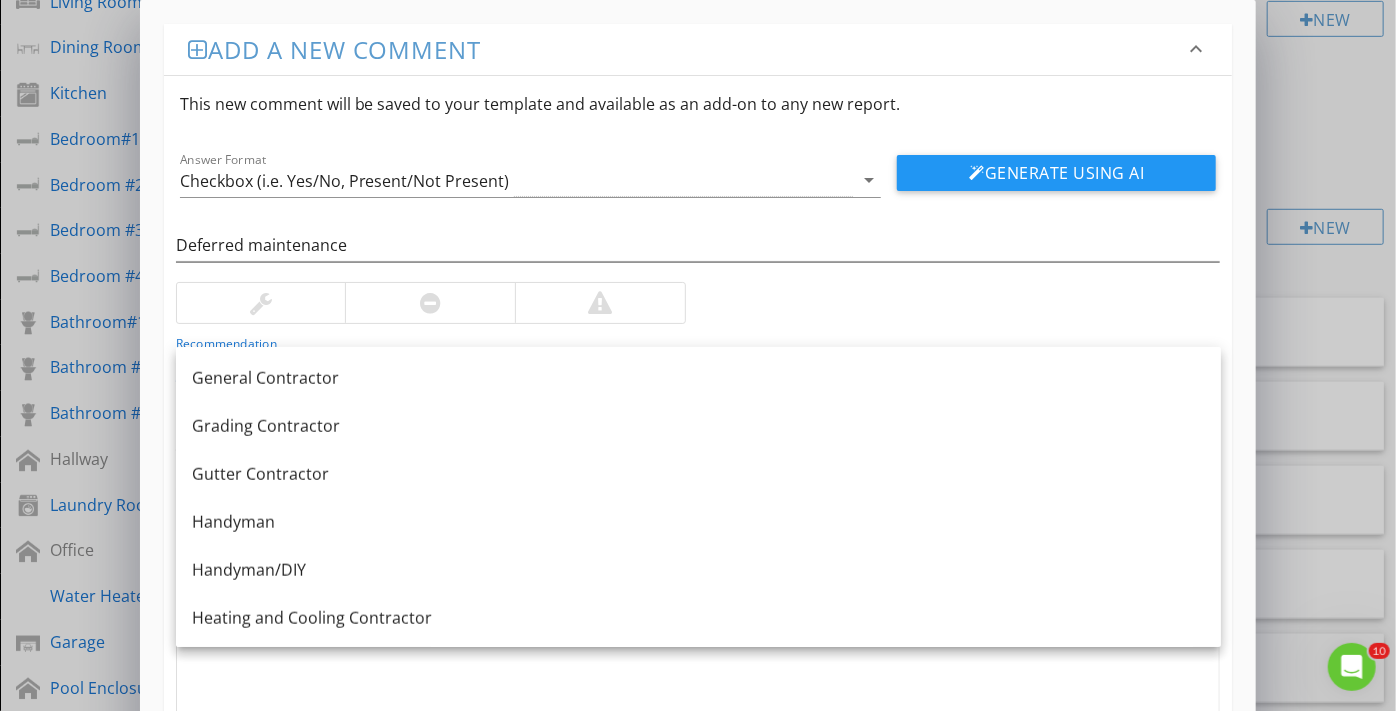 scroll, scrollTop: 1090, scrollLeft: 0, axis: vertical 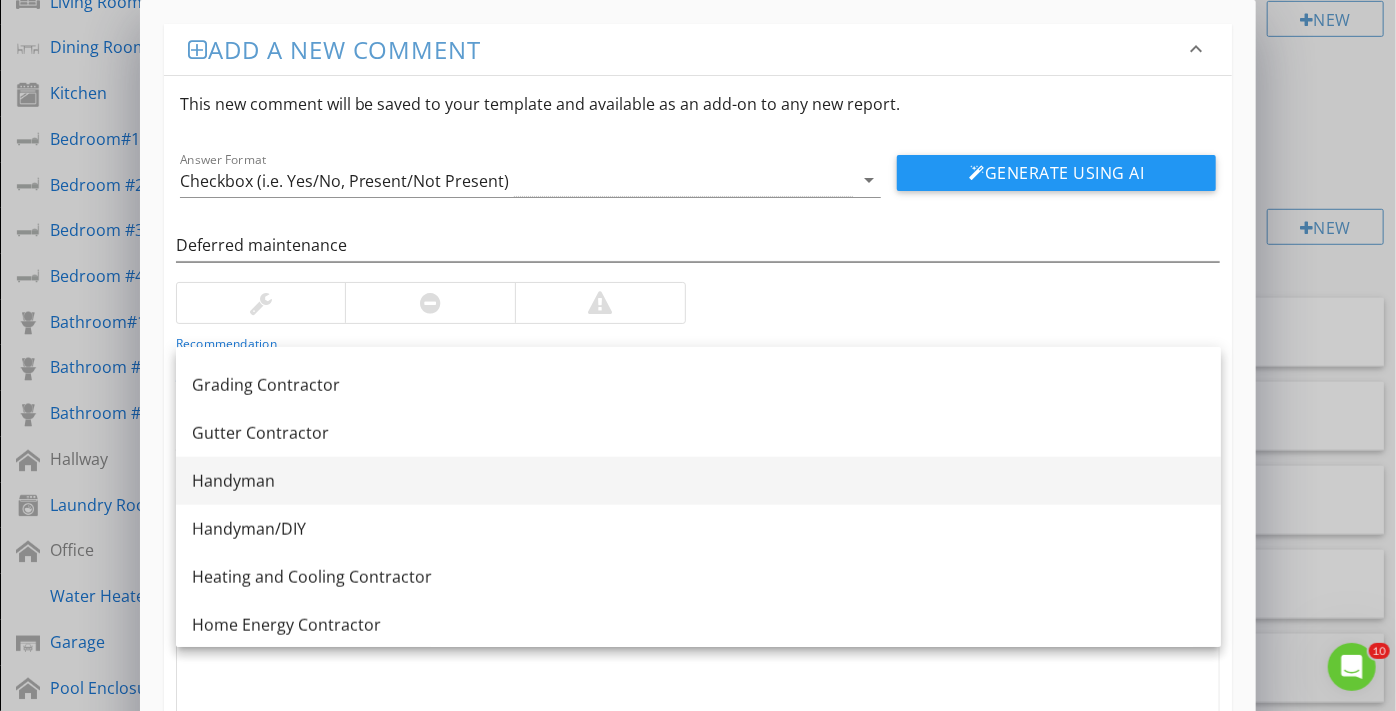 click on "Handyman" at bounding box center (698, 481) 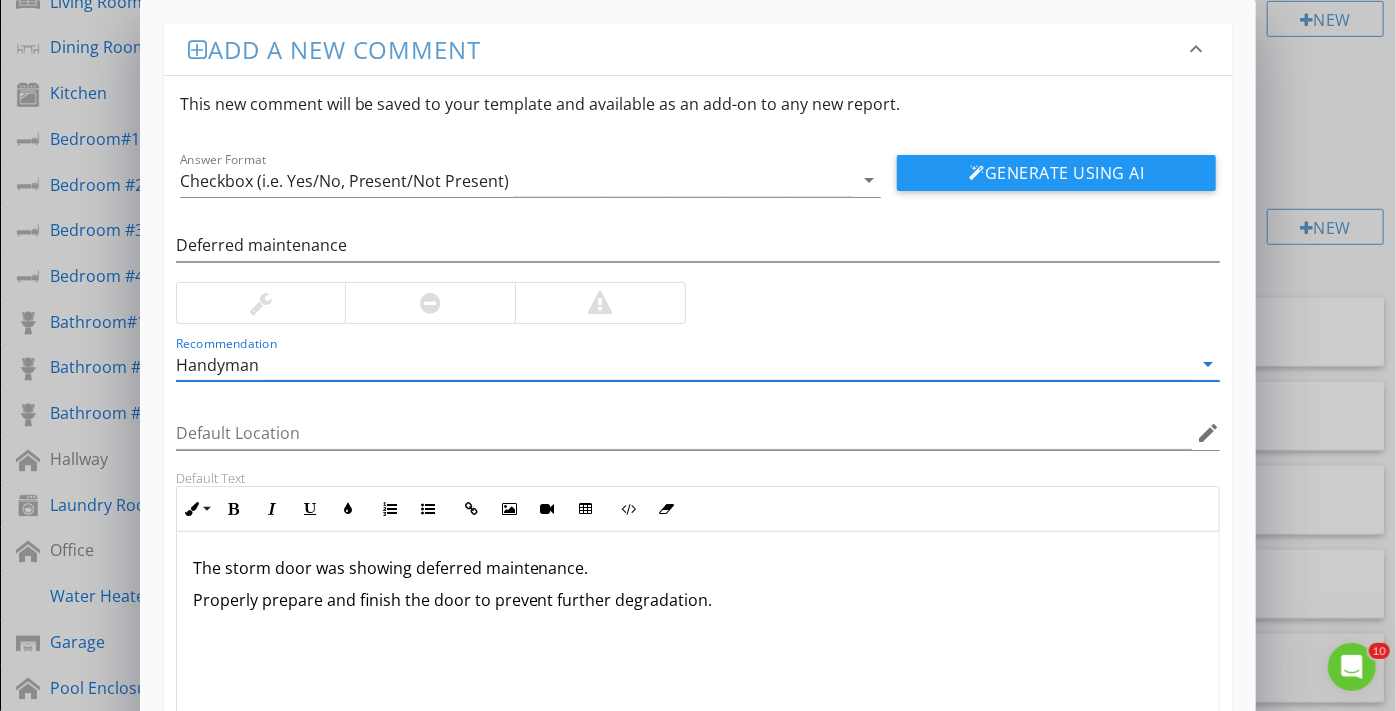 scroll, scrollTop: 90, scrollLeft: 0, axis: vertical 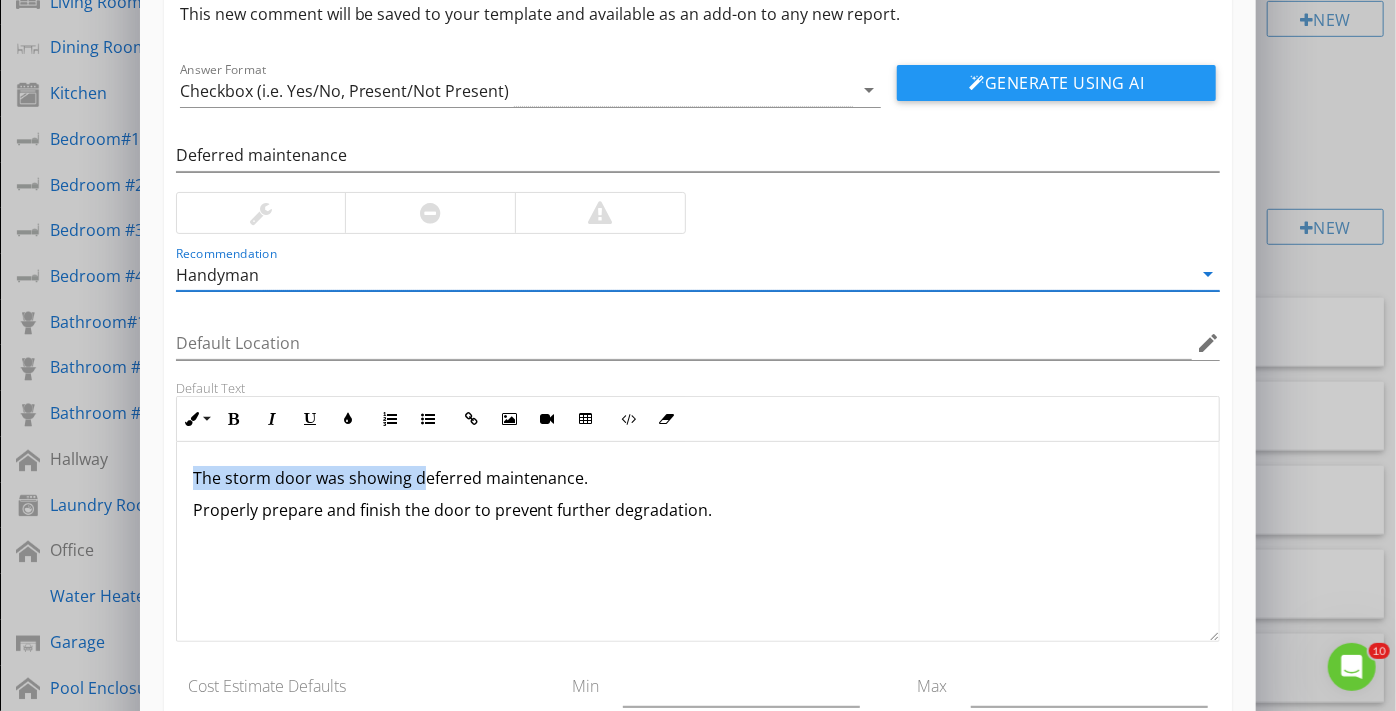 drag, startPoint x: 418, startPoint y: 474, endPoint x: 152, endPoint y: 470, distance: 266.03006 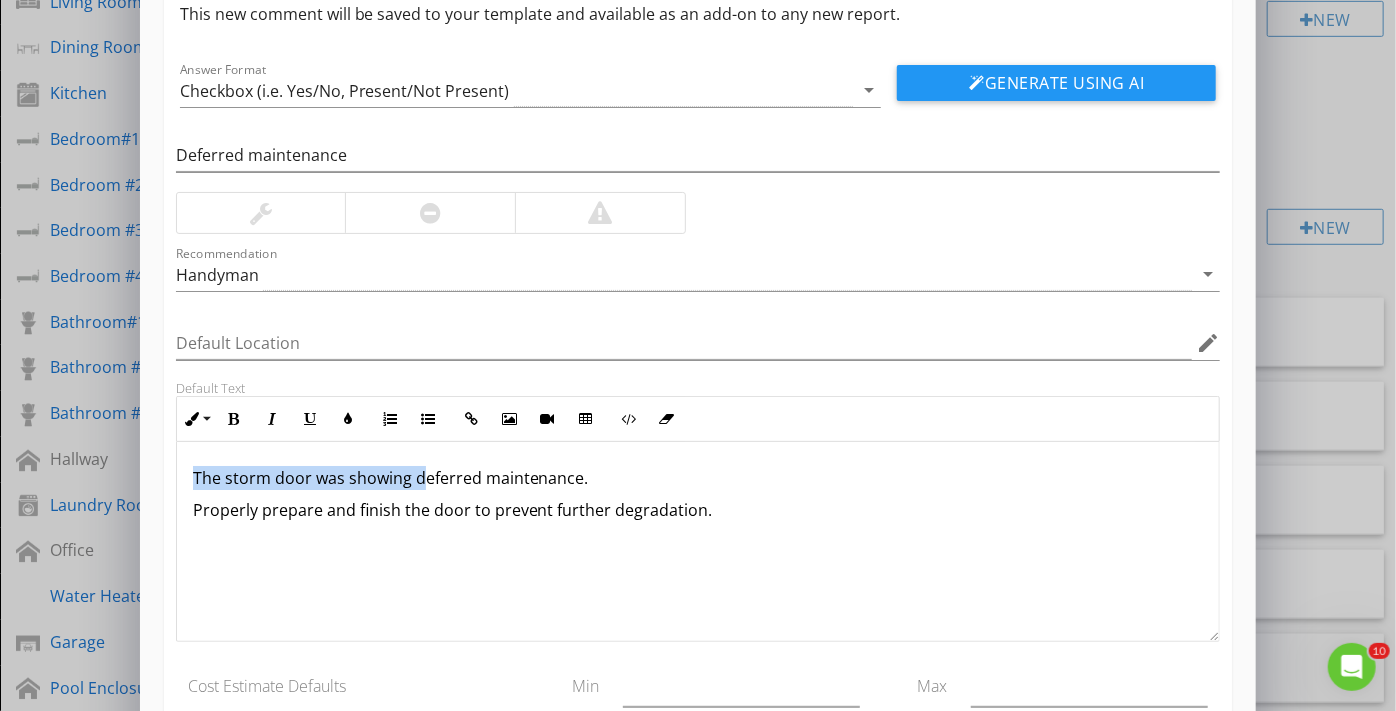 type 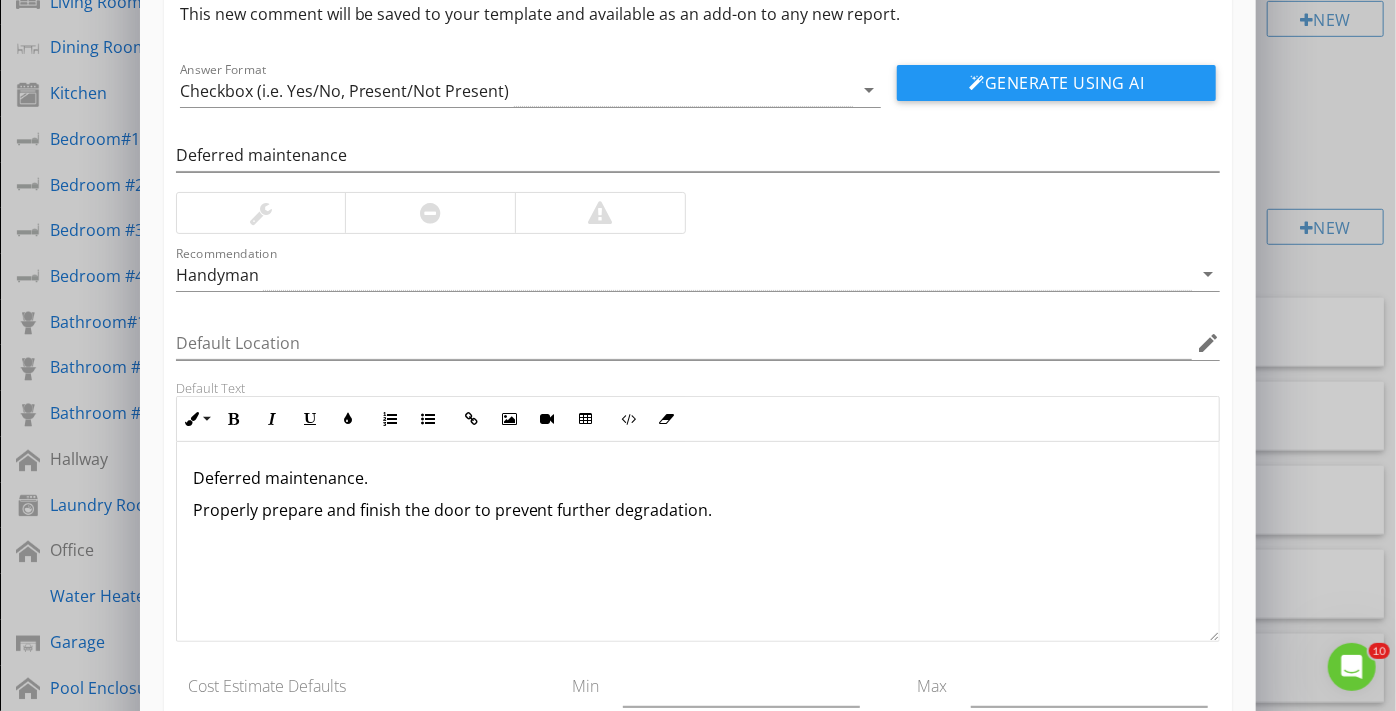 scroll, scrollTop: 0, scrollLeft: 0, axis: both 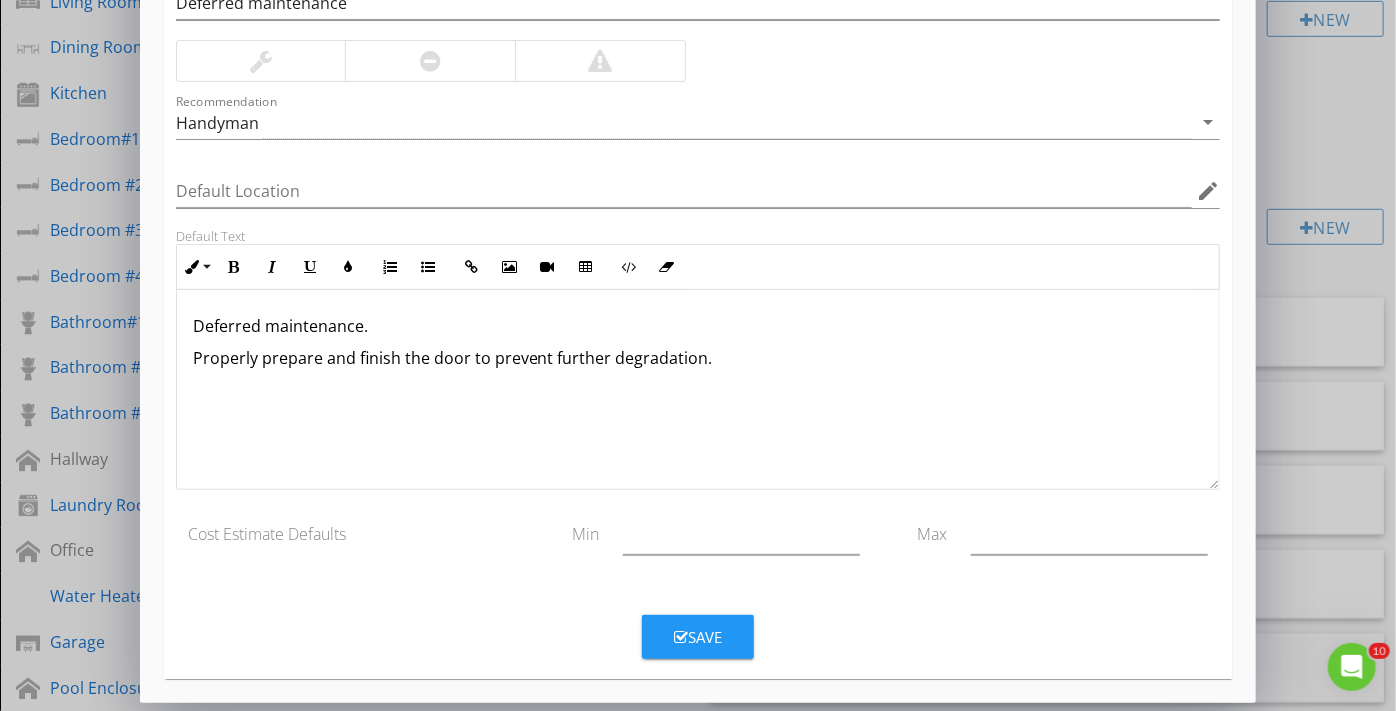 click on "Save" at bounding box center (698, 637) 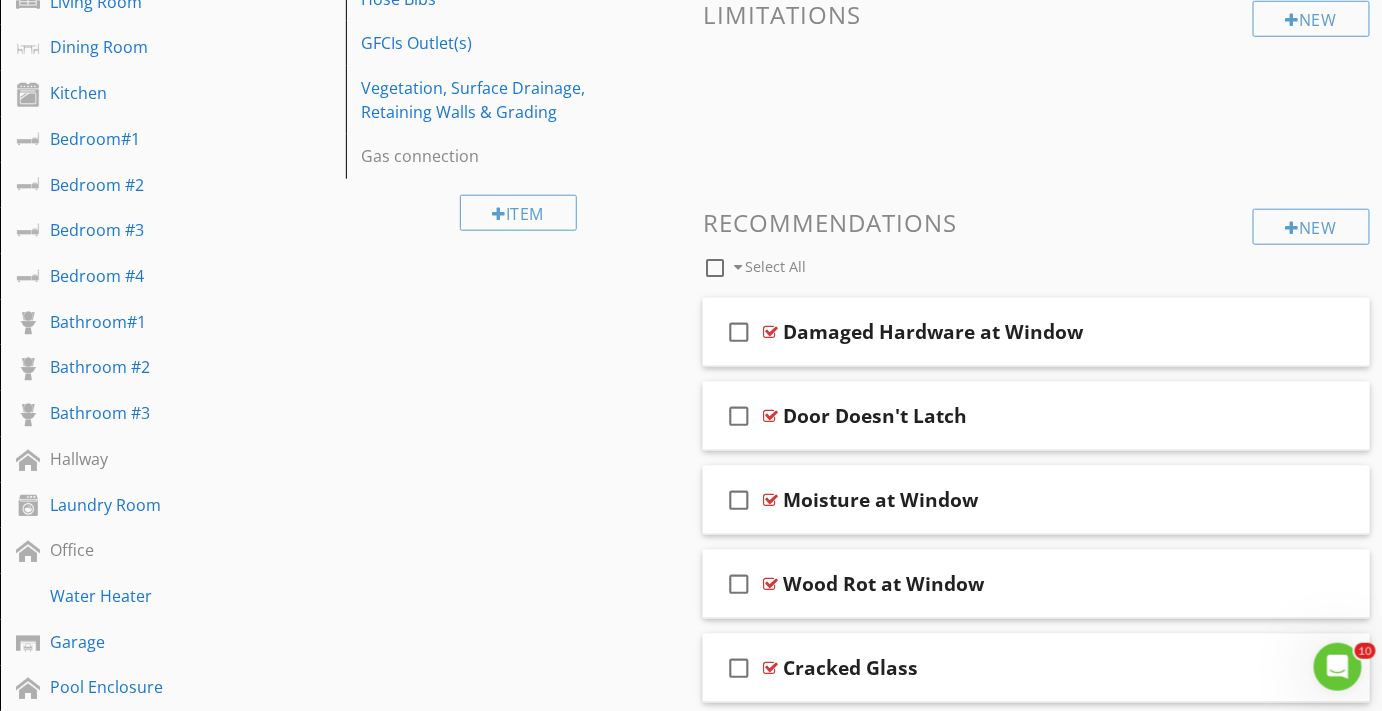 scroll, scrollTop: 146, scrollLeft: 0, axis: vertical 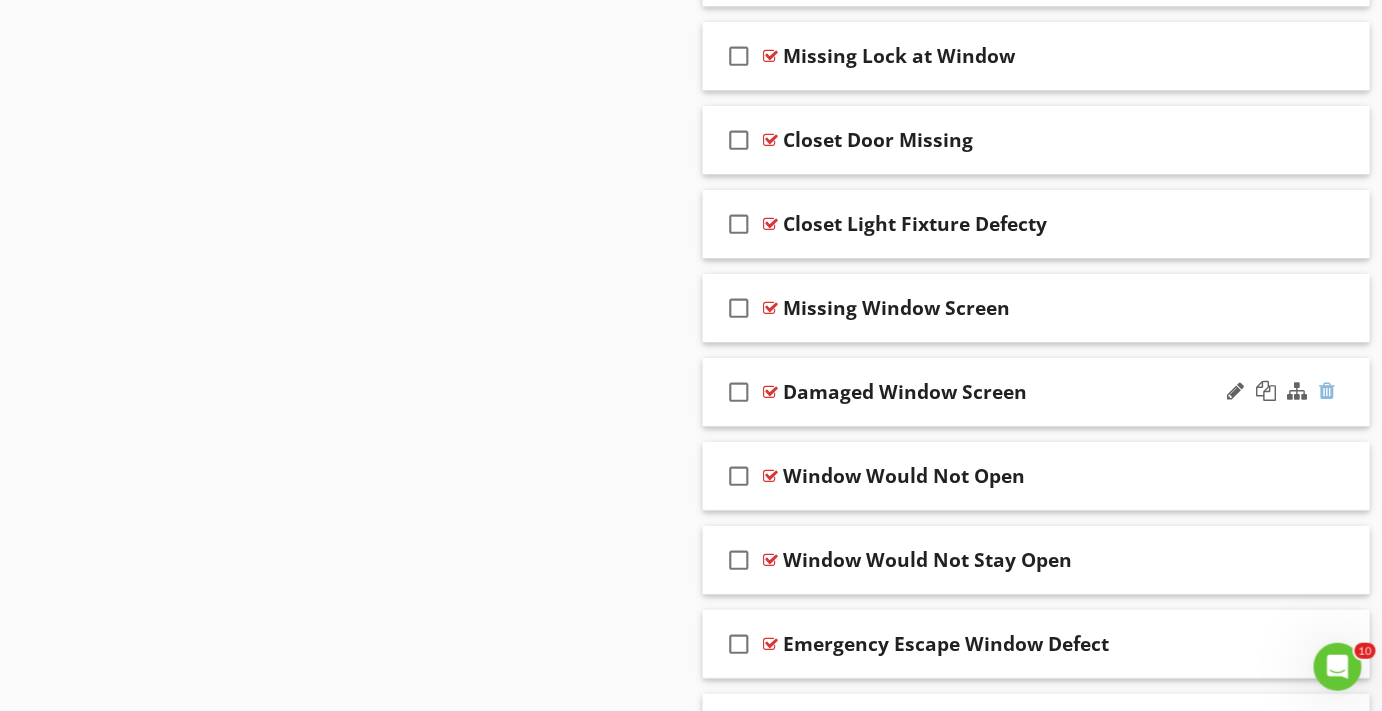 click at bounding box center [1328, 391] 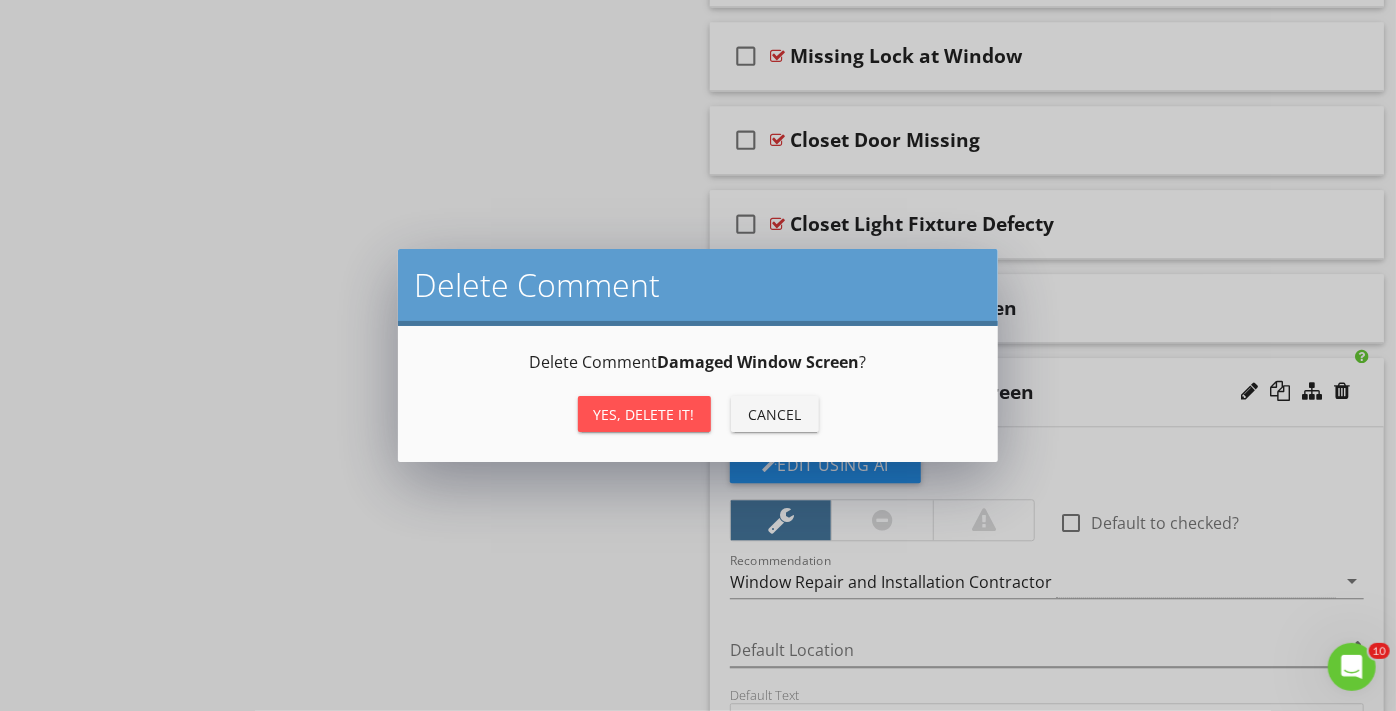 click on "Yes, Delete it!" at bounding box center (644, 414) 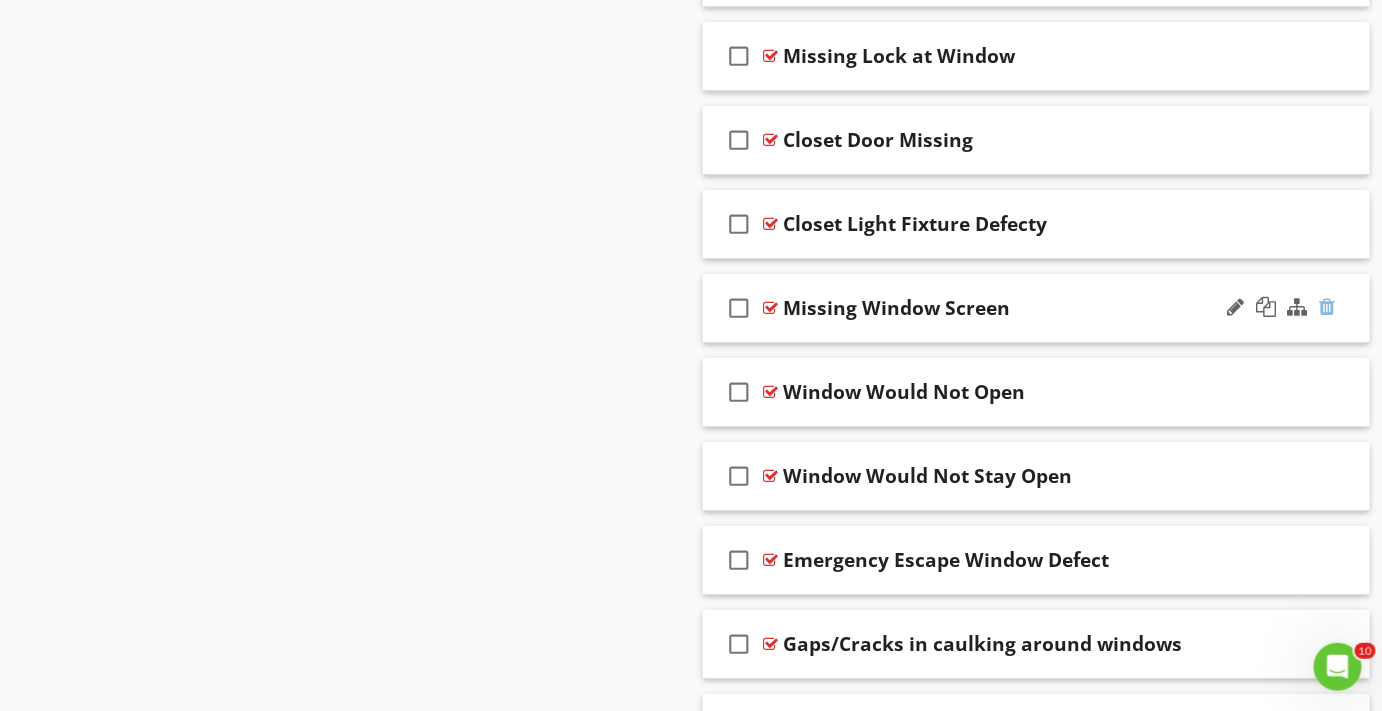 click at bounding box center [1328, 307] 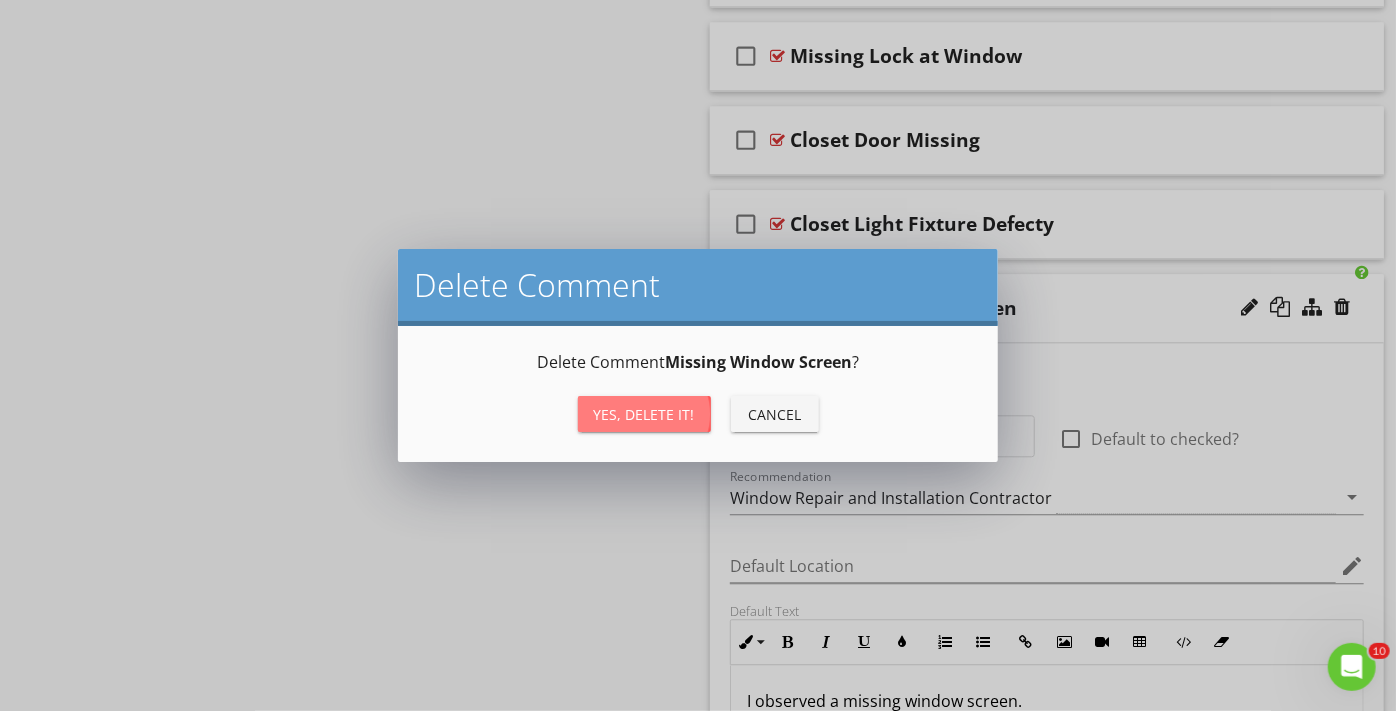 click on "Yes, Delete it!" at bounding box center [644, 414] 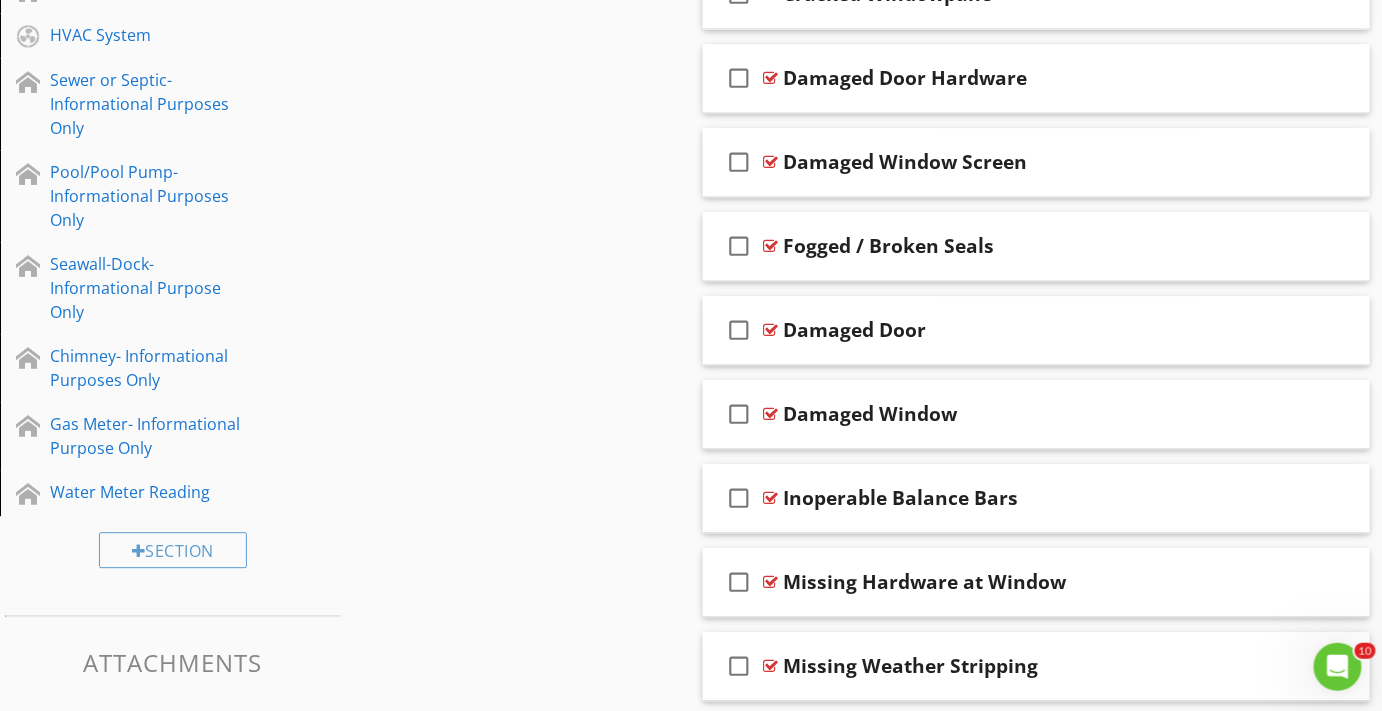 scroll, scrollTop: 1462, scrollLeft: 0, axis: vertical 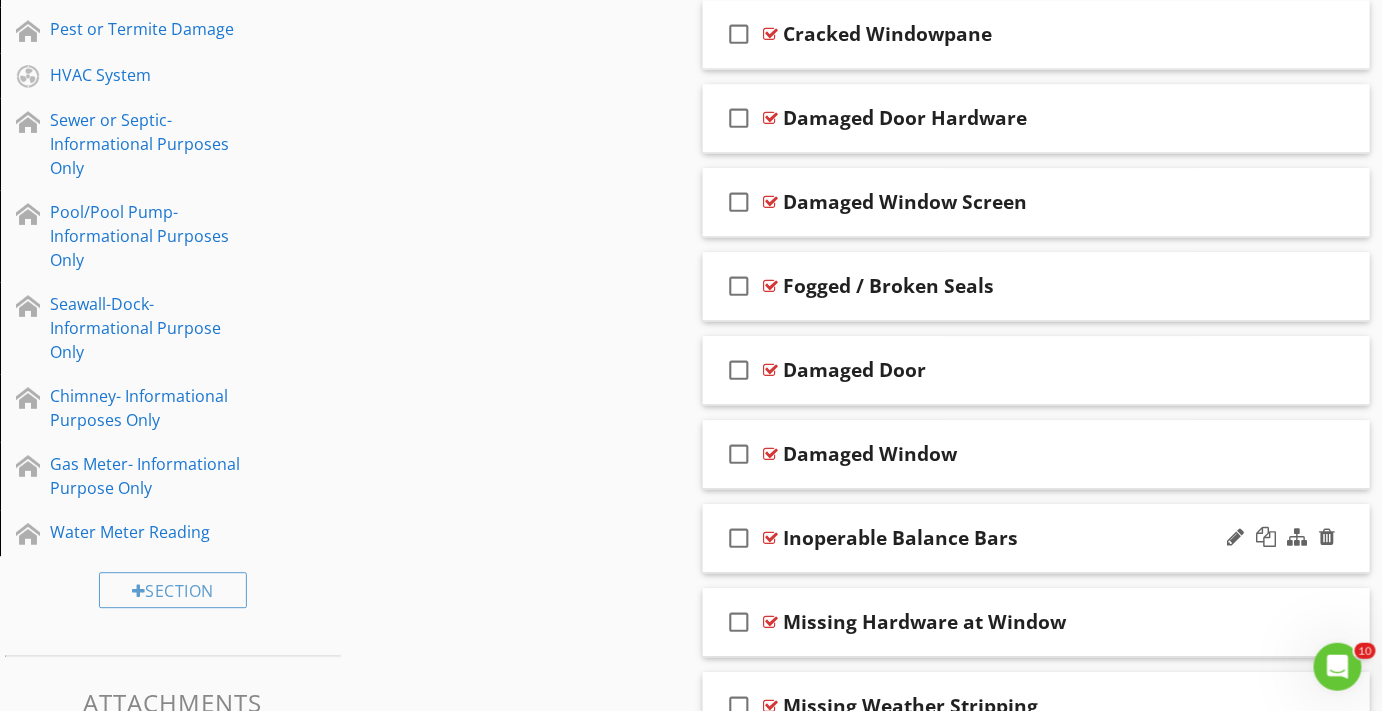 type 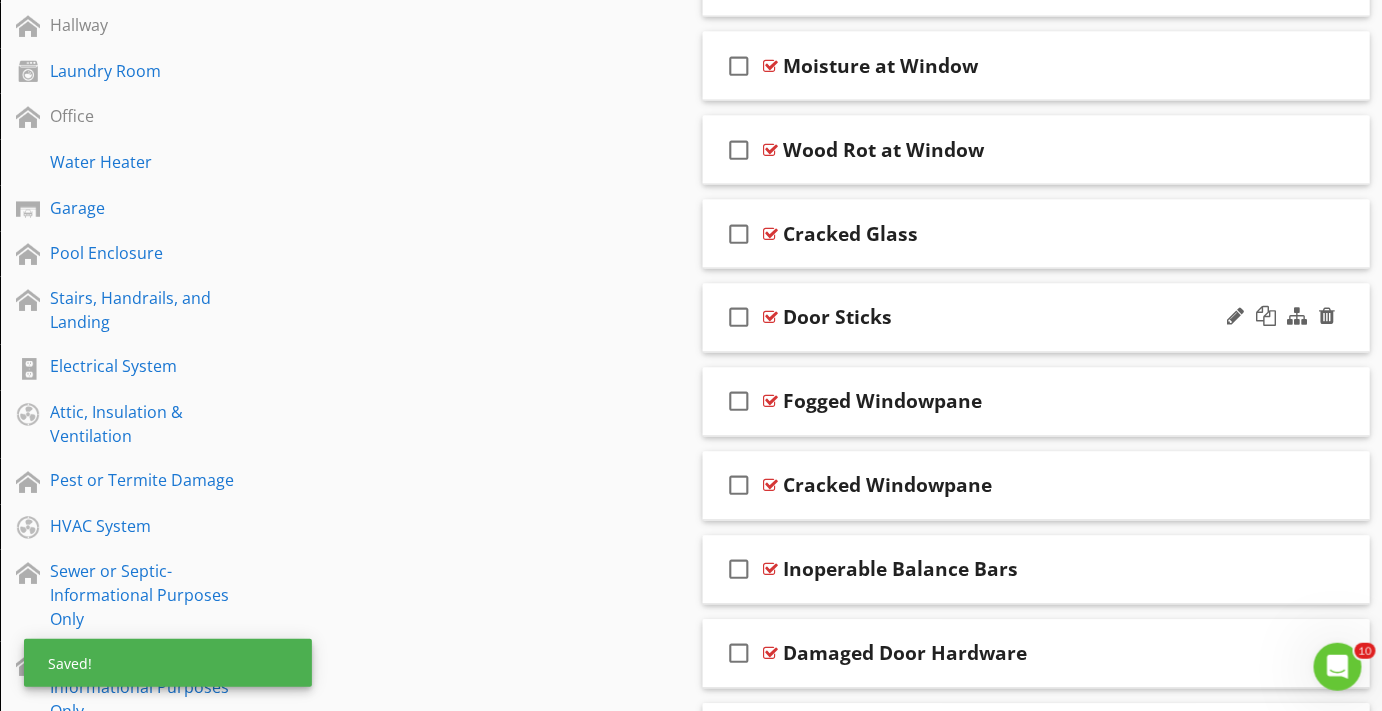 scroll, scrollTop: 1008, scrollLeft: 0, axis: vertical 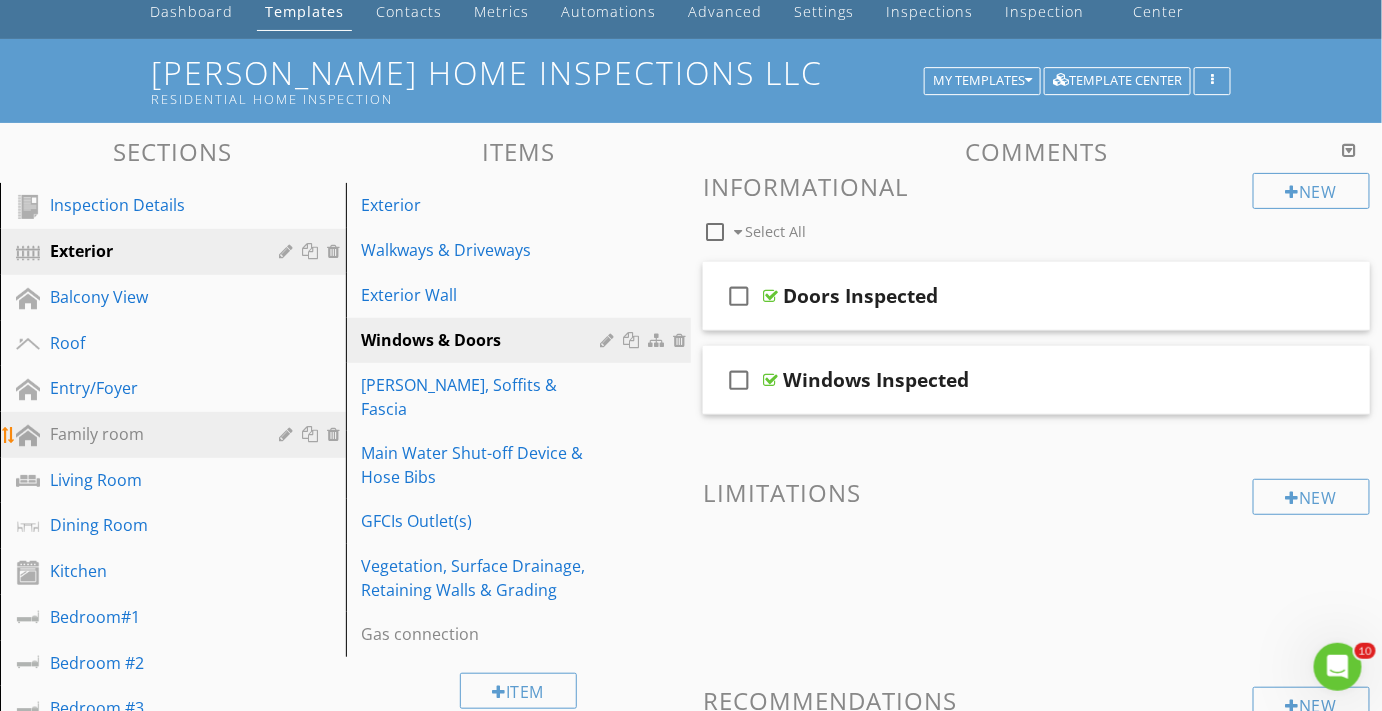 click on "Family room" at bounding box center (150, 434) 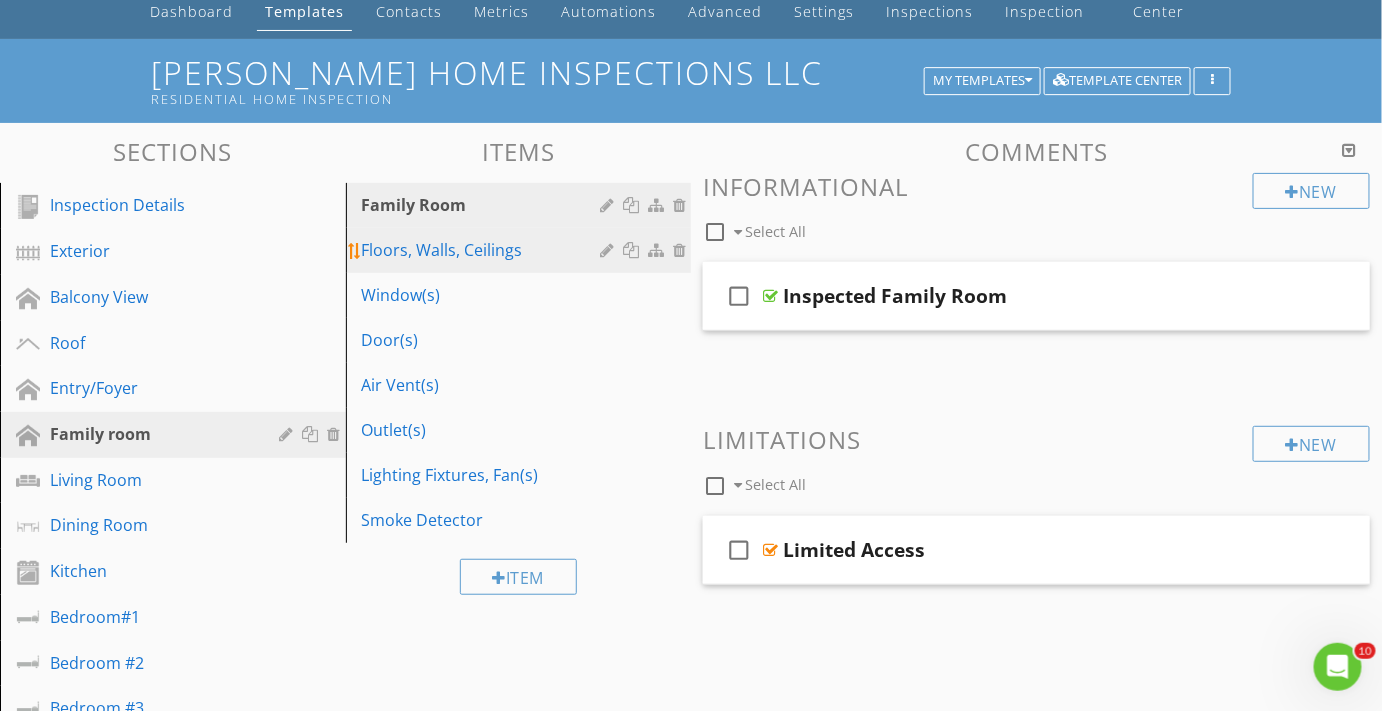 click on "Floors, Walls, Ceilings" at bounding box center [484, 250] 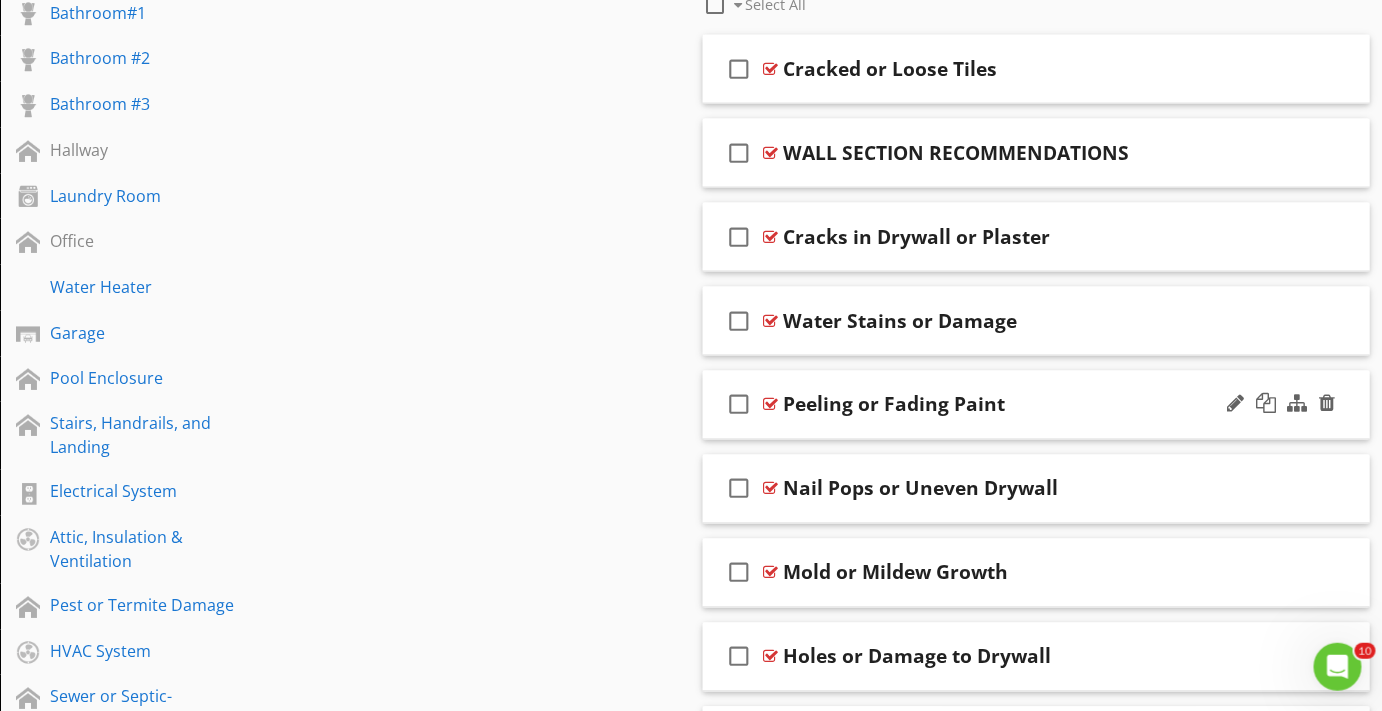 scroll, scrollTop: 917, scrollLeft: 0, axis: vertical 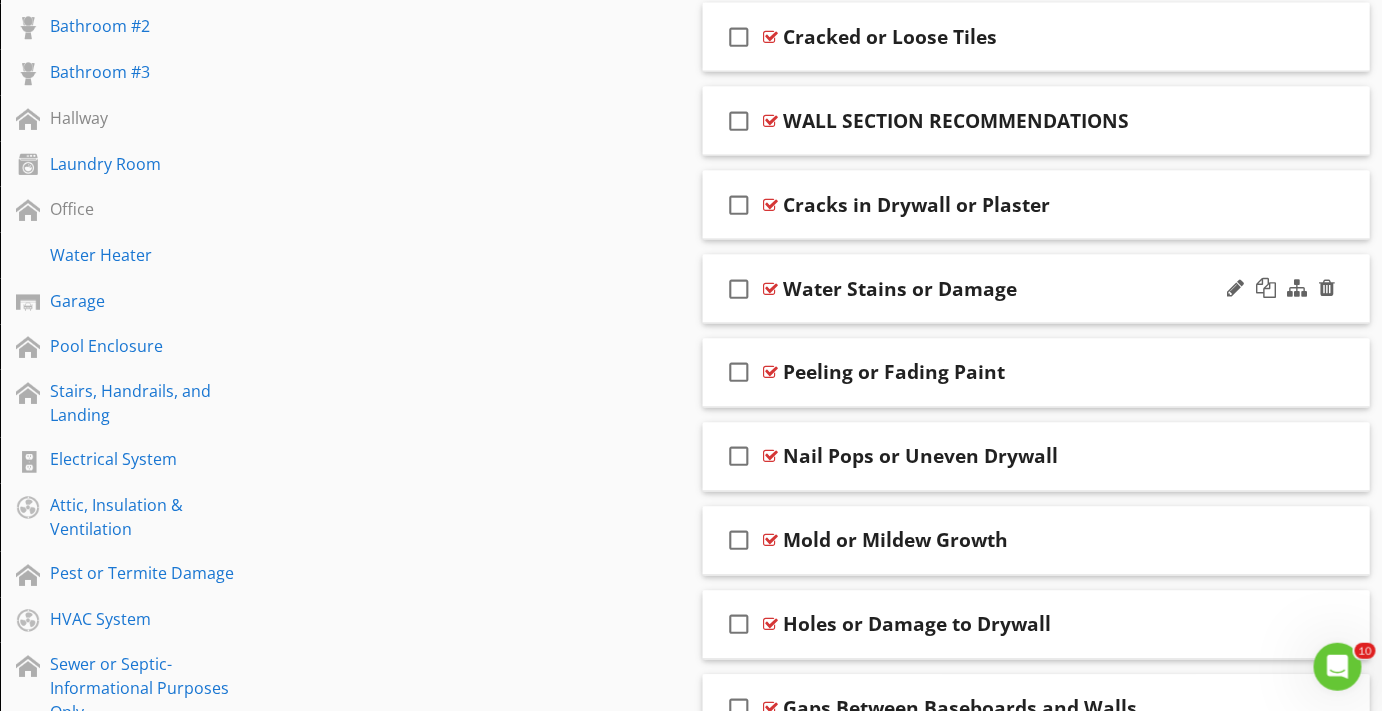 click at bounding box center [770, 289] 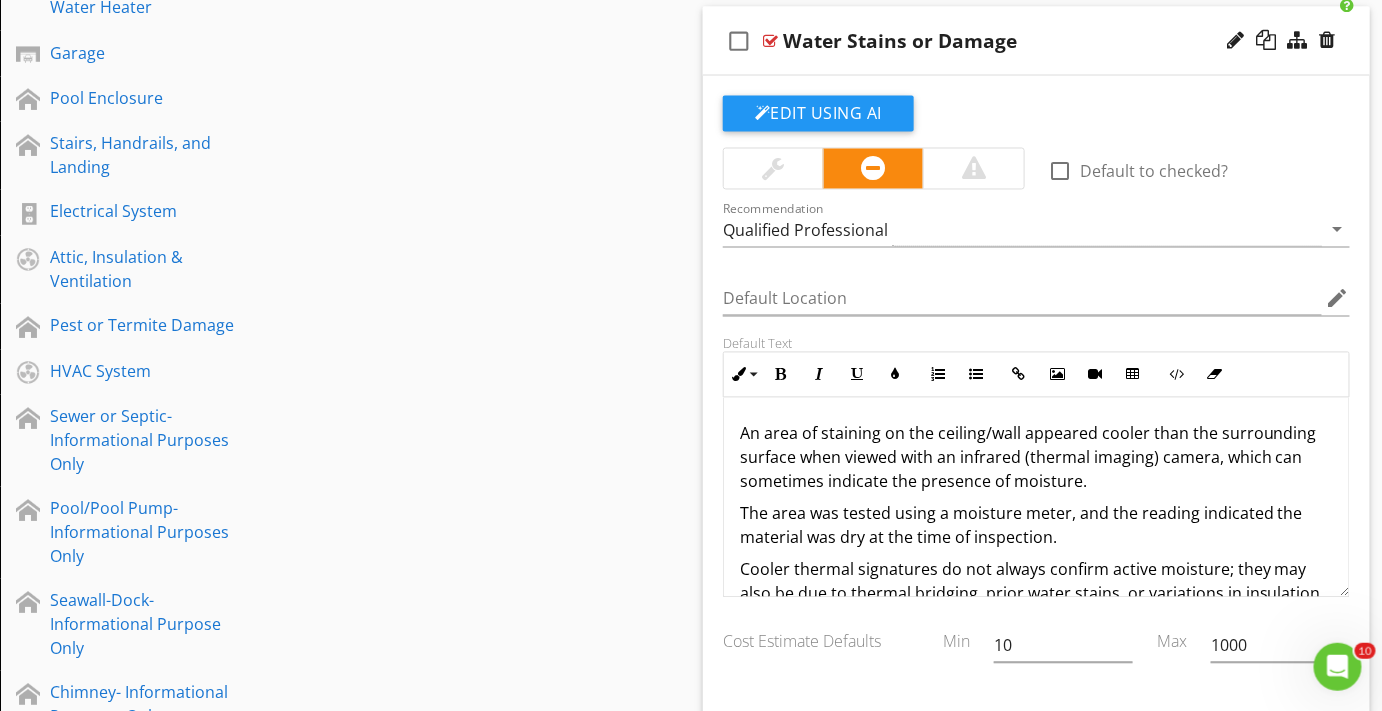 scroll, scrollTop: 1189, scrollLeft: 0, axis: vertical 